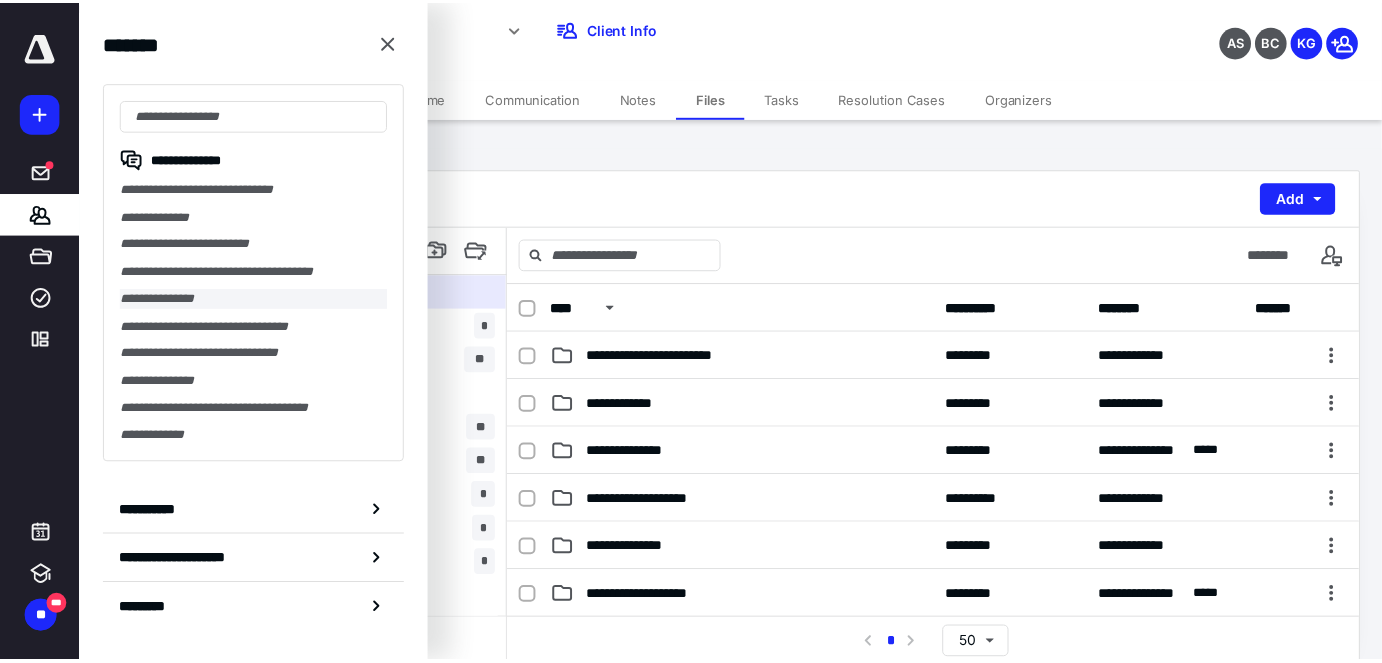 scroll, scrollTop: 0, scrollLeft: 0, axis: both 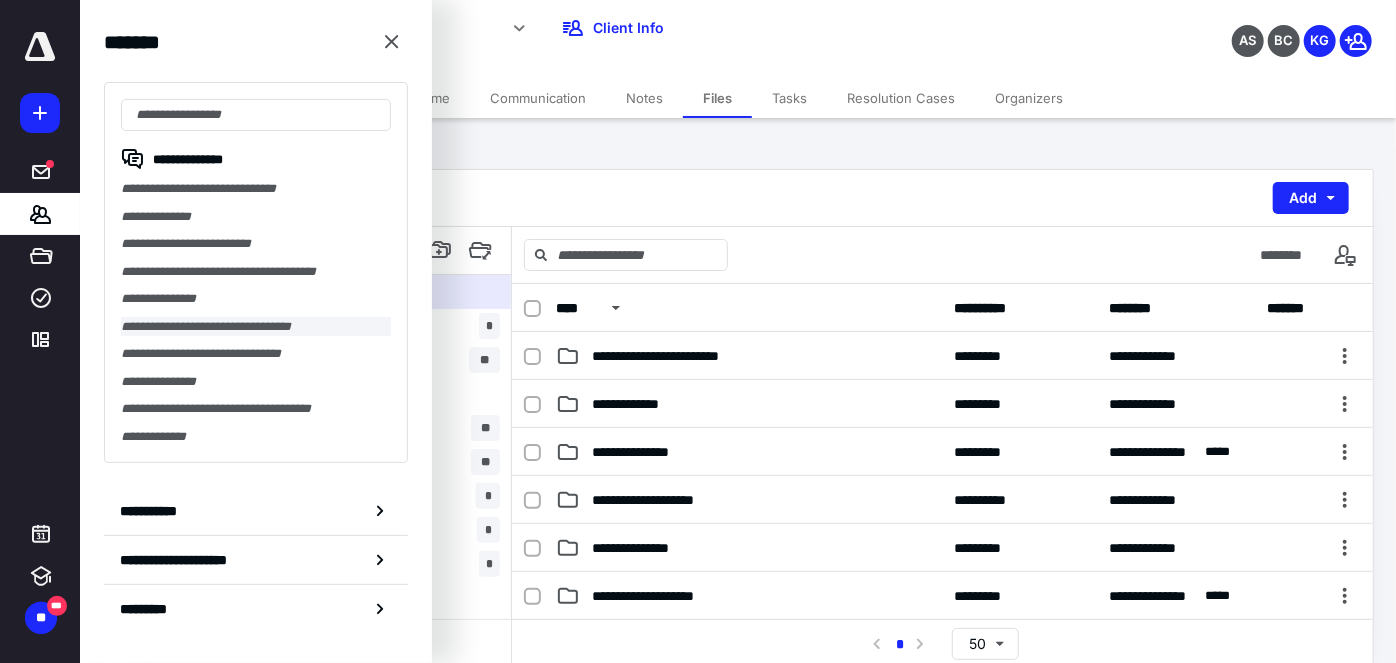 click on "**********" at bounding box center [256, 327] 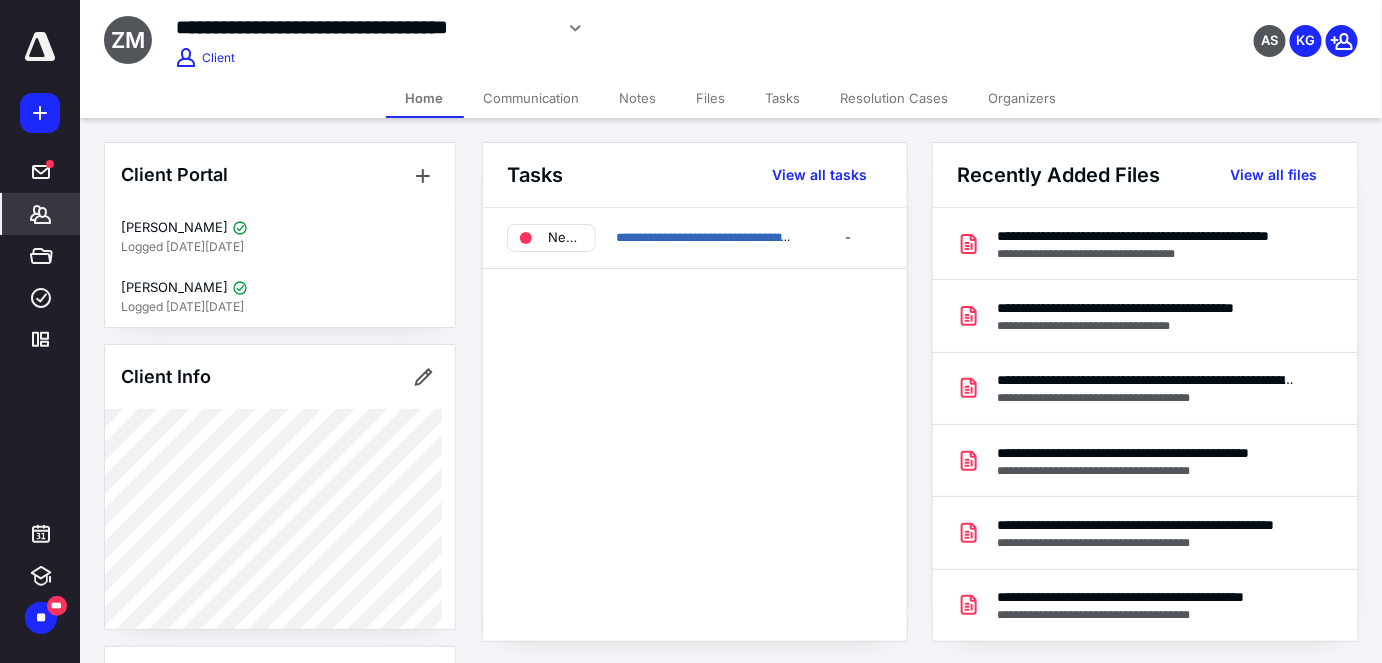 click on "Tasks" at bounding box center (783, 98) 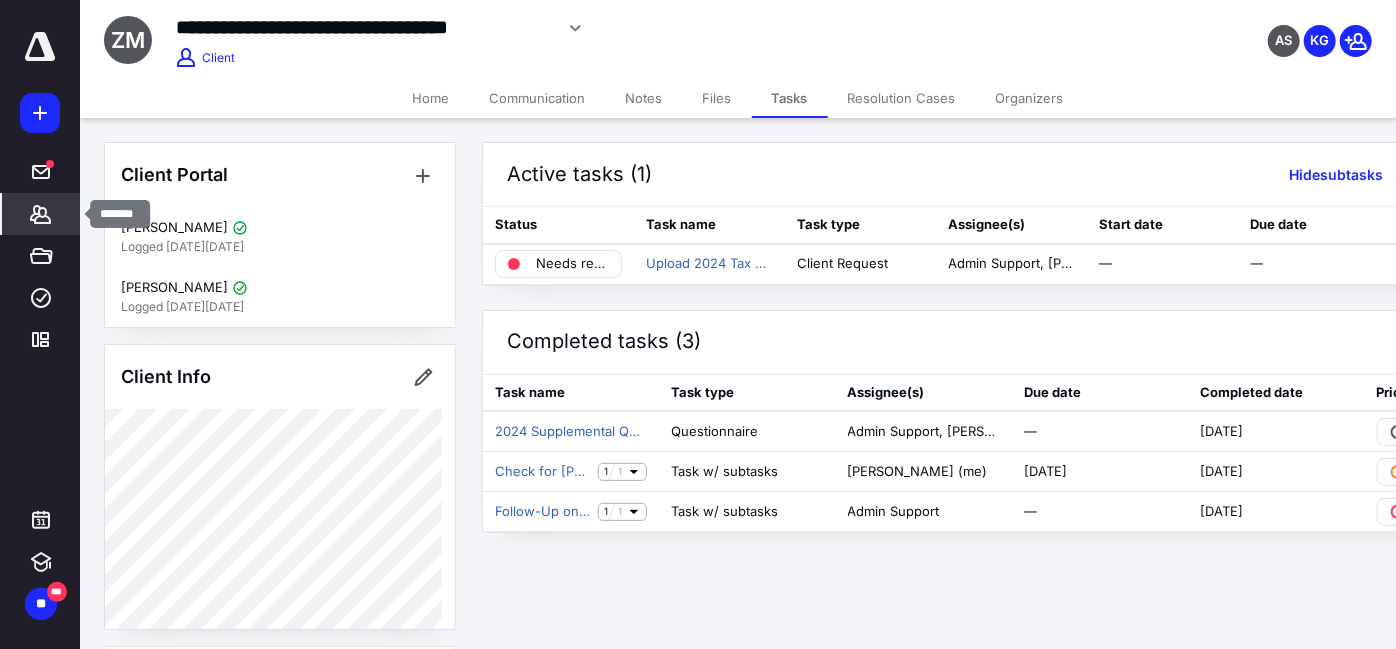 click 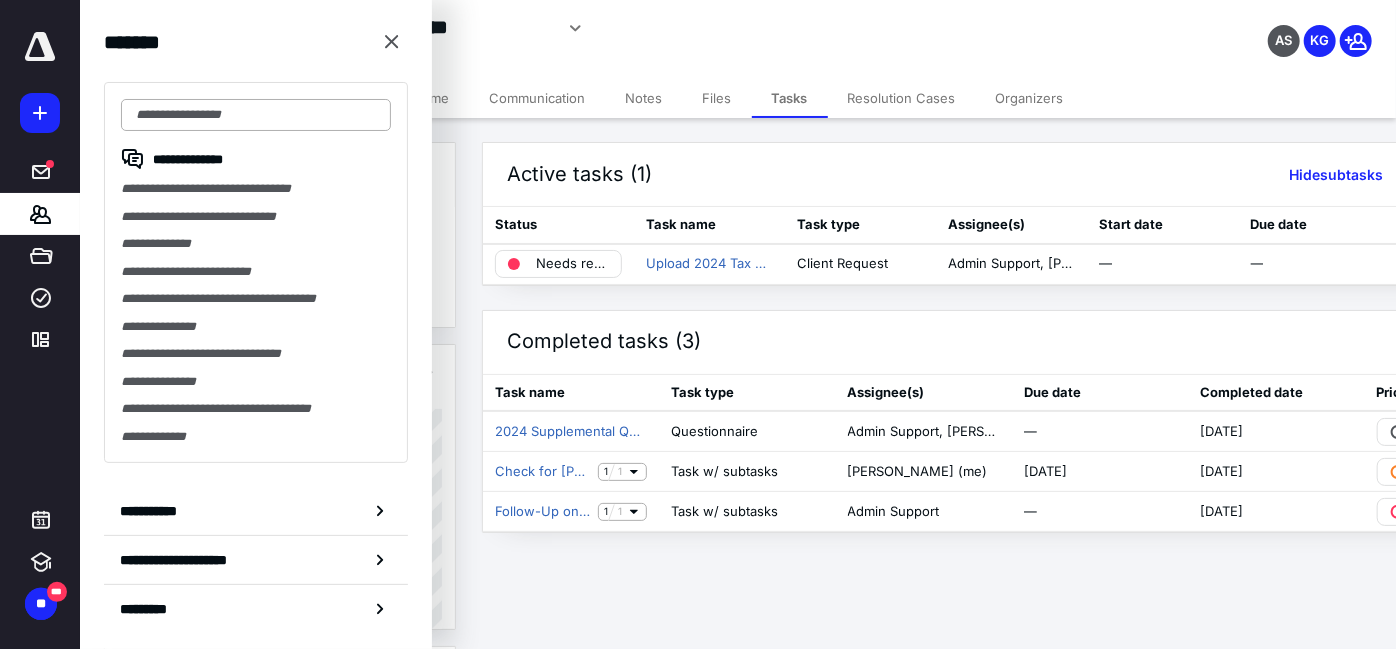 click at bounding box center (256, 115) 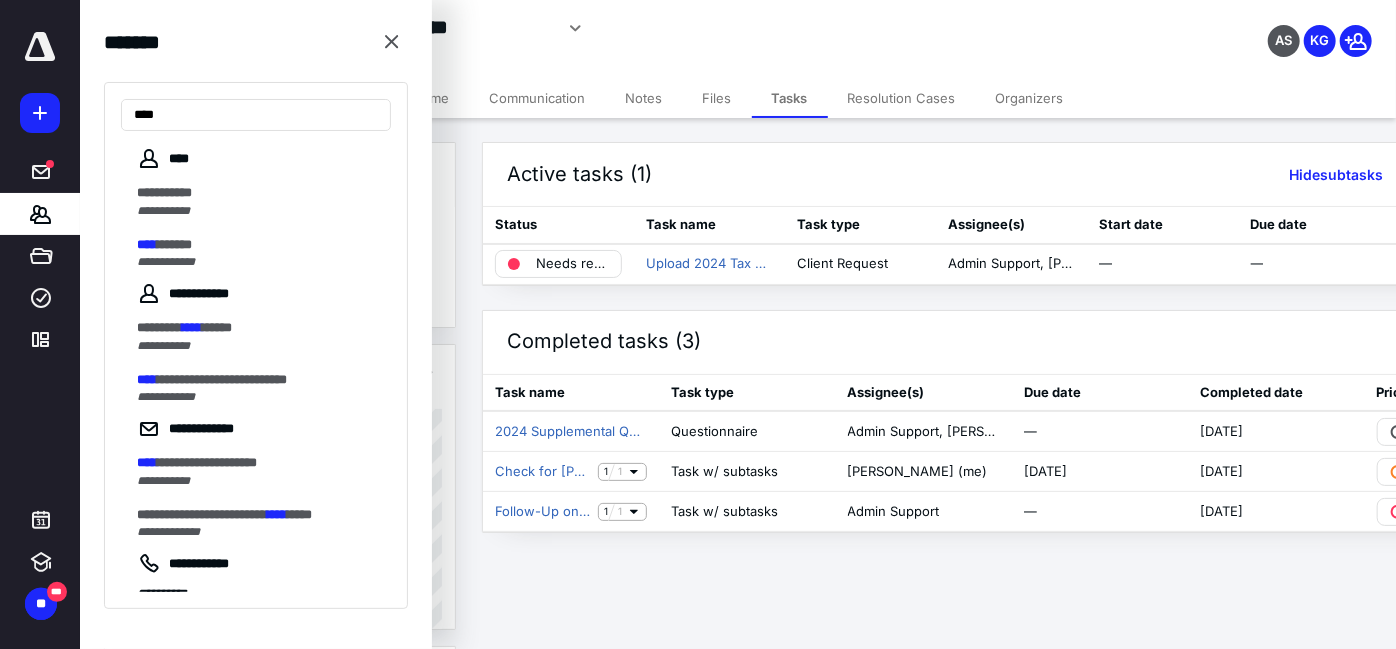 type on "****" 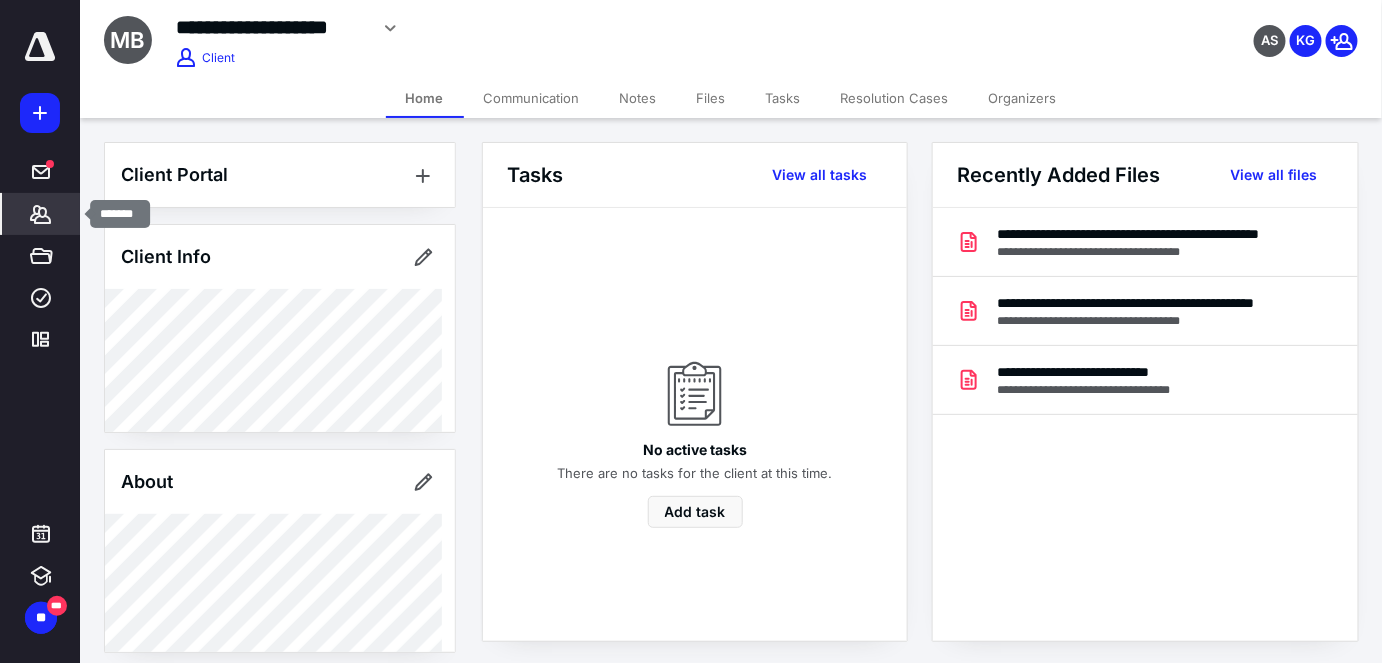 click on "*******" at bounding box center (41, 214) 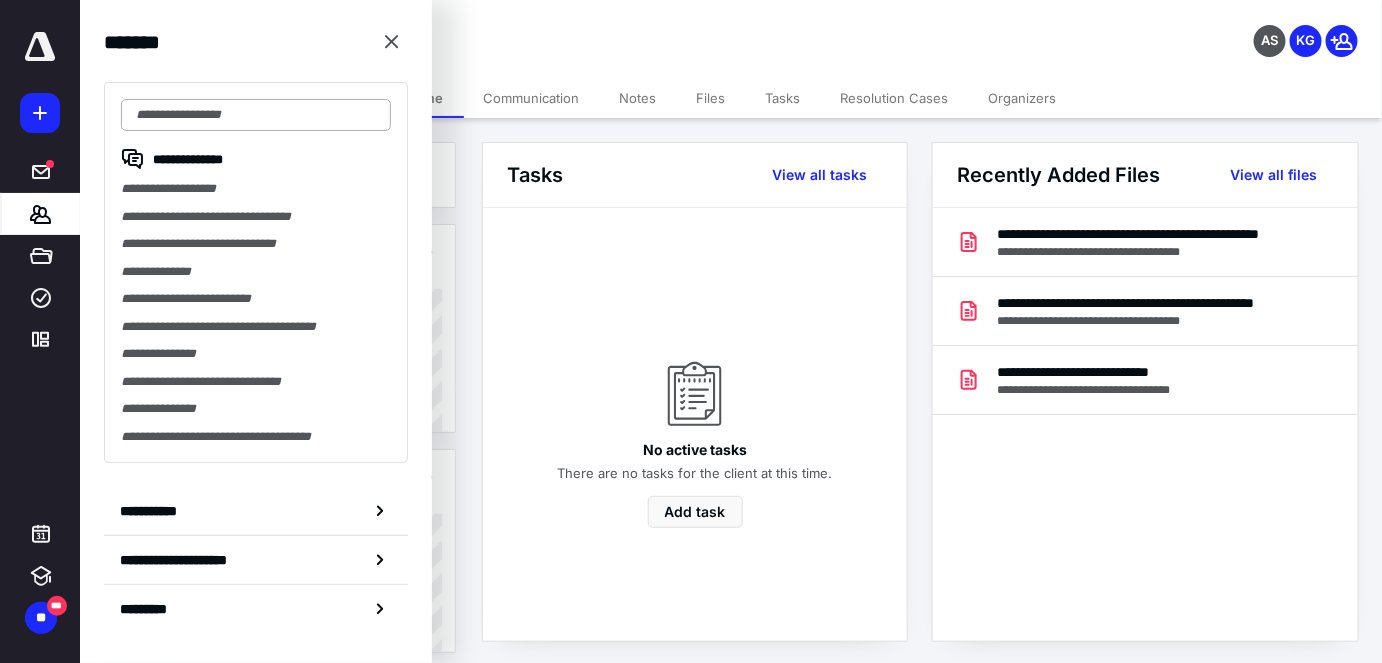 click at bounding box center (256, 115) 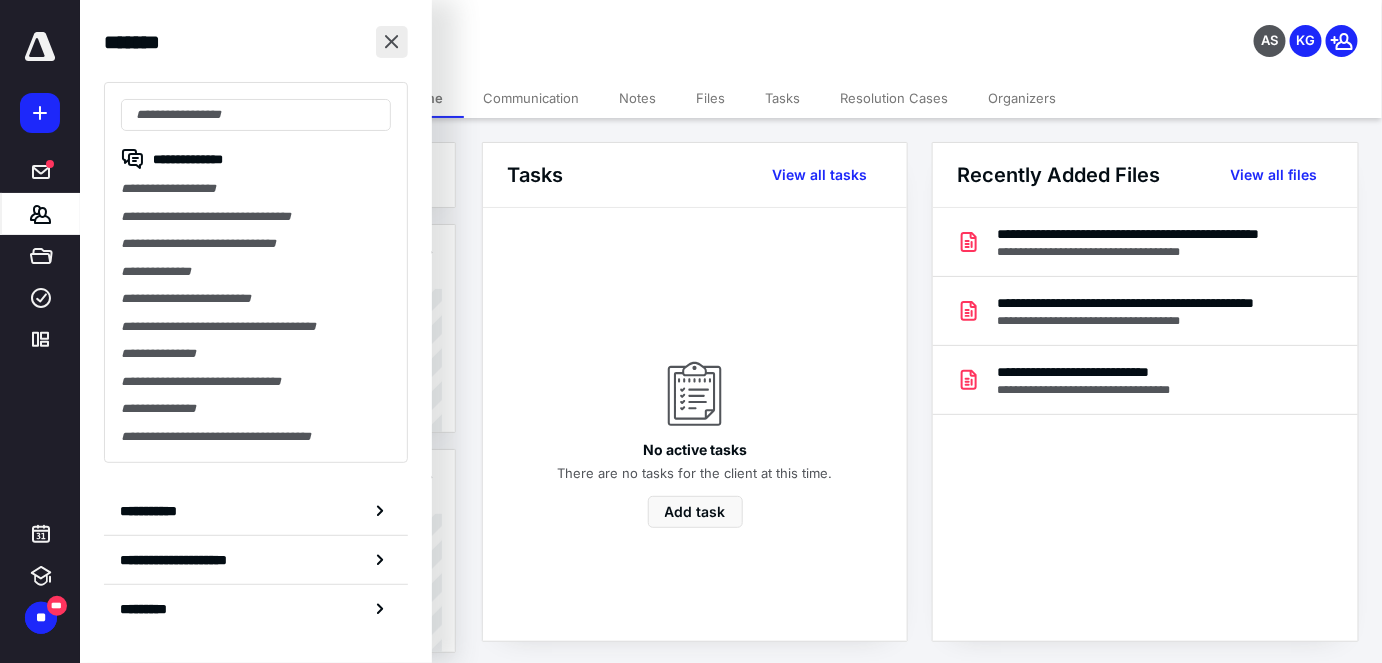 click at bounding box center (392, 42) 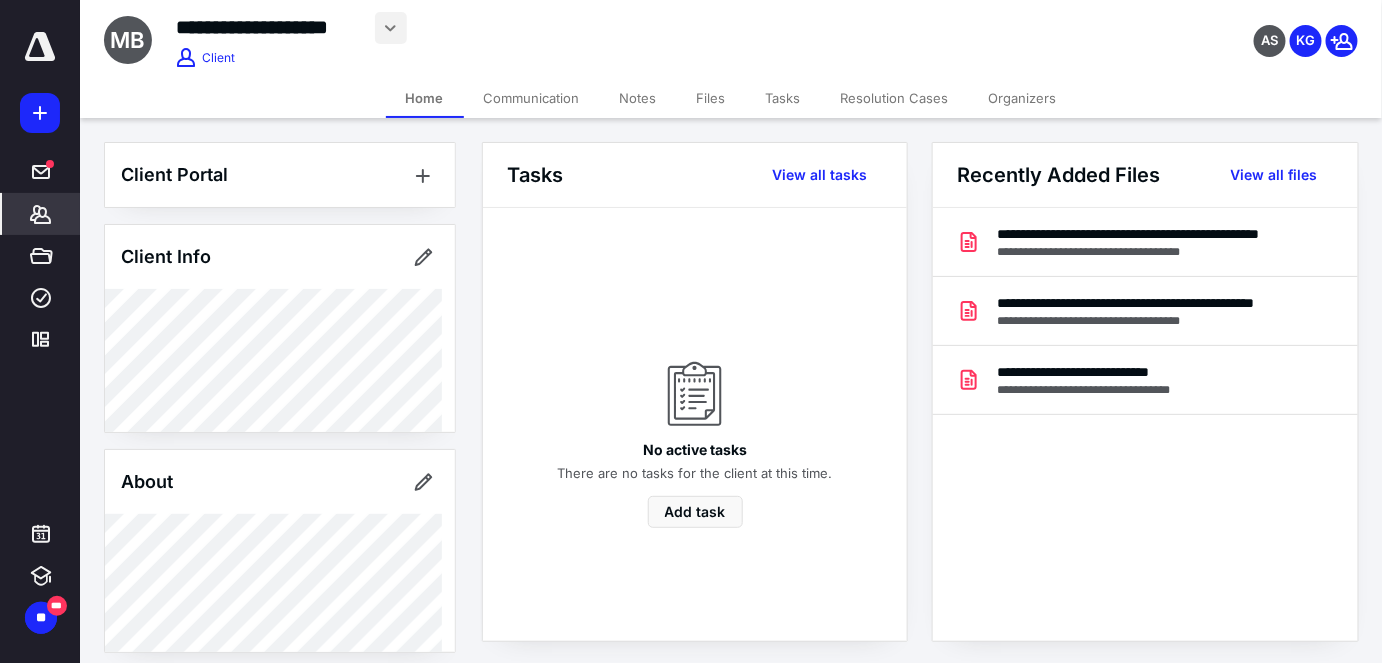click at bounding box center (391, 28) 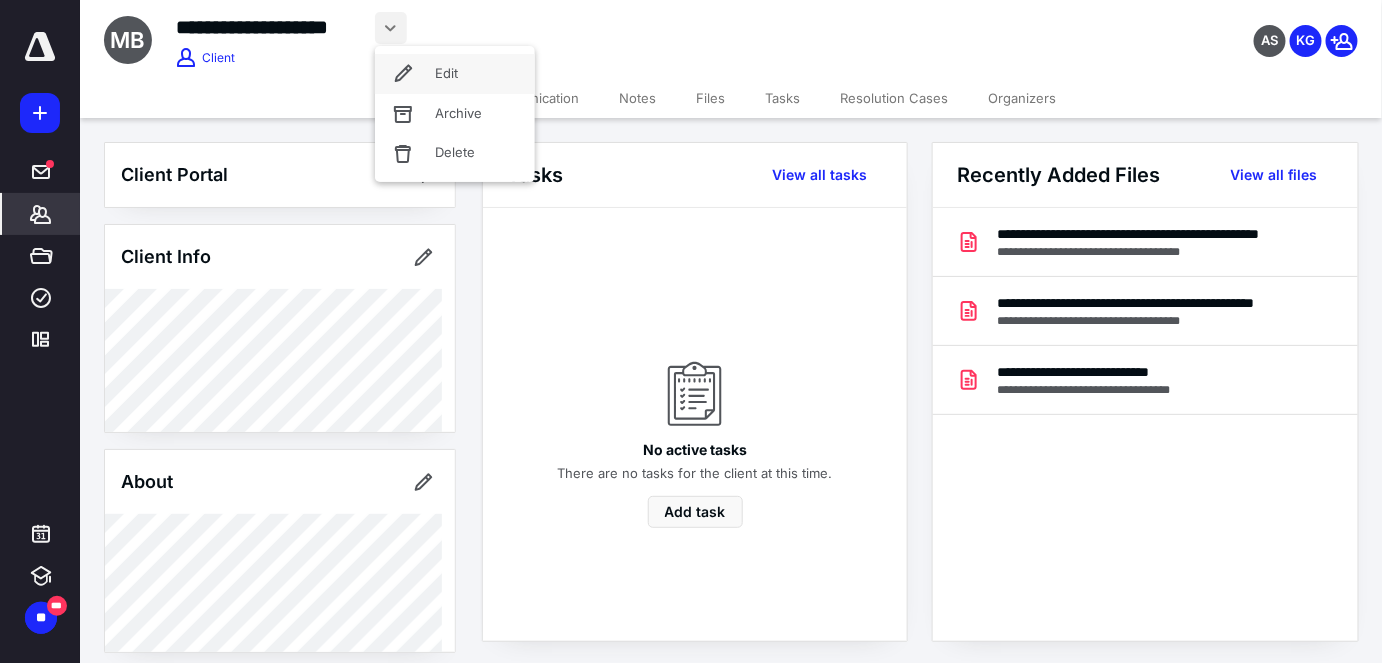 click on "Edit" at bounding box center [455, 74] 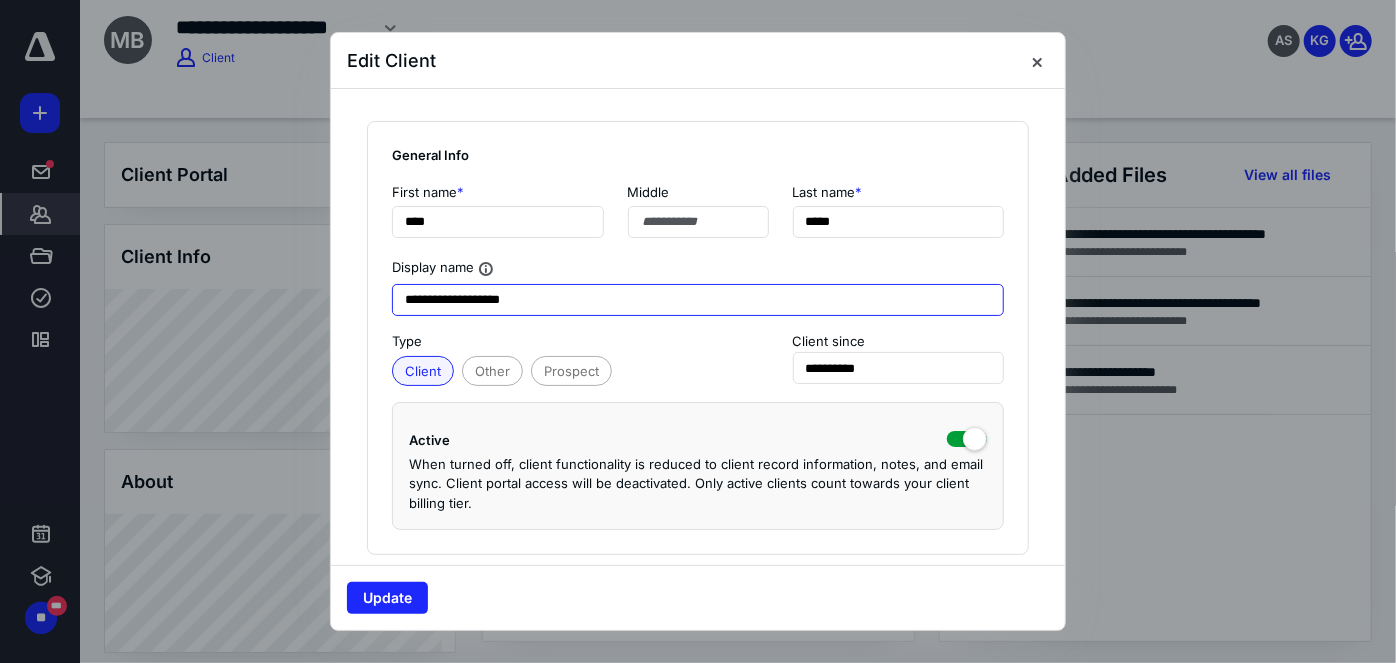 drag, startPoint x: 441, startPoint y: 296, endPoint x: 491, endPoint y: 297, distance: 50.01 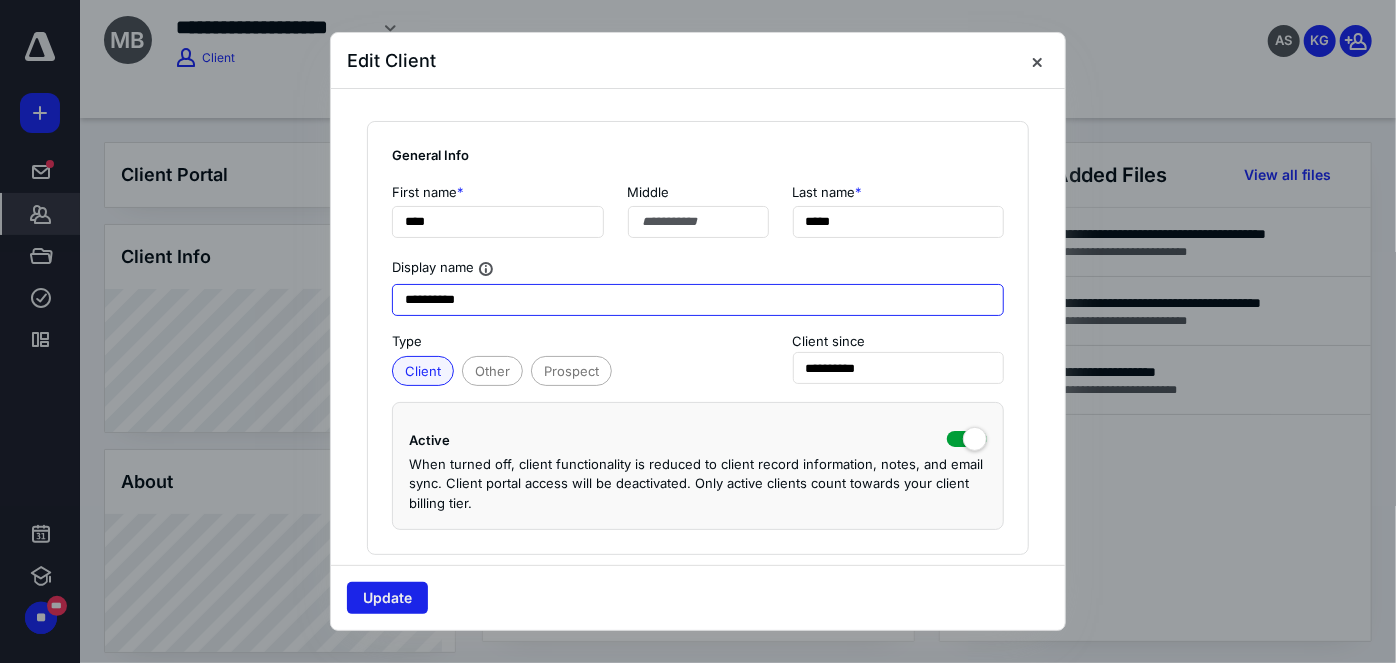 type on "**********" 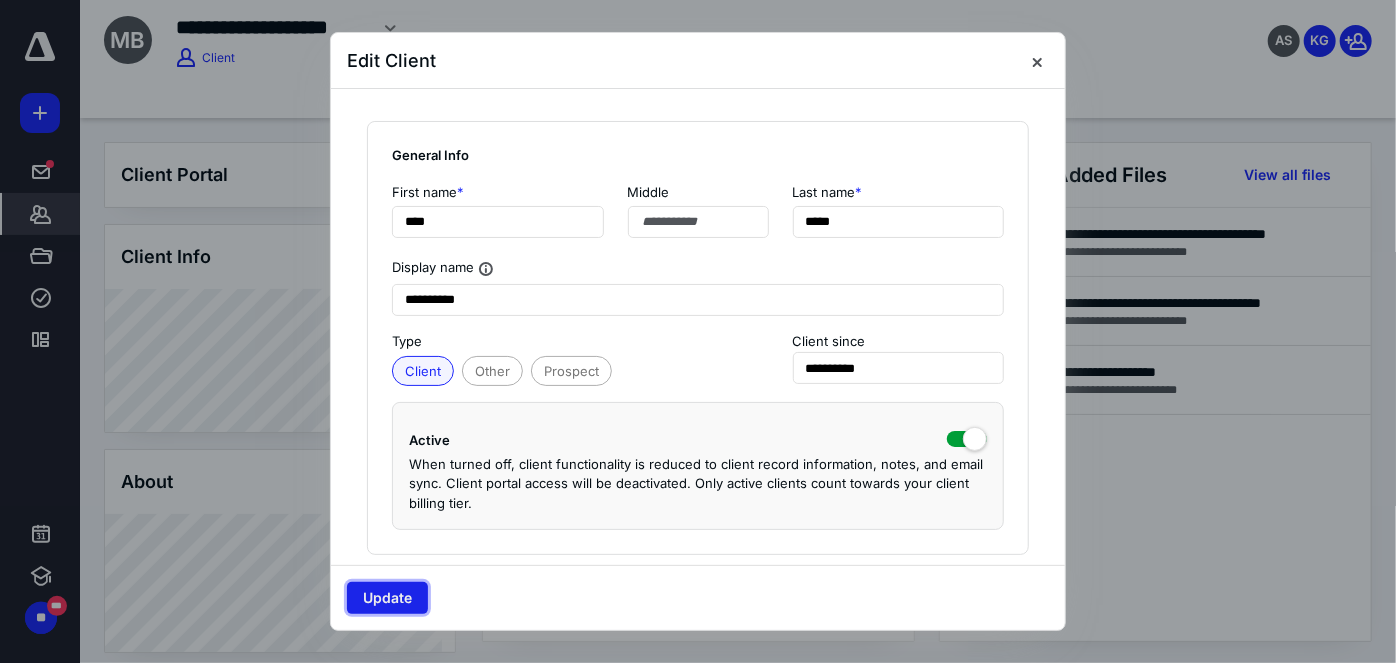 click on "Update" at bounding box center [387, 598] 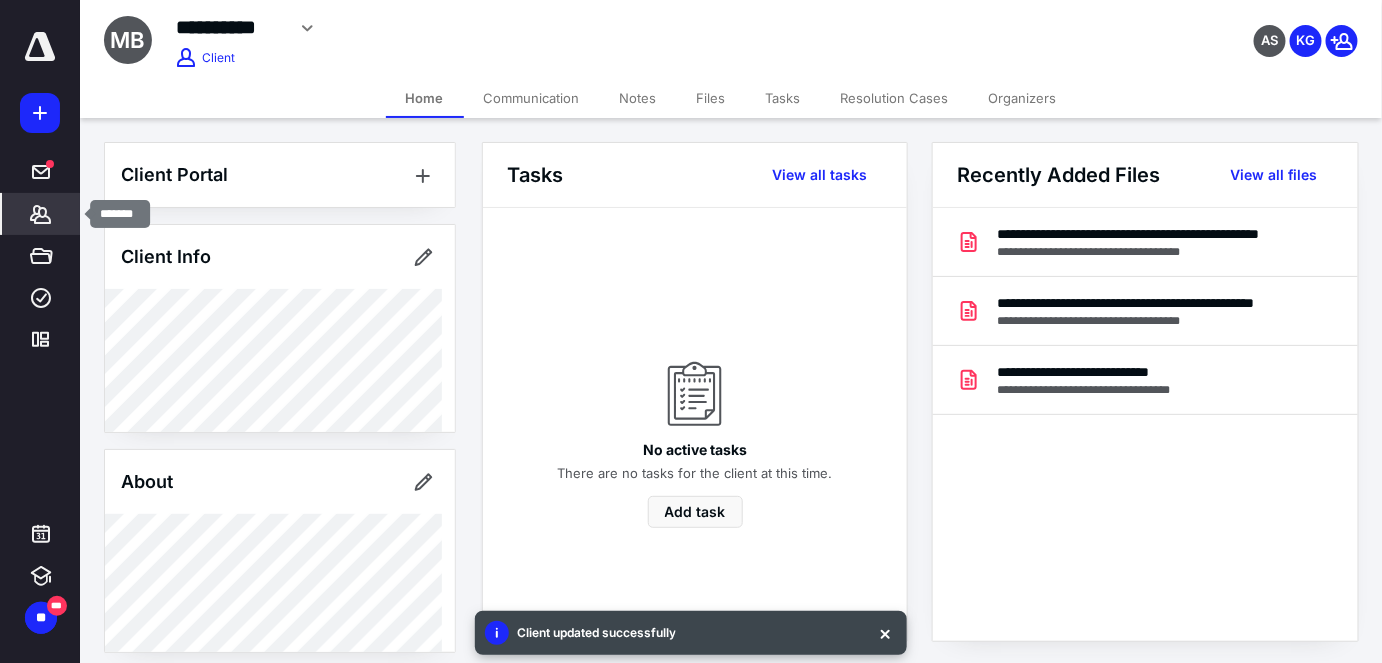 click on "*******" at bounding box center (41, 214) 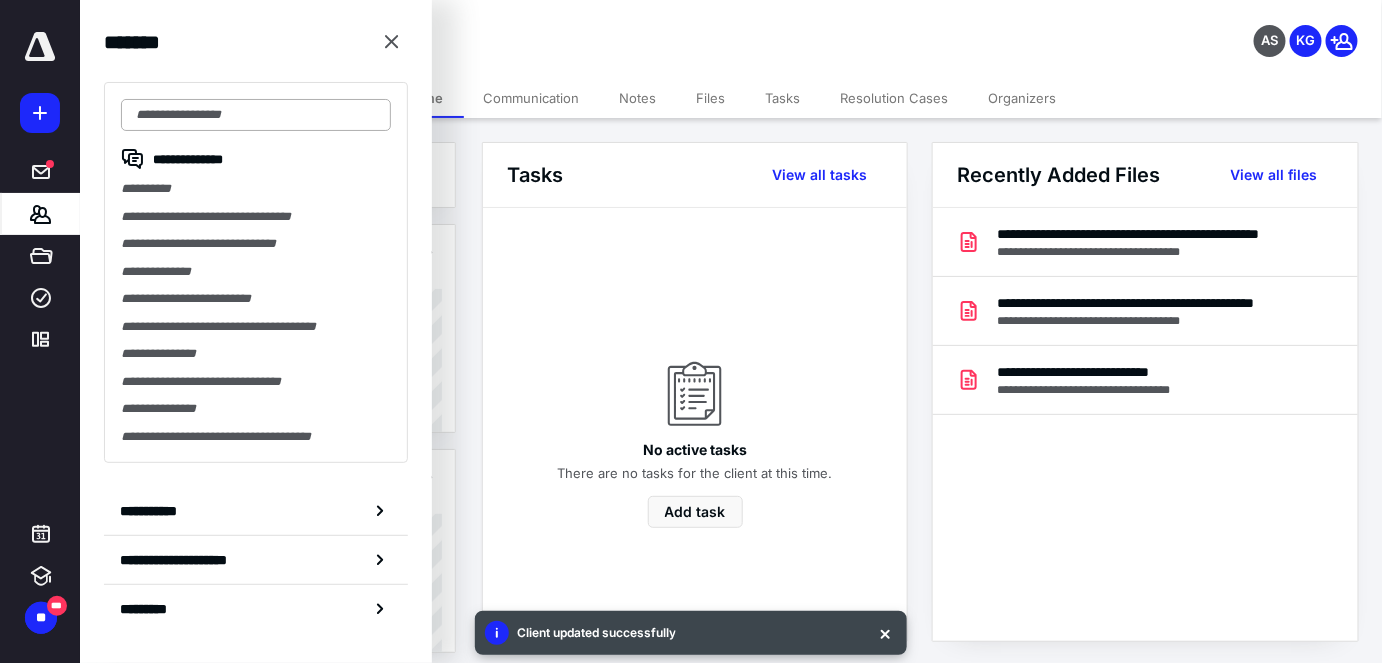 click at bounding box center [256, 115] 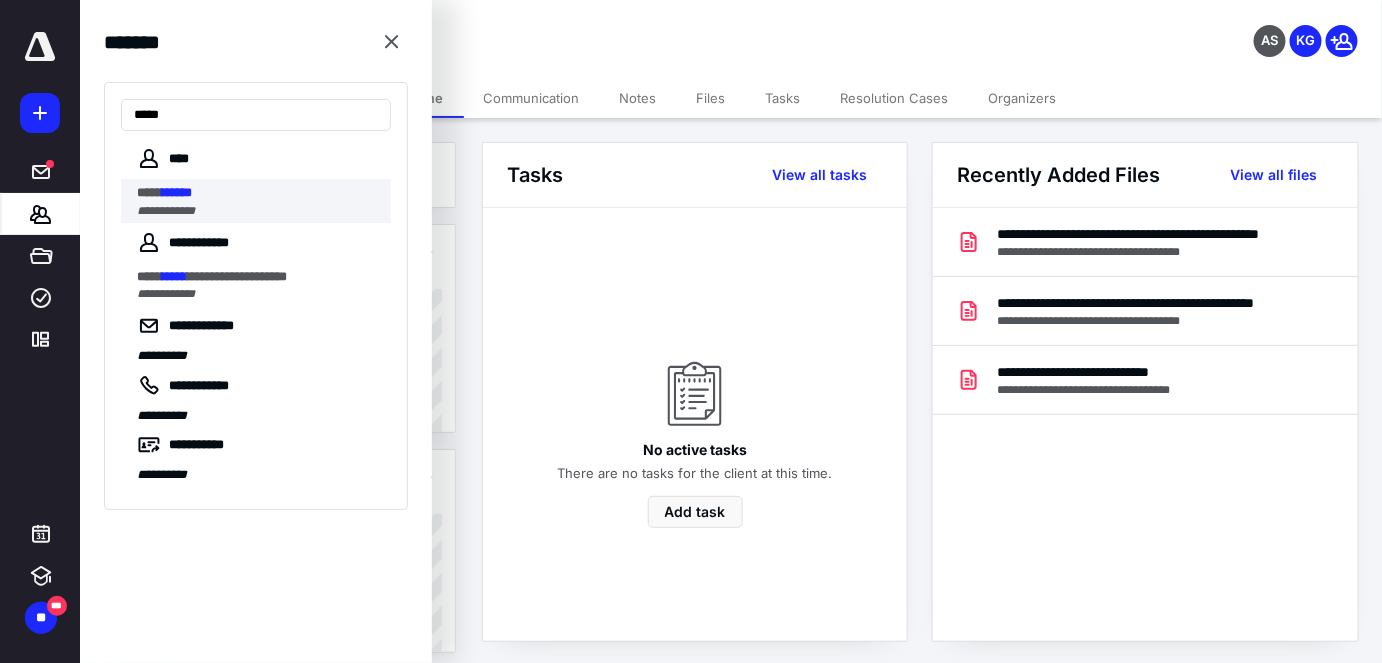 type on "*****" 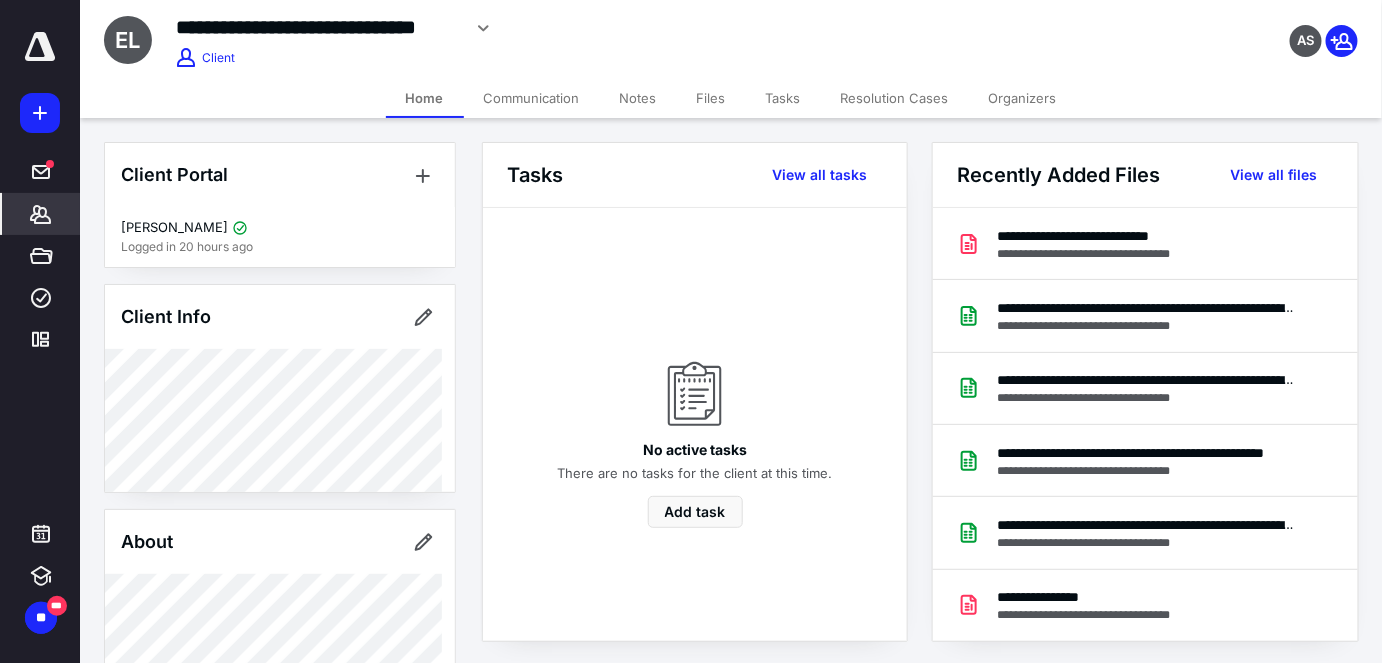 click on "Organizers" at bounding box center [1023, 98] 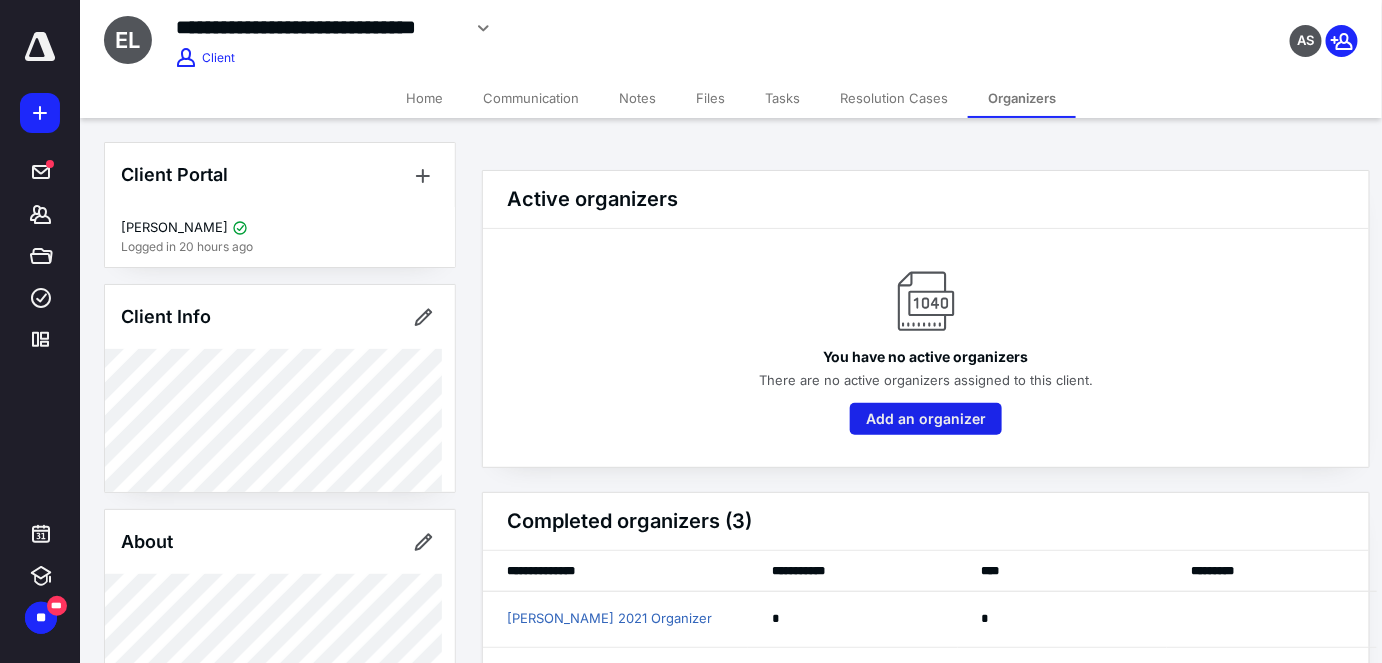 click on "Add an organizer" at bounding box center [926, 419] 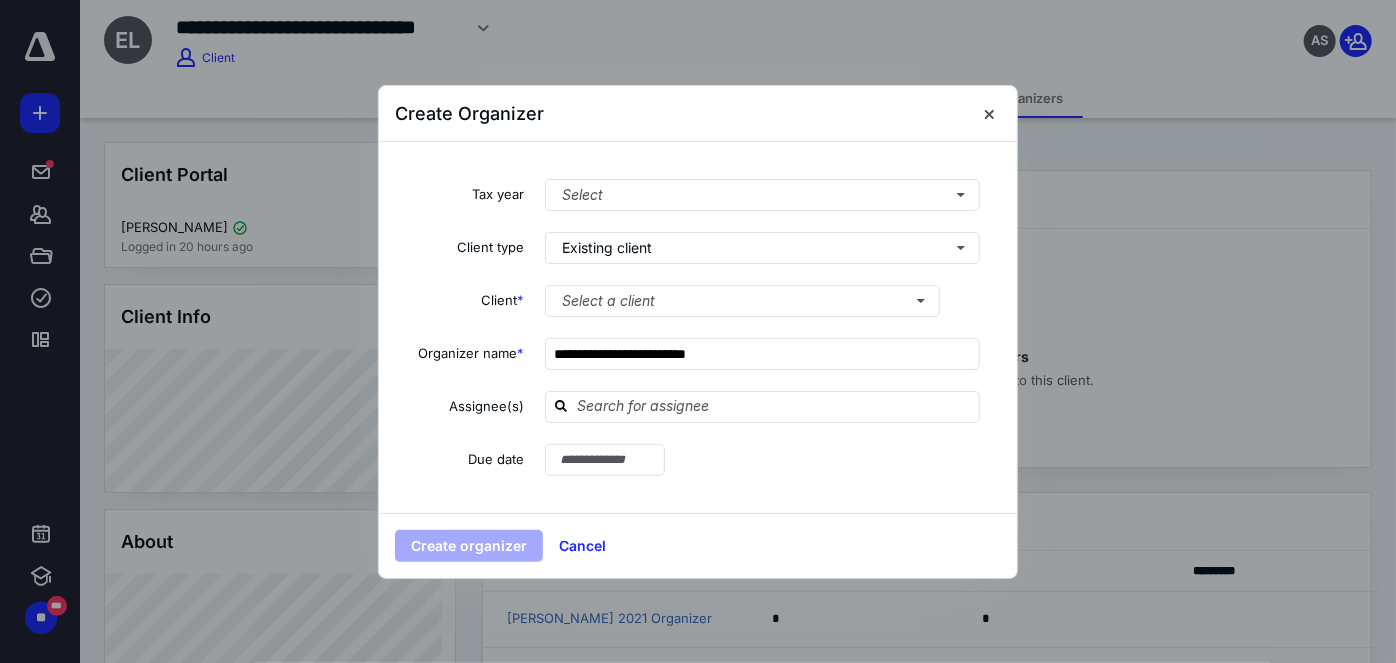 type on "**********" 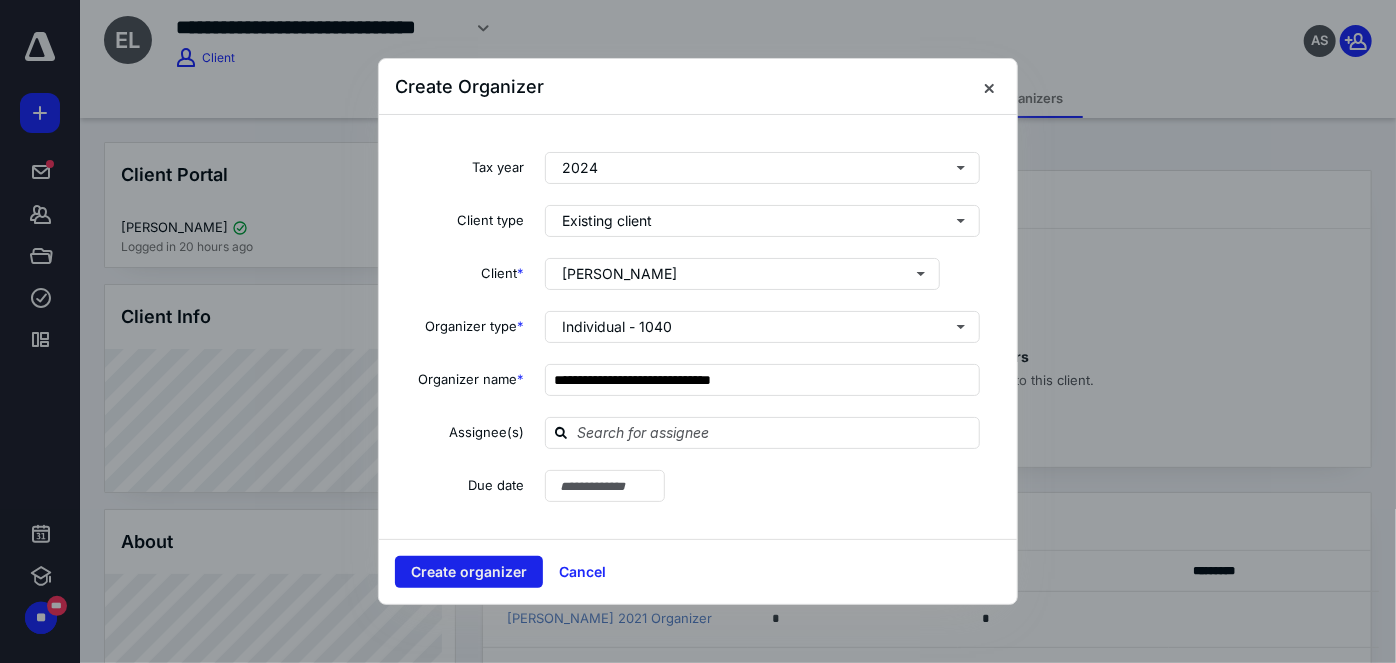 click on "Create organizer" at bounding box center (469, 572) 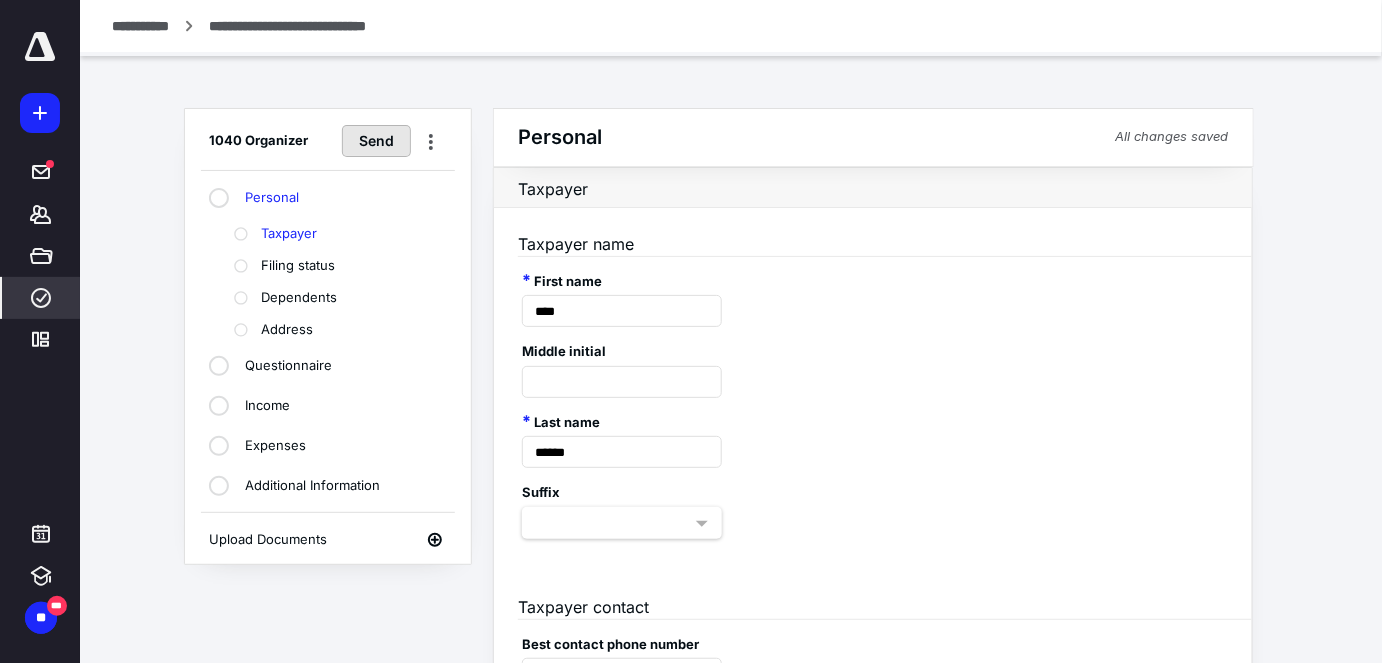 click on "Send" at bounding box center (376, 141) 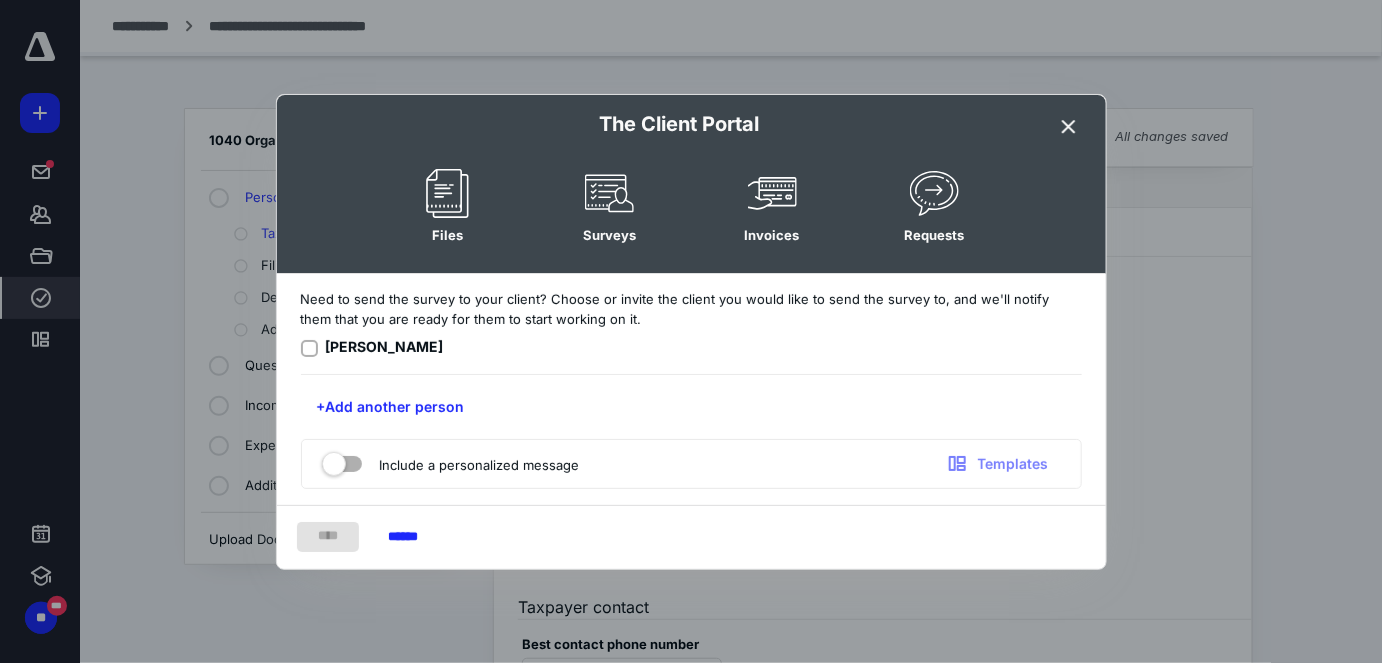 click at bounding box center (309, 348) 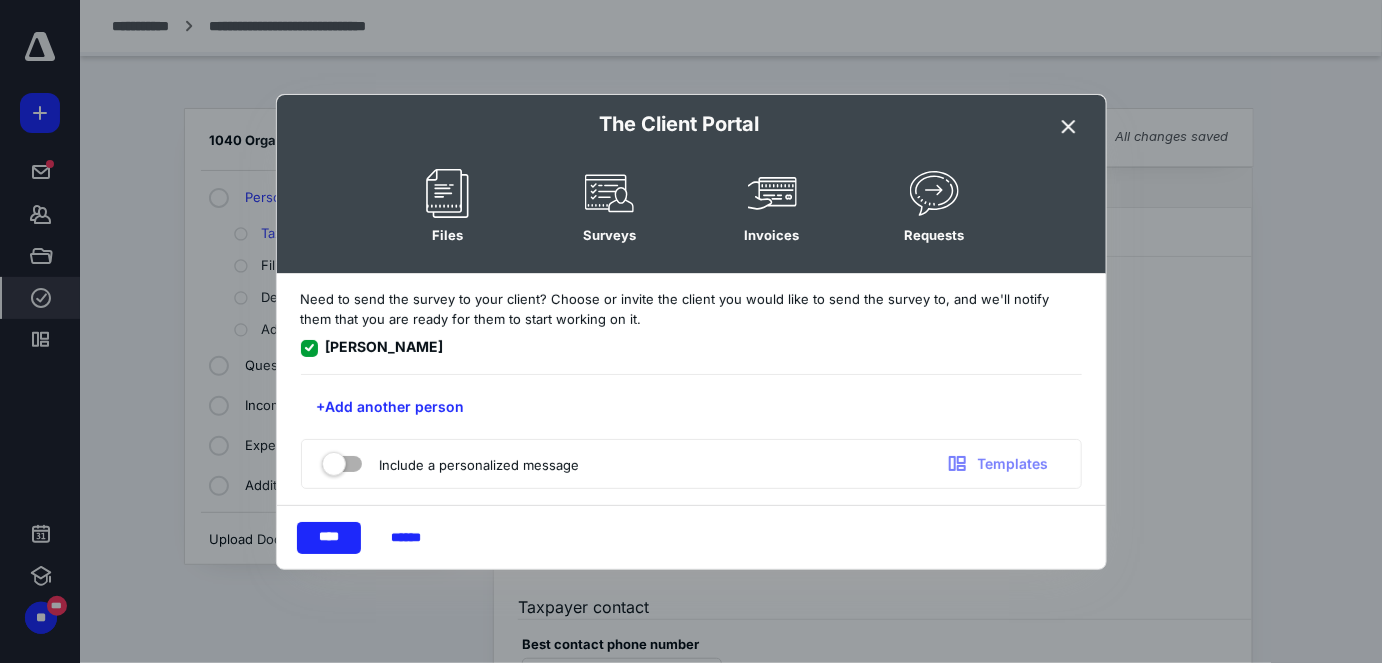 click at bounding box center (1070, 127) 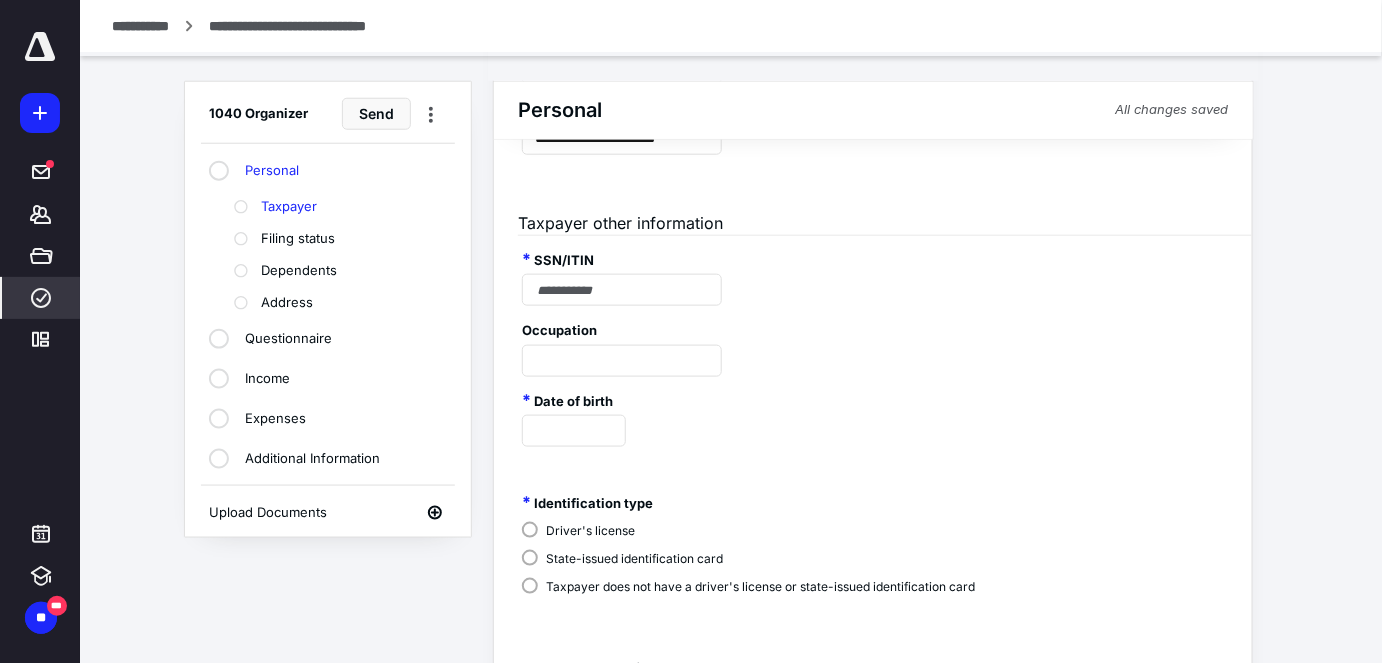 scroll, scrollTop: 595, scrollLeft: 0, axis: vertical 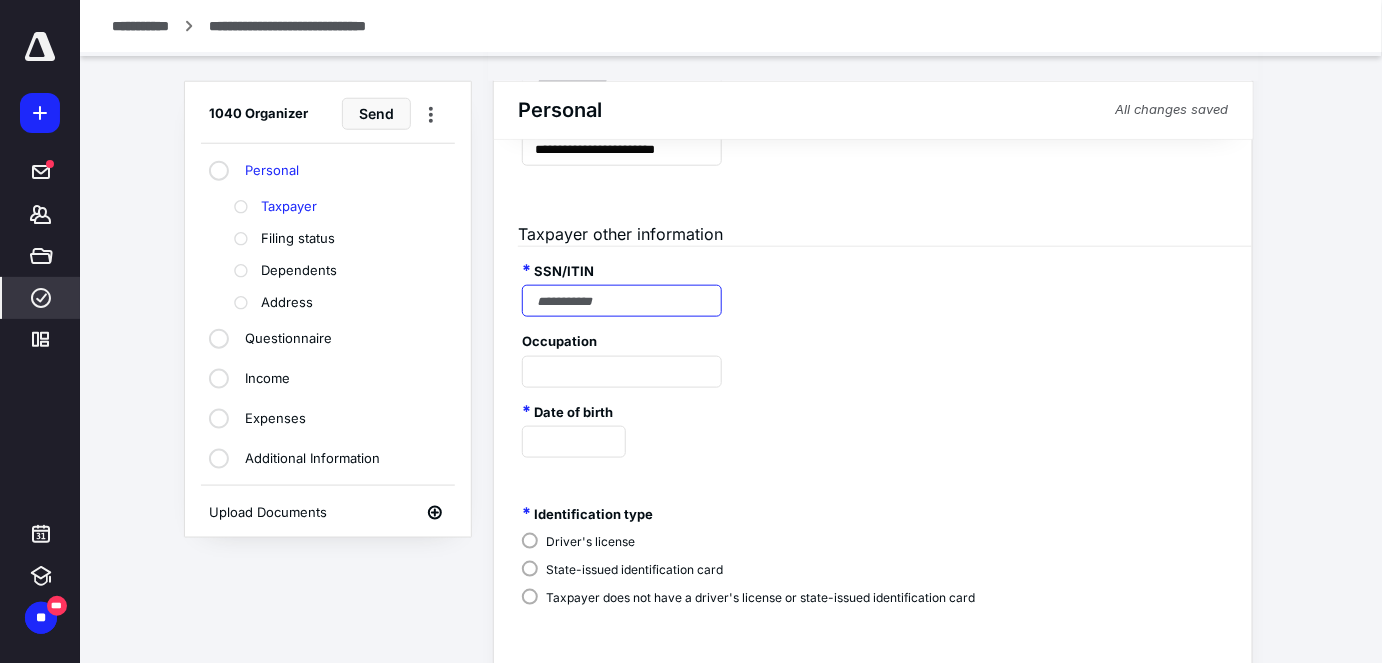 click at bounding box center [622, 301] 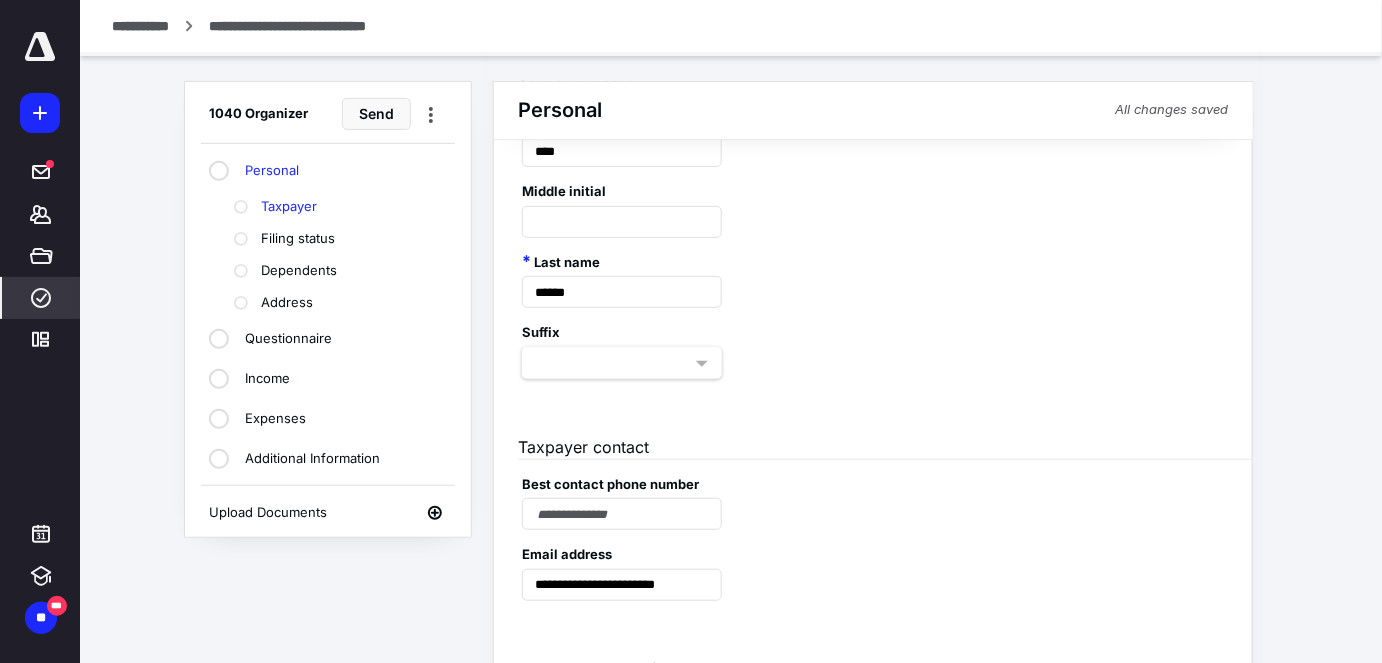scroll, scrollTop: 229, scrollLeft: 0, axis: vertical 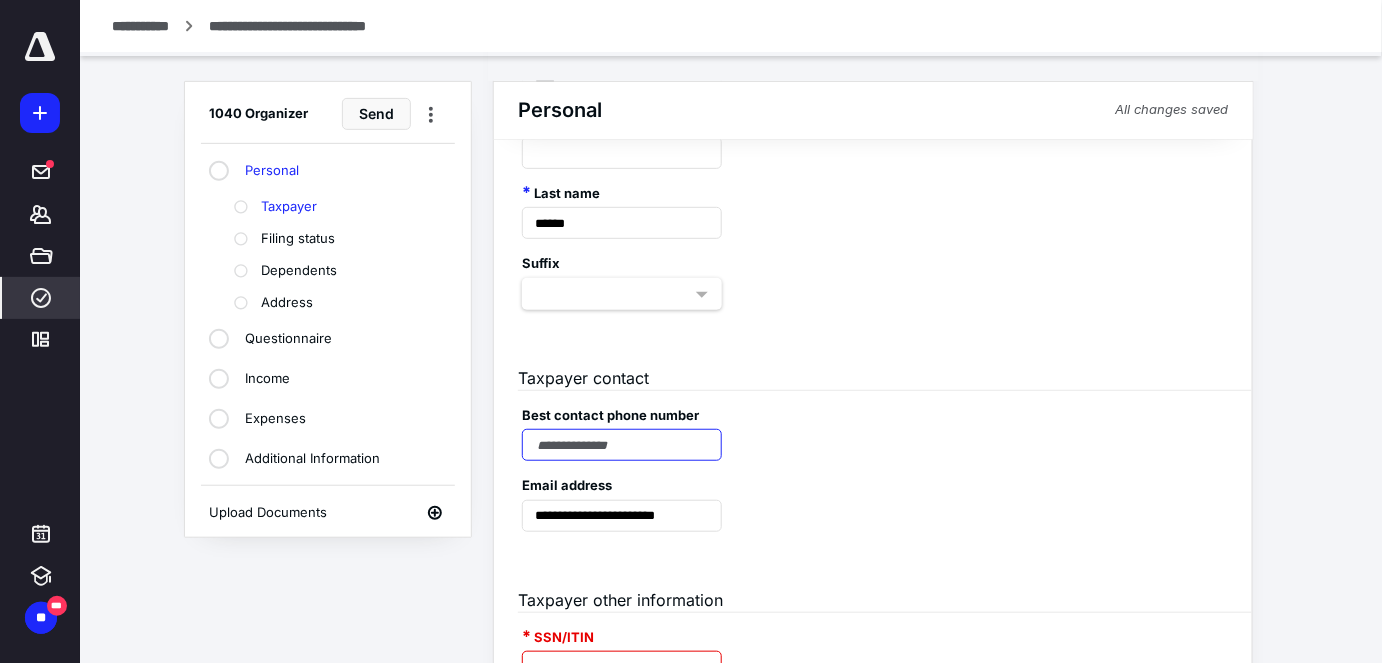 click at bounding box center [622, 445] 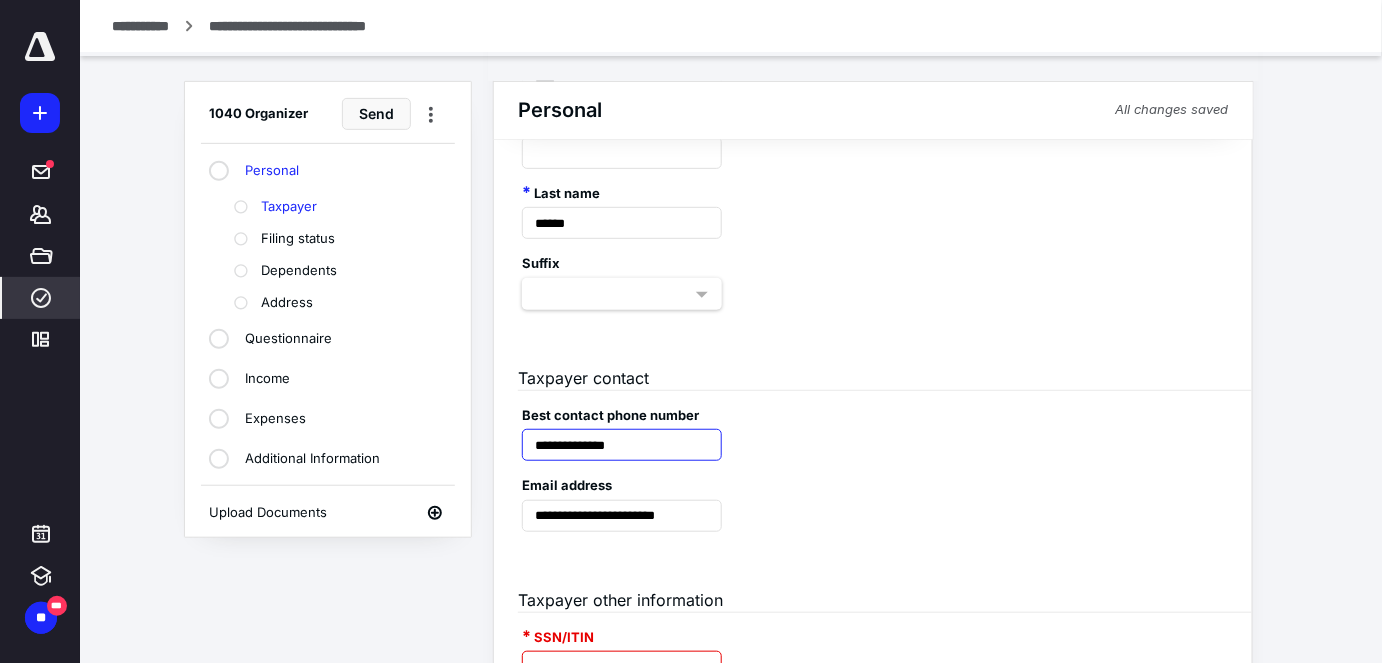 type on "**********" 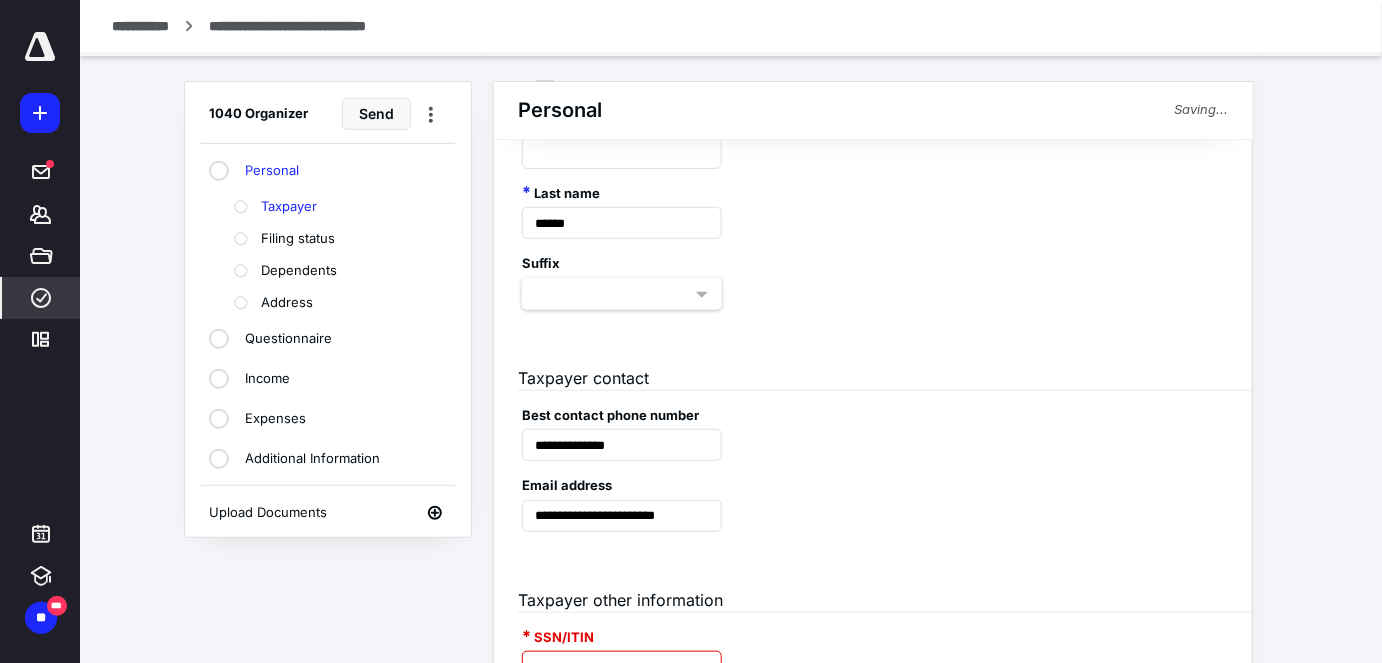 click at bounding box center (622, 667) 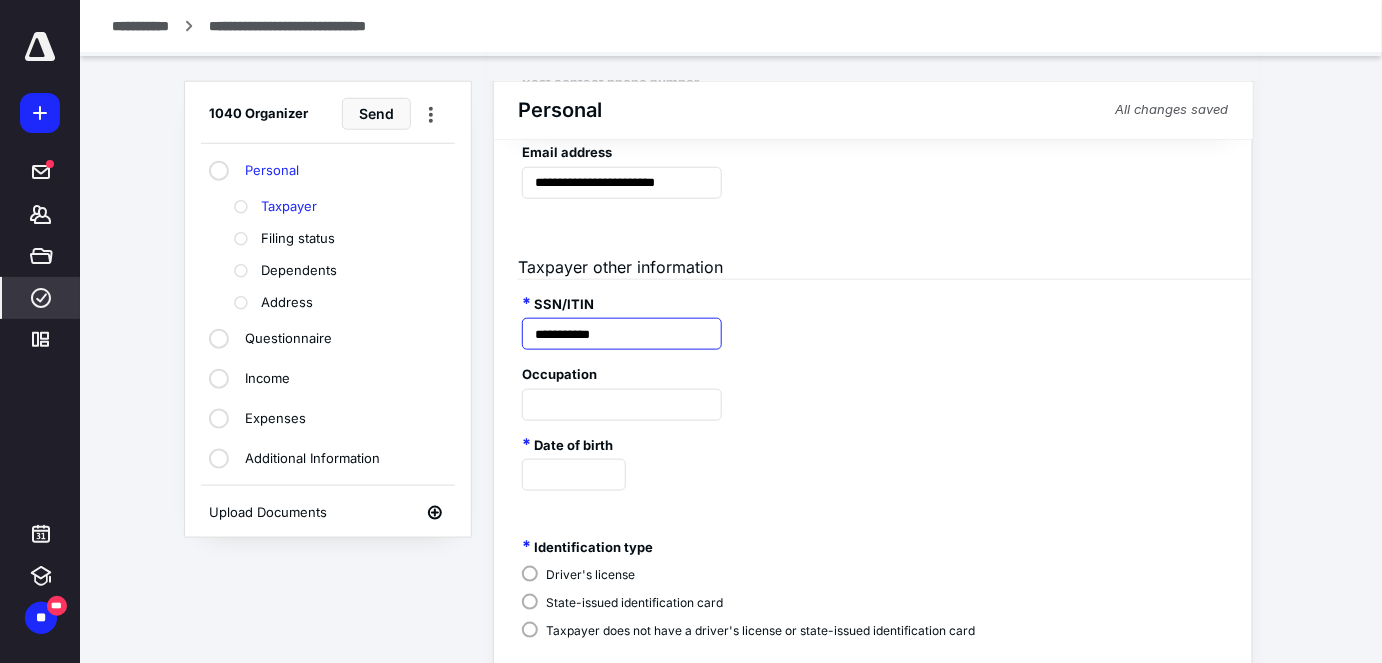 scroll, scrollTop: 662, scrollLeft: 0, axis: vertical 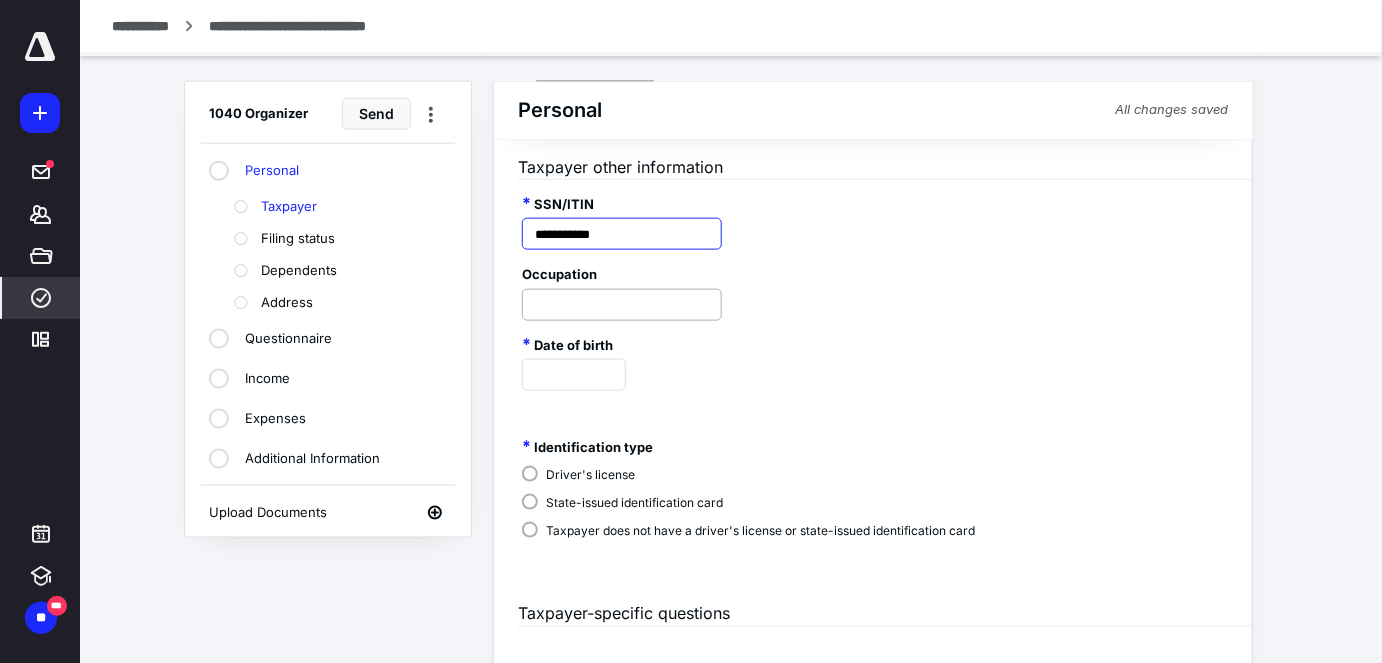 type on "**********" 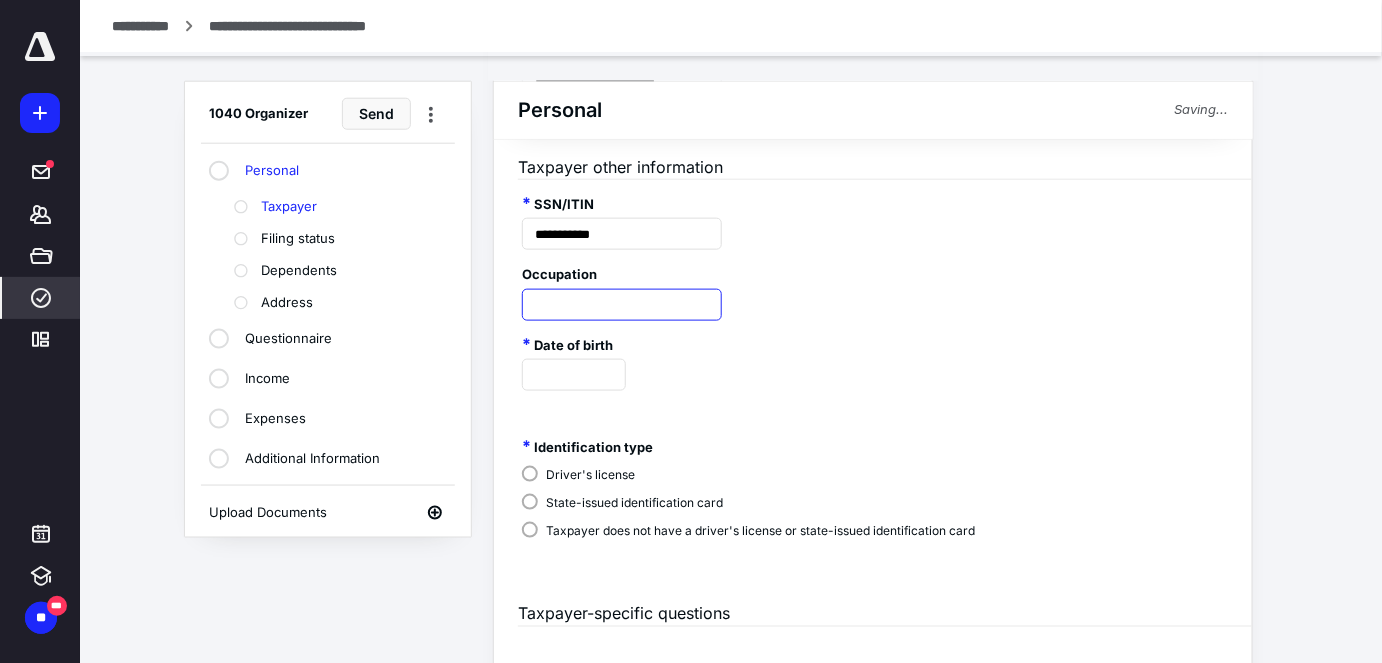 click at bounding box center [622, 305] 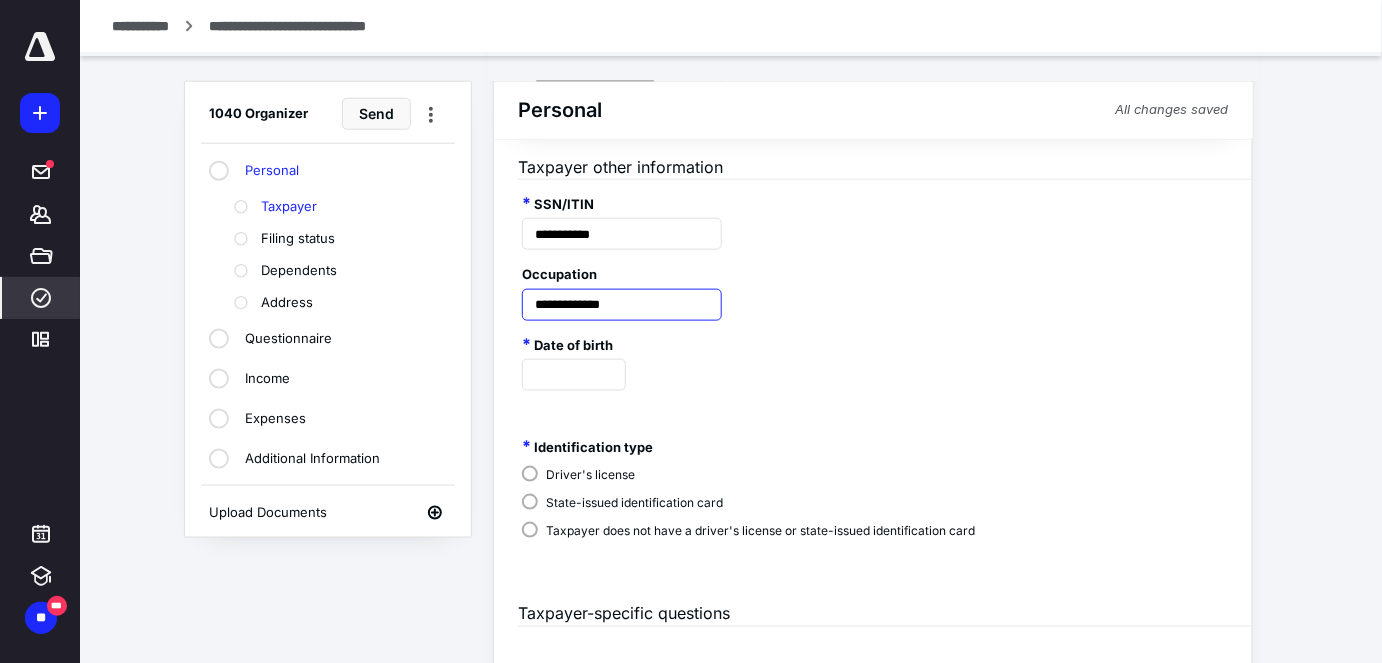 type on "**********" 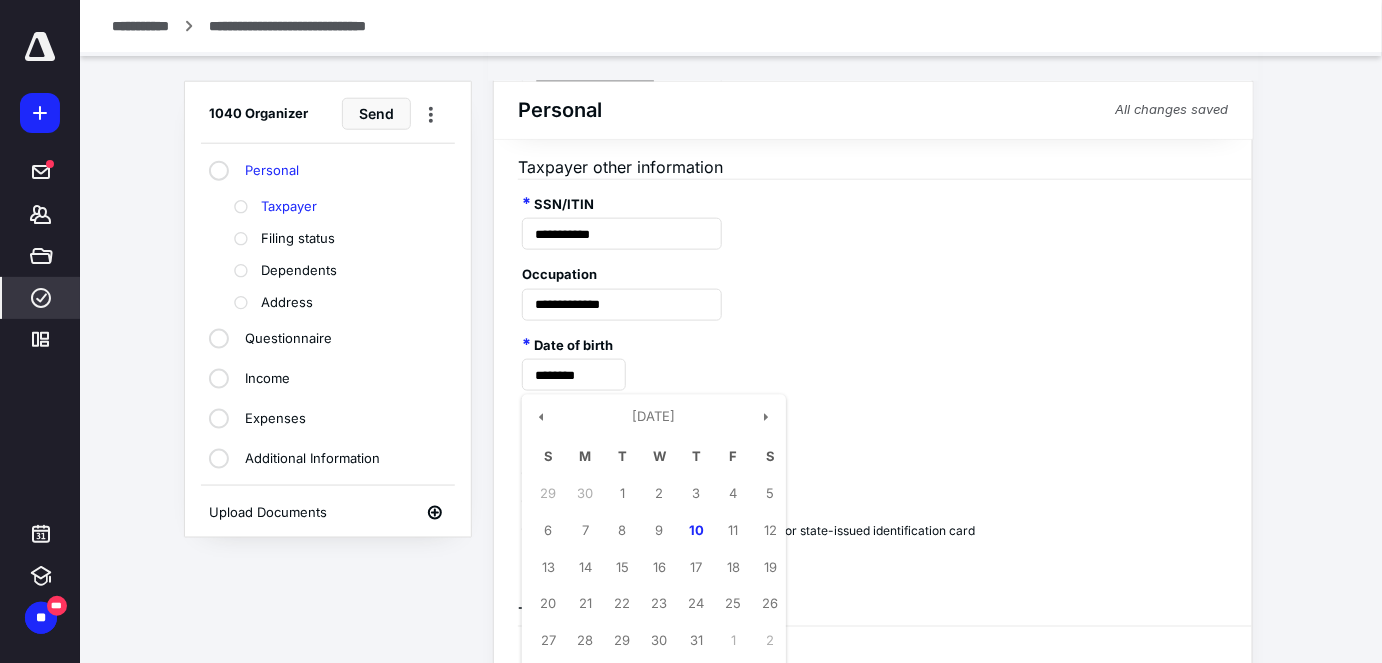 type on "**********" 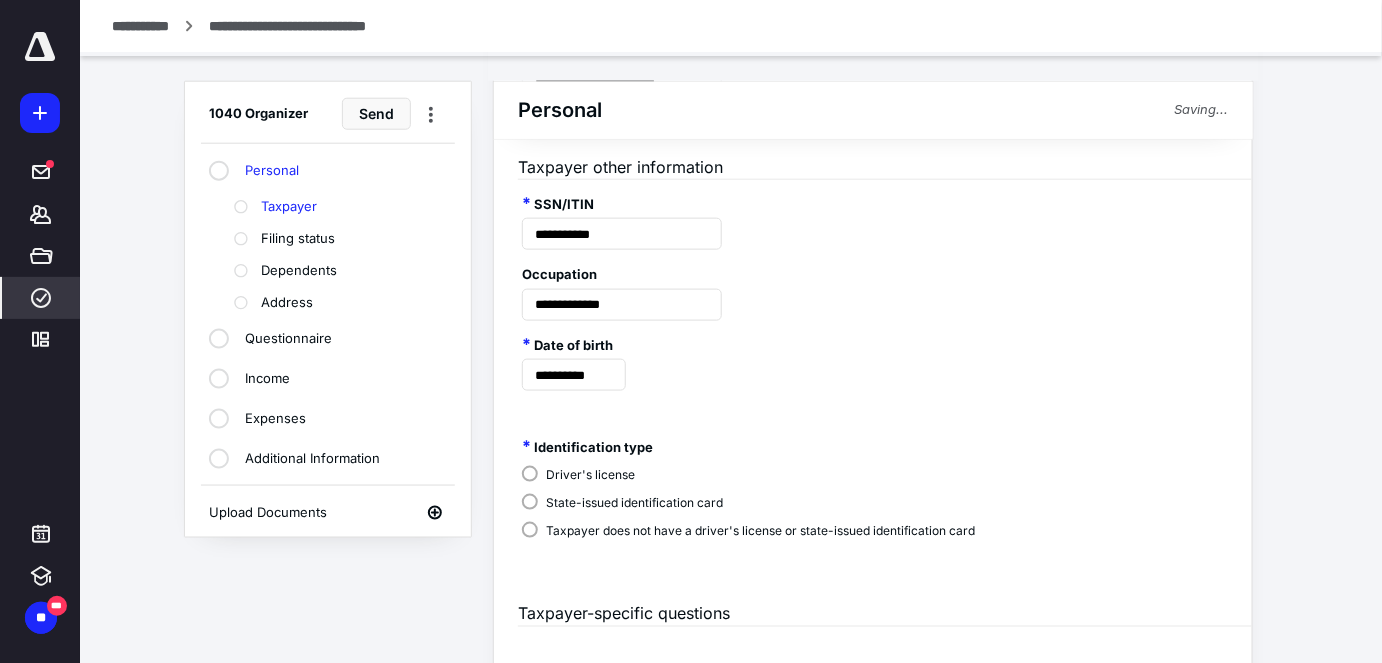 click on "**********" at bounding box center [873, 356] 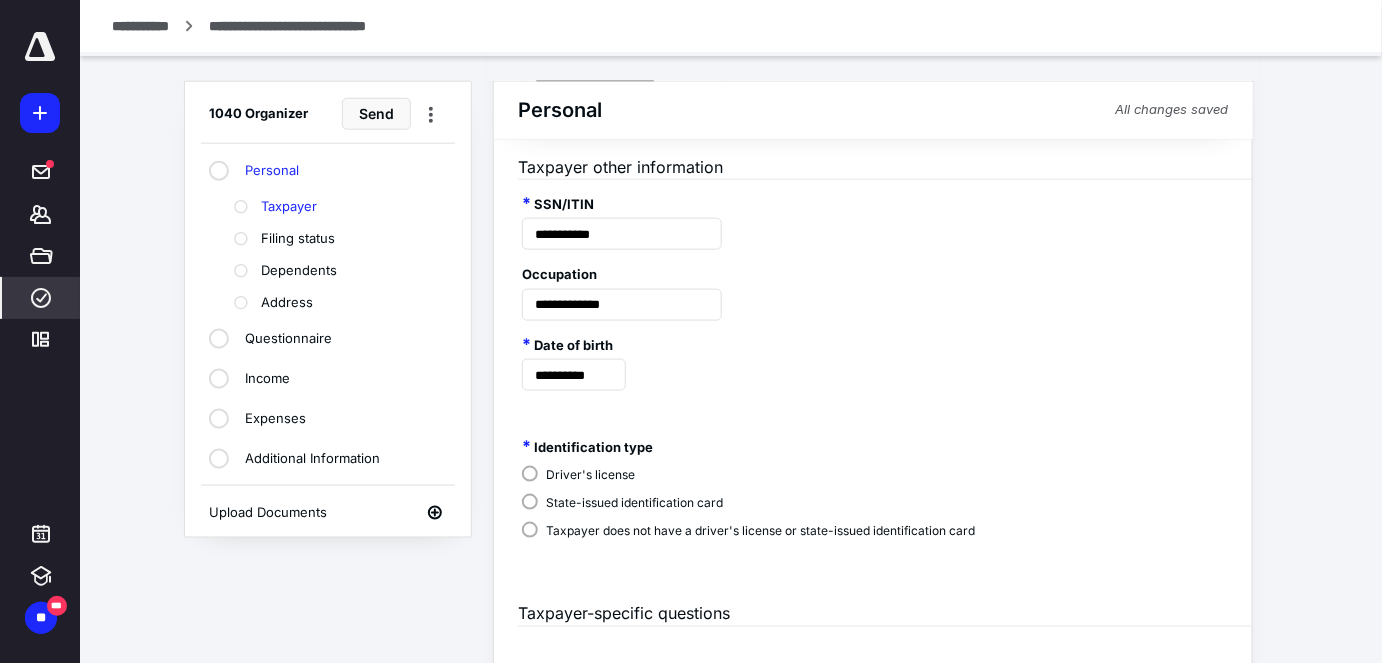 click on "Driver's license" at bounding box center [748, 473] 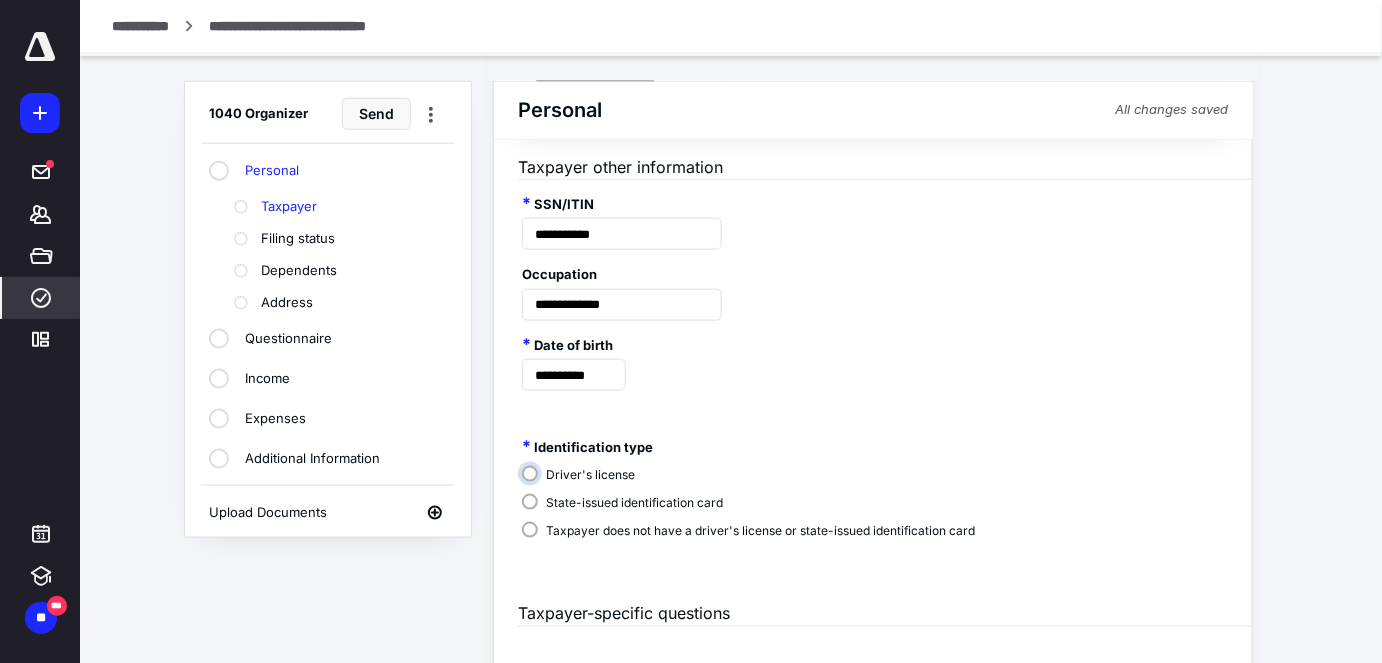click on "Driver's license" at bounding box center (753, 482) 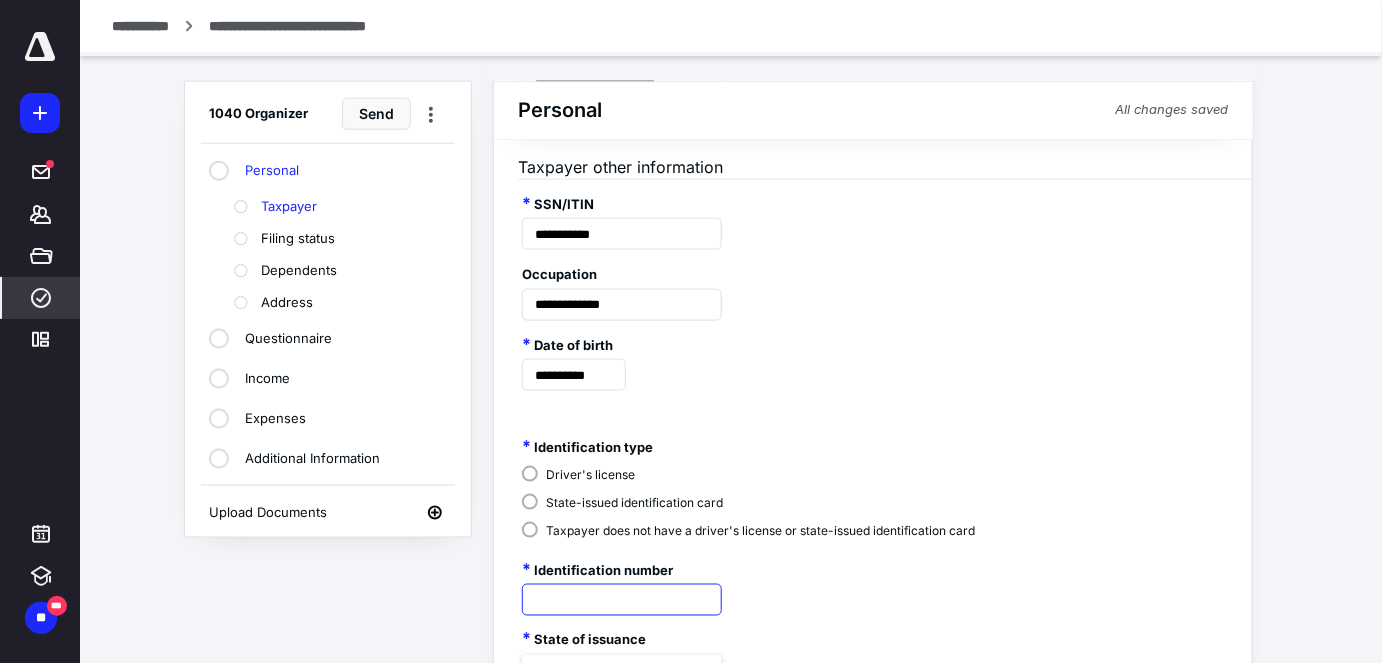 click at bounding box center [622, 600] 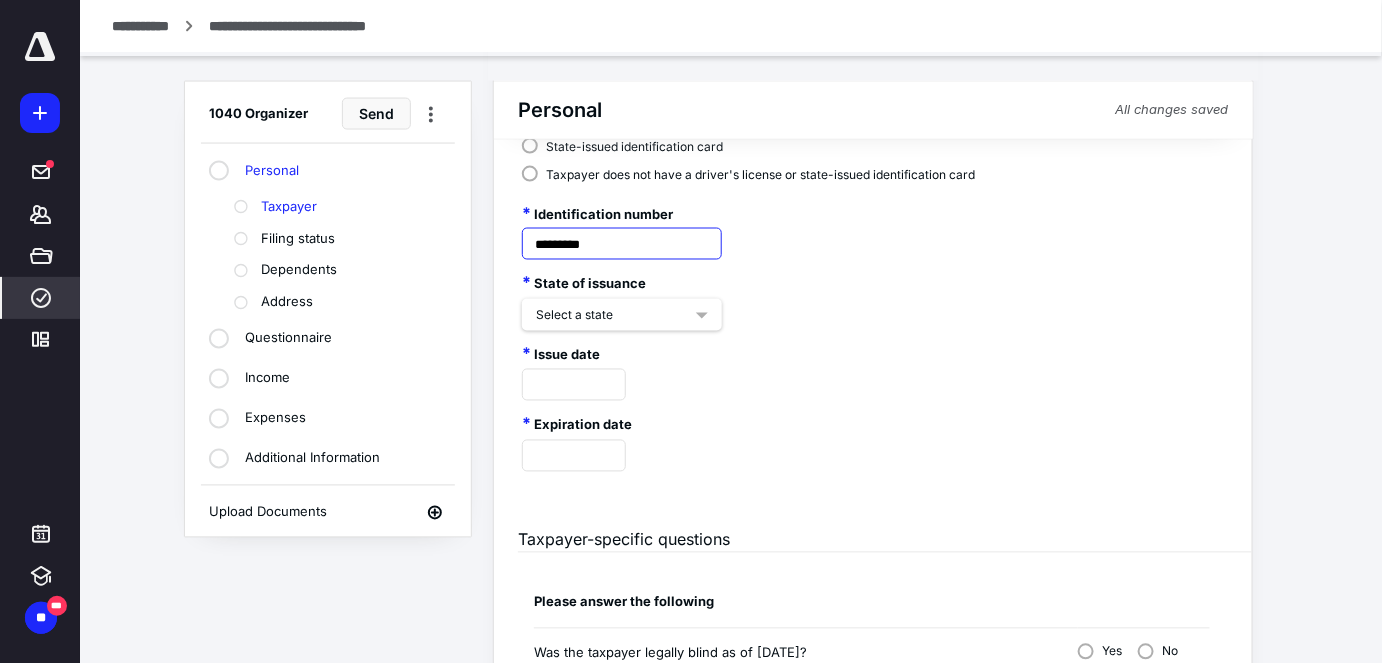 scroll, scrollTop: 1069, scrollLeft: 0, axis: vertical 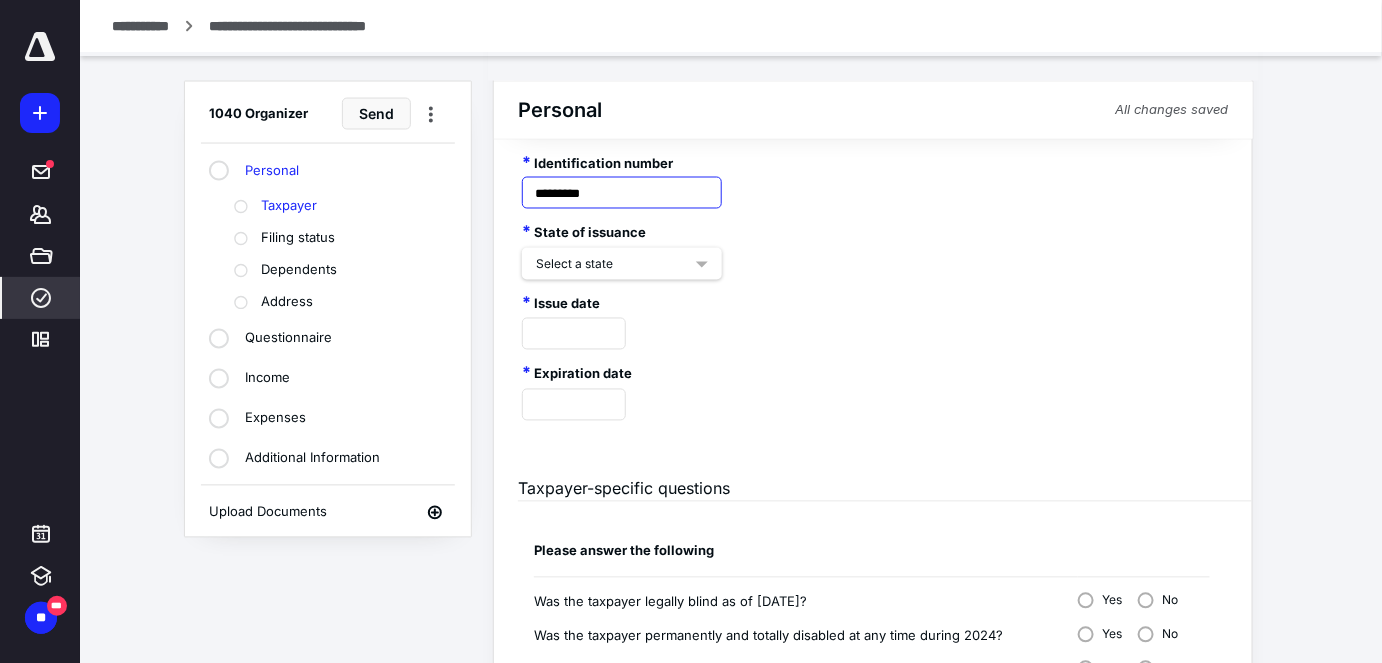 type on "*********" 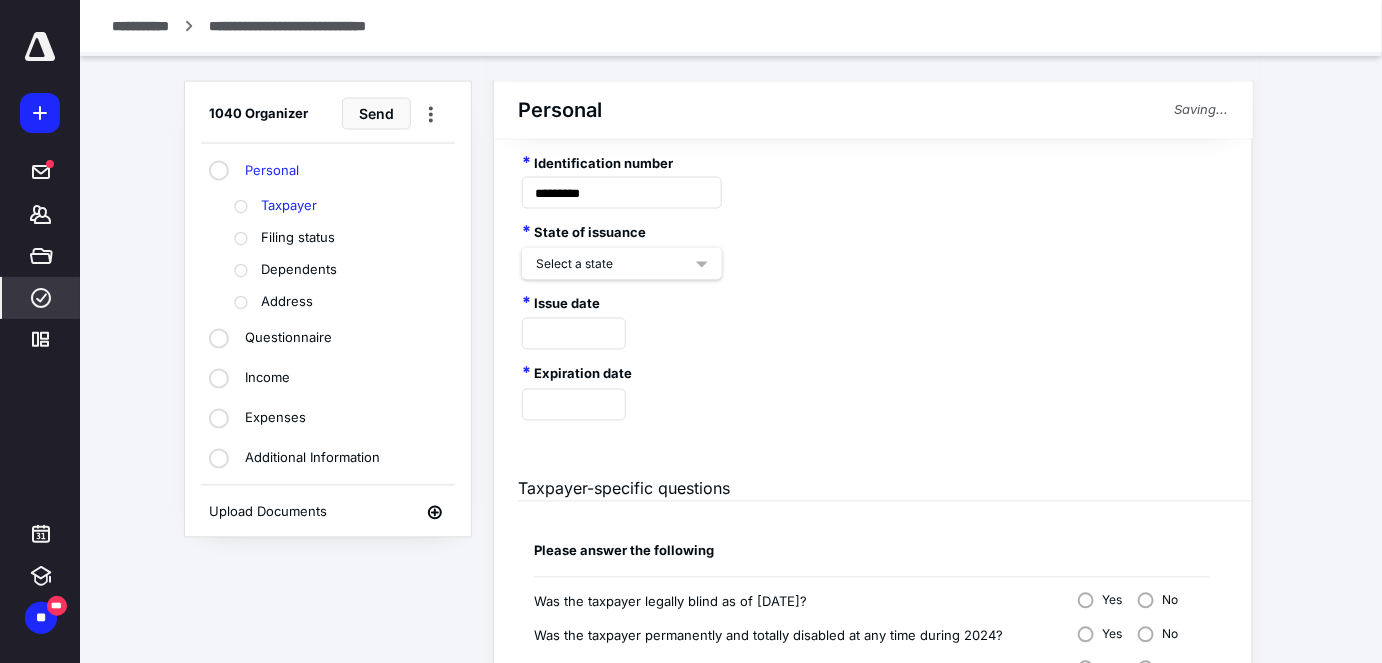 click on "Select a state" at bounding box center [614, 265] 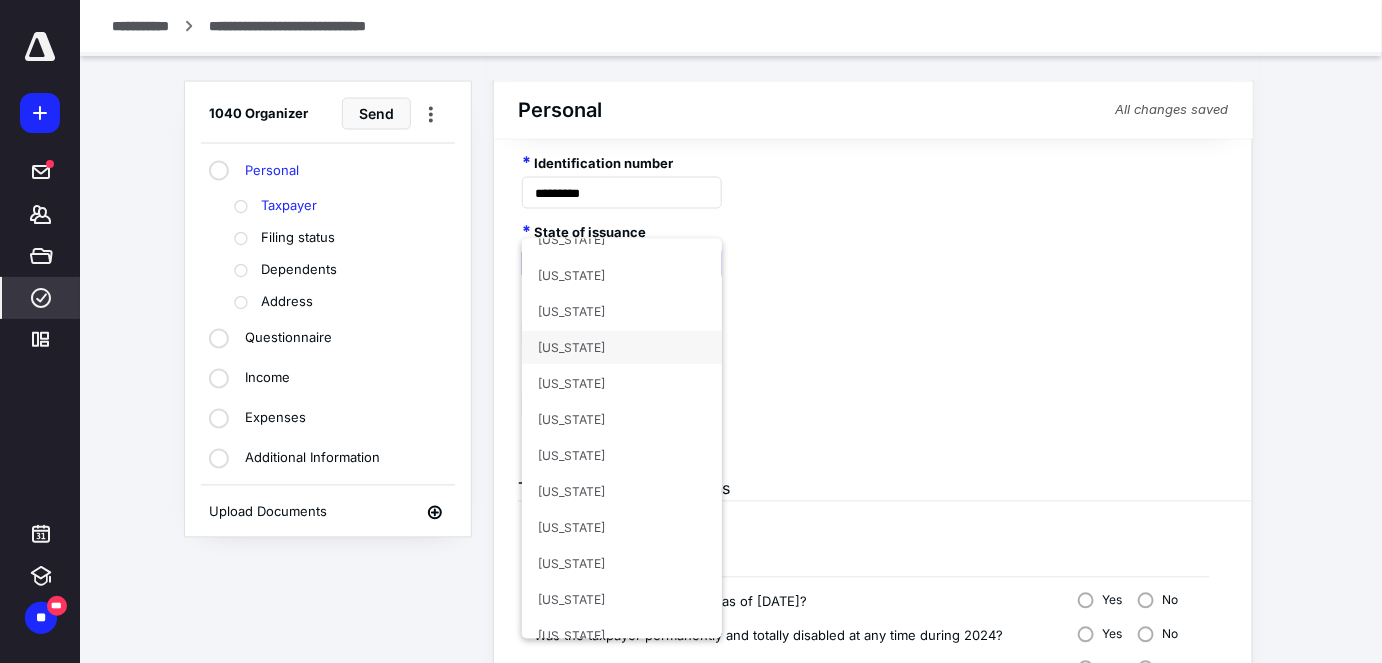 scroll, scrollTop: 244, scrollLeft: 0, axis: vertical 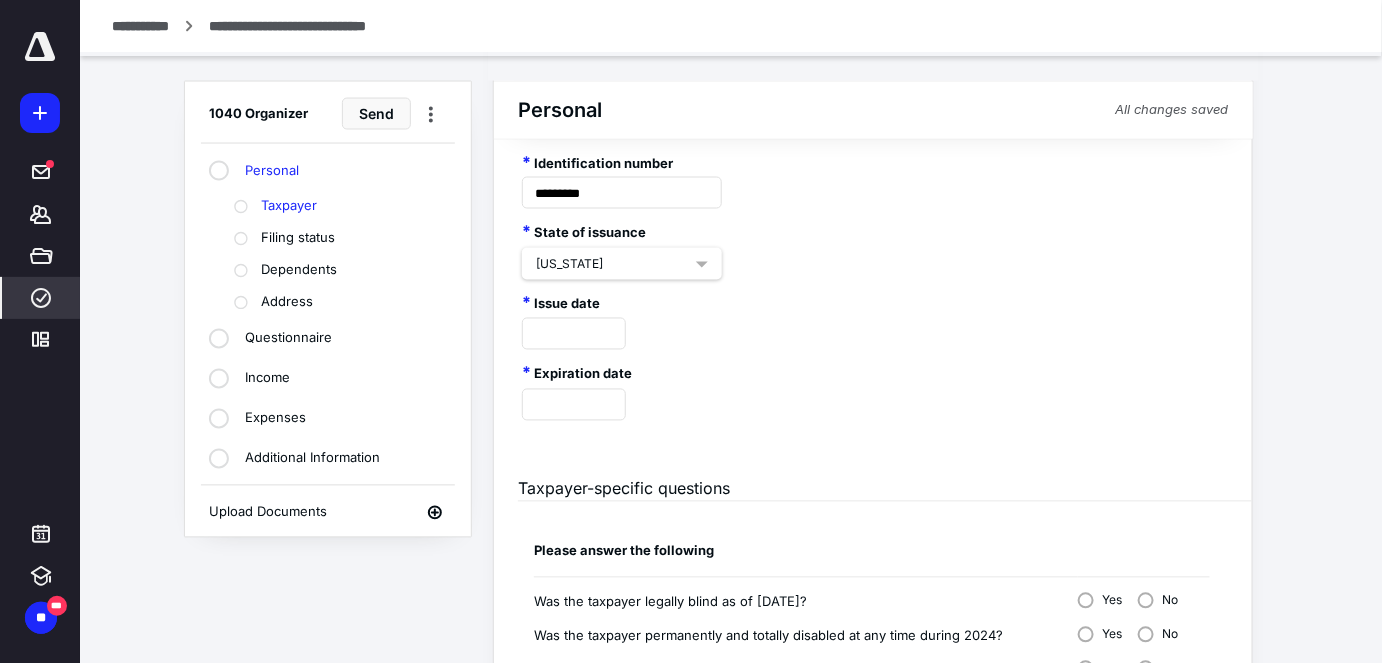 click on "Expiration date" at bounding box center (873, 385) 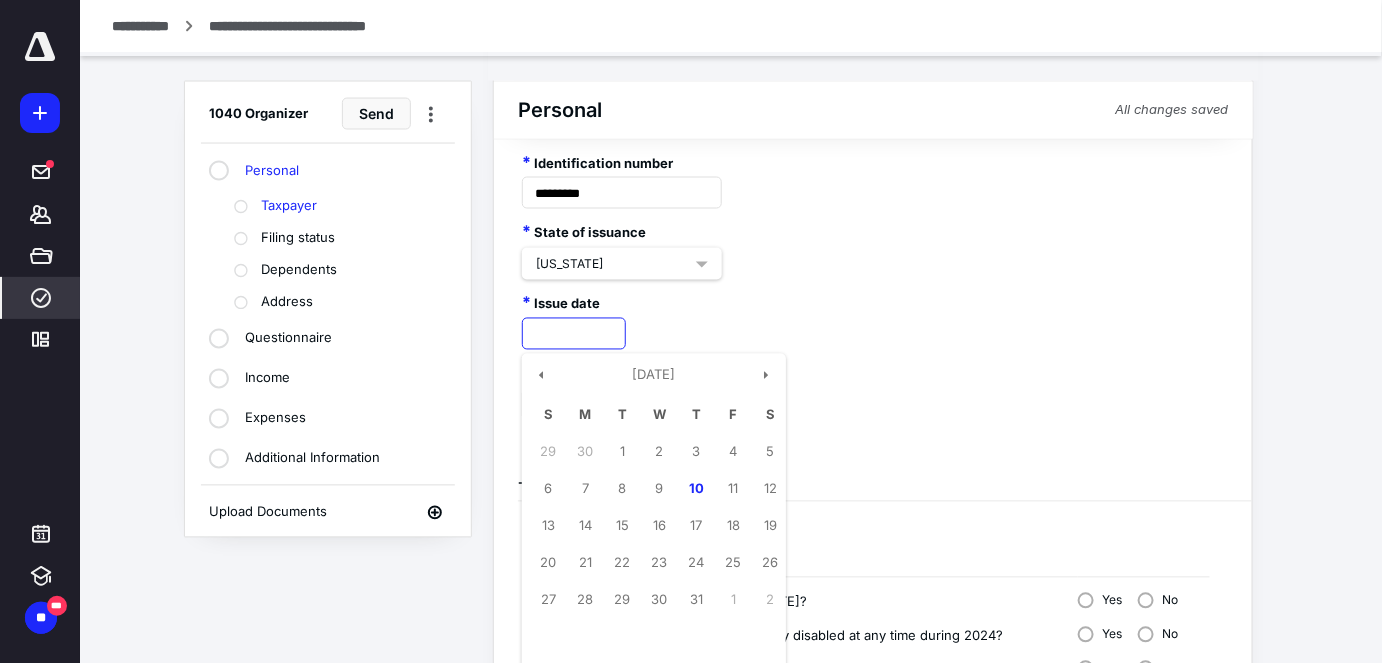 click at bounding box center (574, 334) 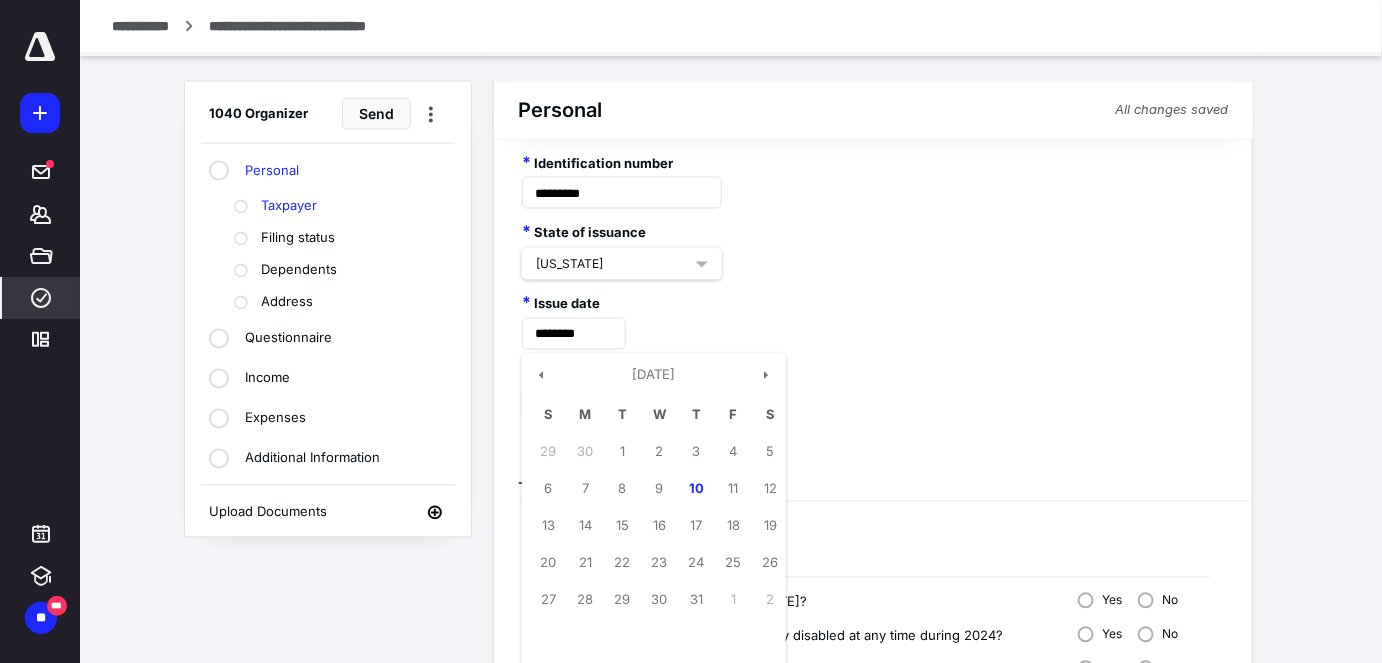 type on "**********" 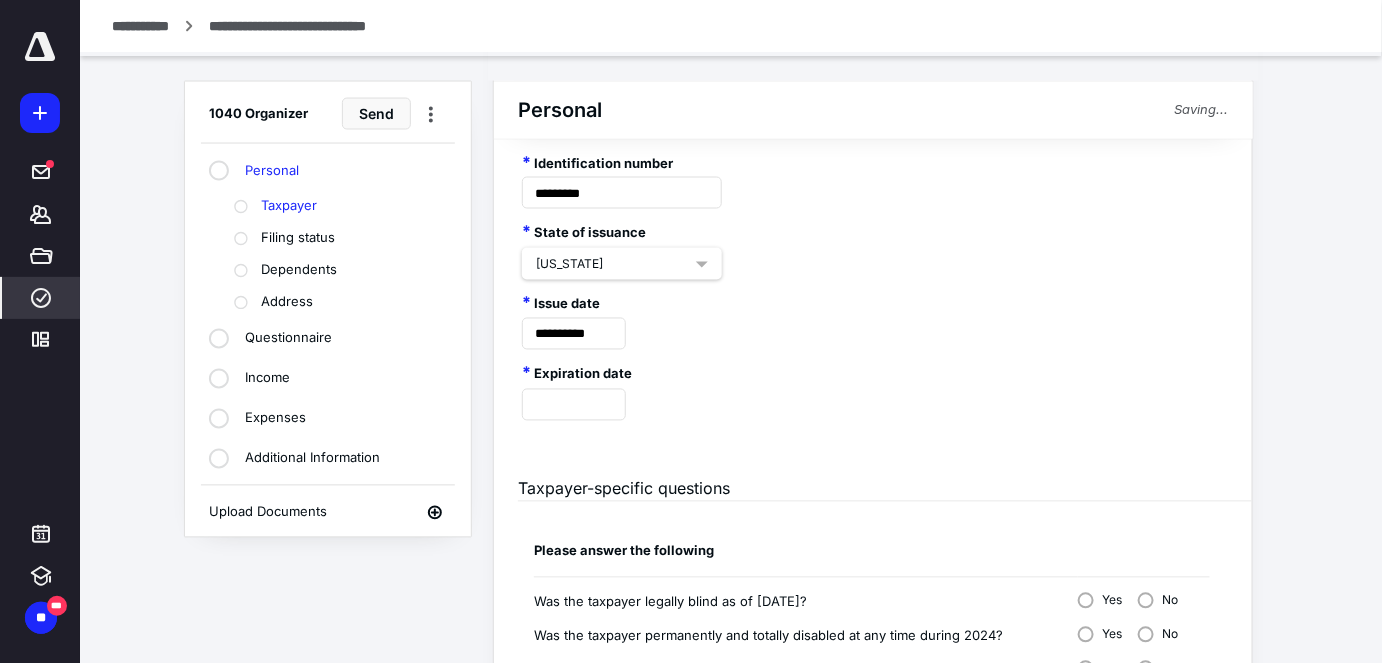 click on "**********" at bounding box center (873, 315) 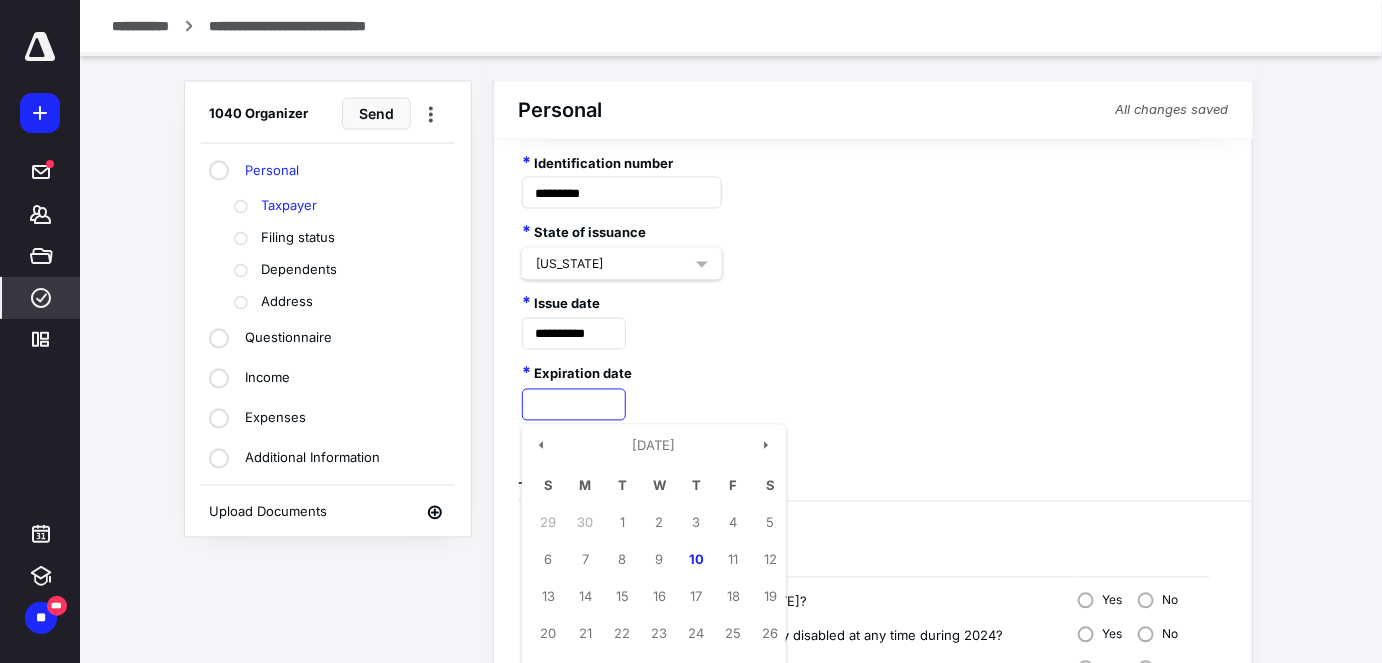 click at bounding box center (574, 405) 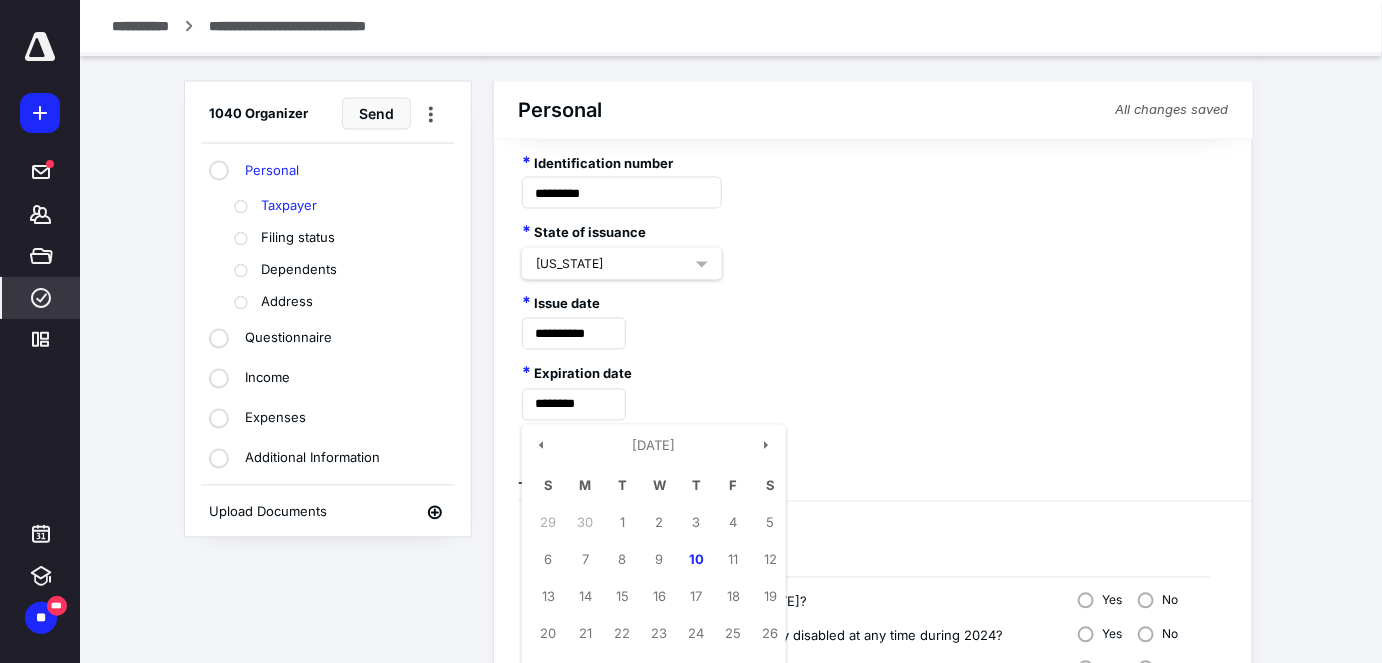 type on "**********" 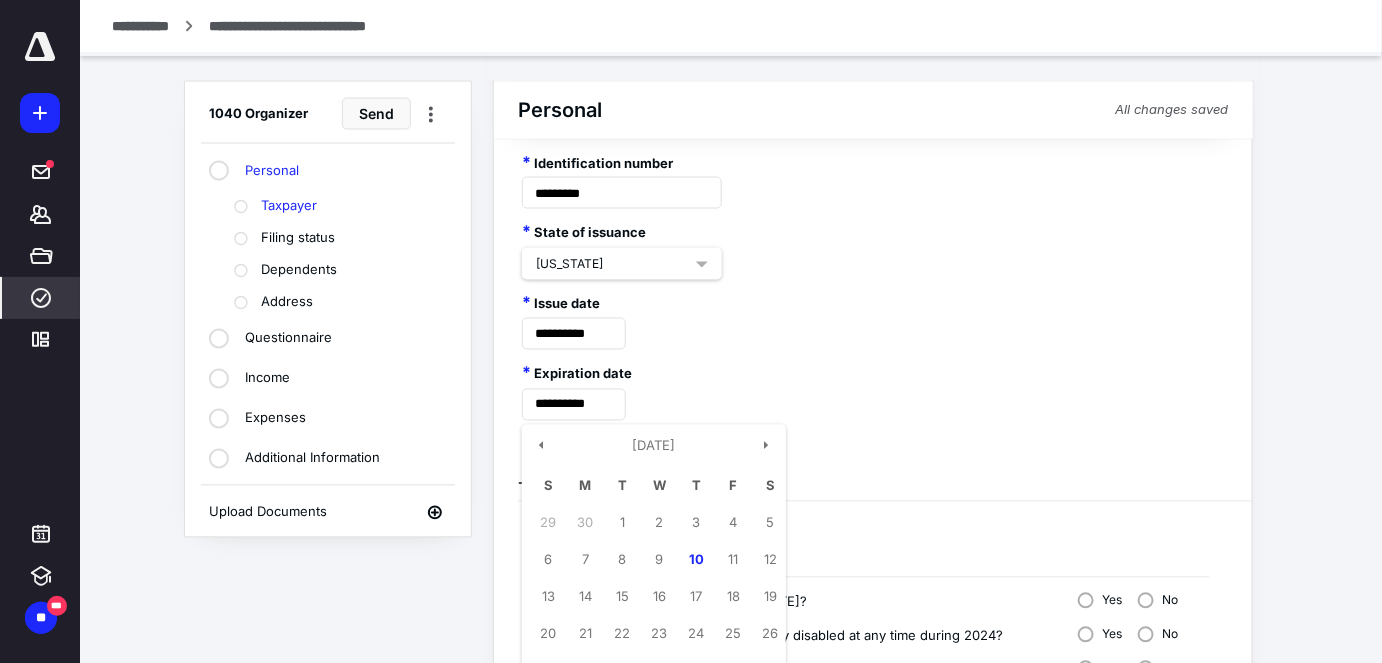 click on "**********" at bounding box center [873, 385] 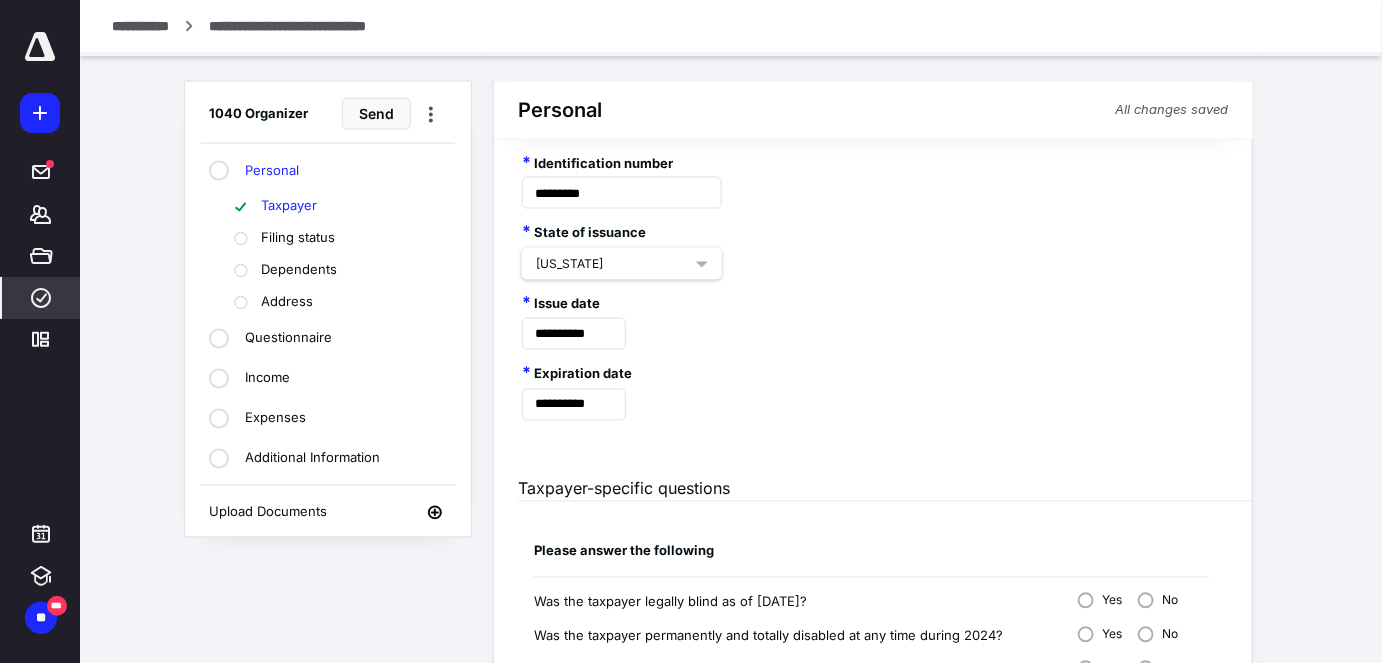 click on "**********" at bounding box center [873, 385] 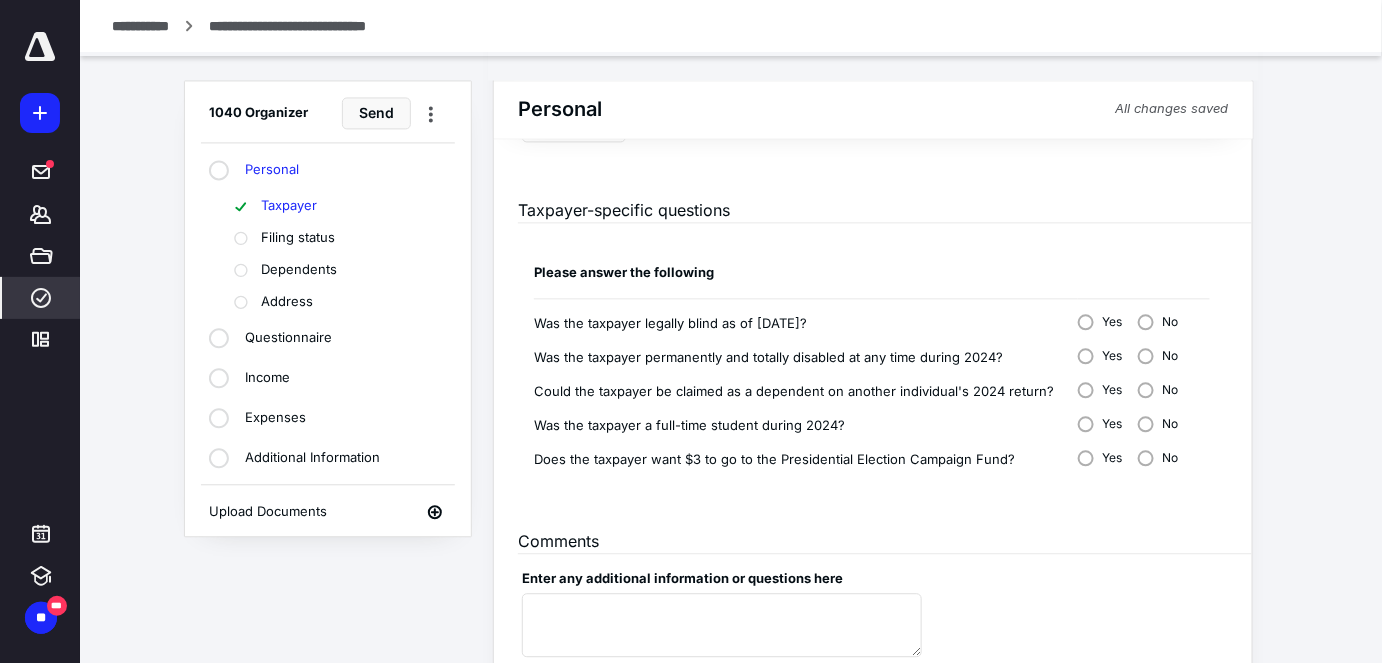 scroll, scrollTop: 1349, scrollLeft: 0, axis: vertical 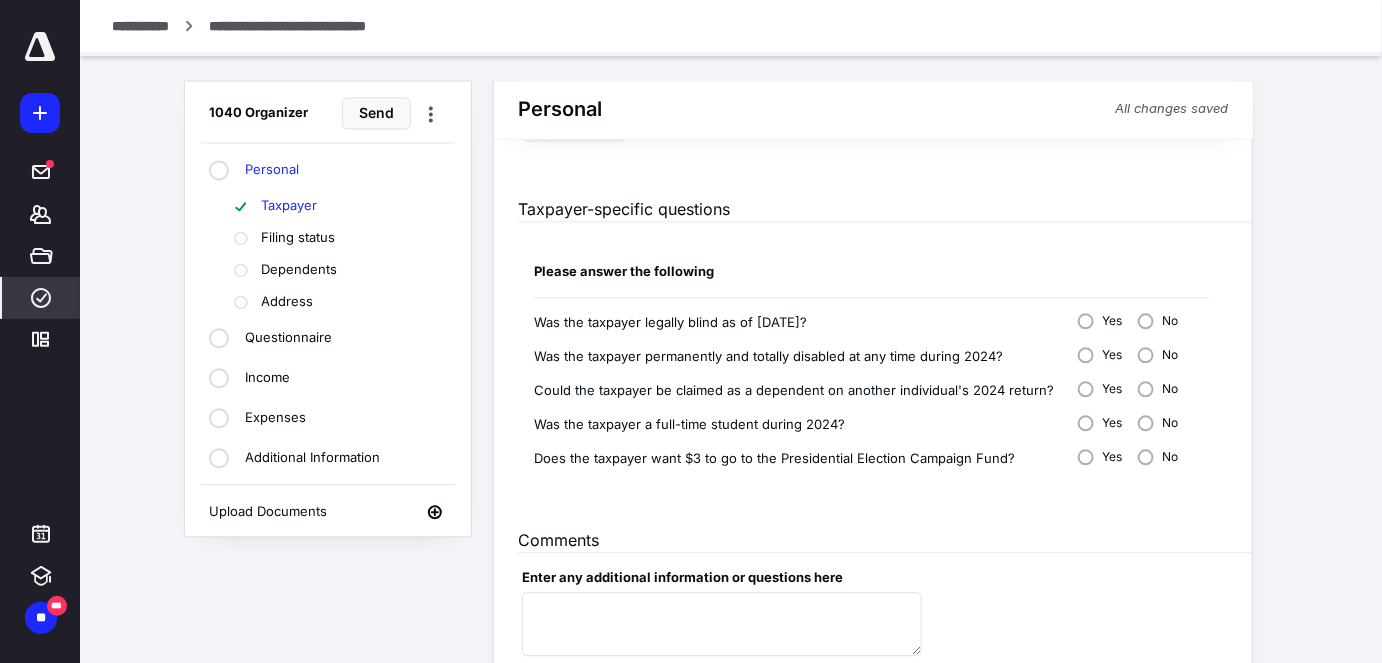 click on "Filing status" at bounding box center [298, 238] 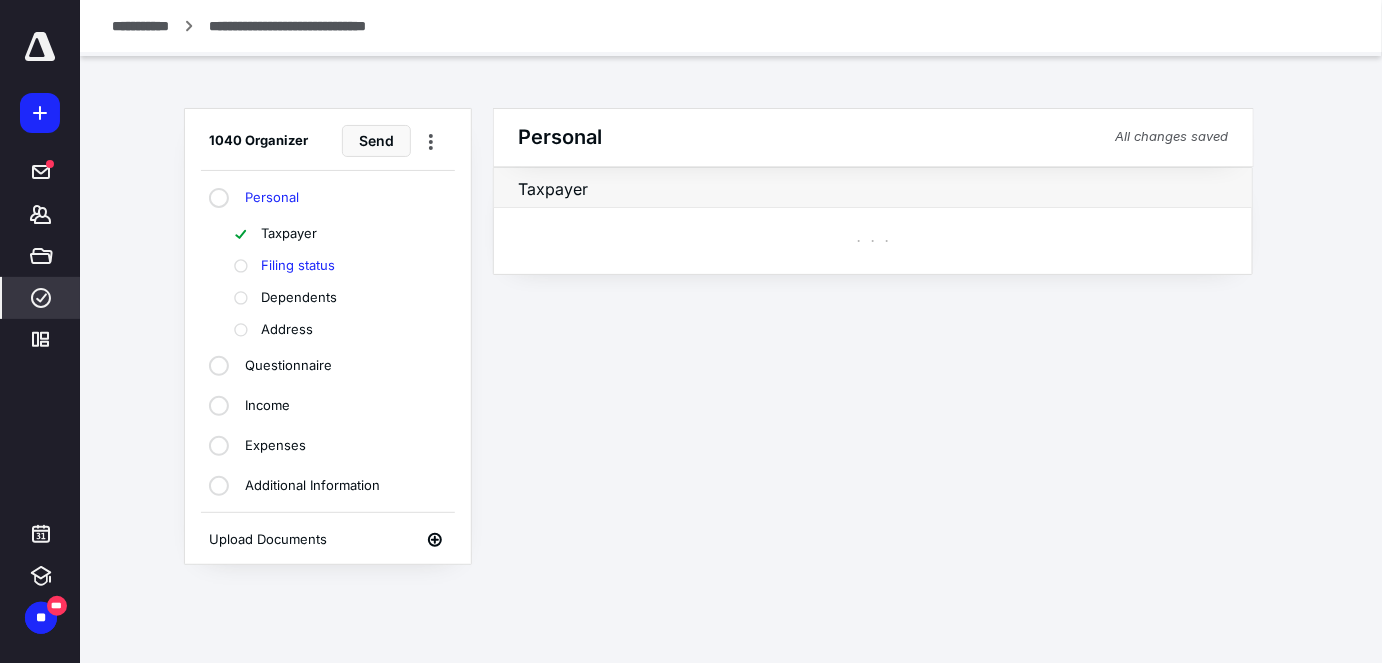 scroll, scrollTop: 0, scrollLeft: 0, axis: both 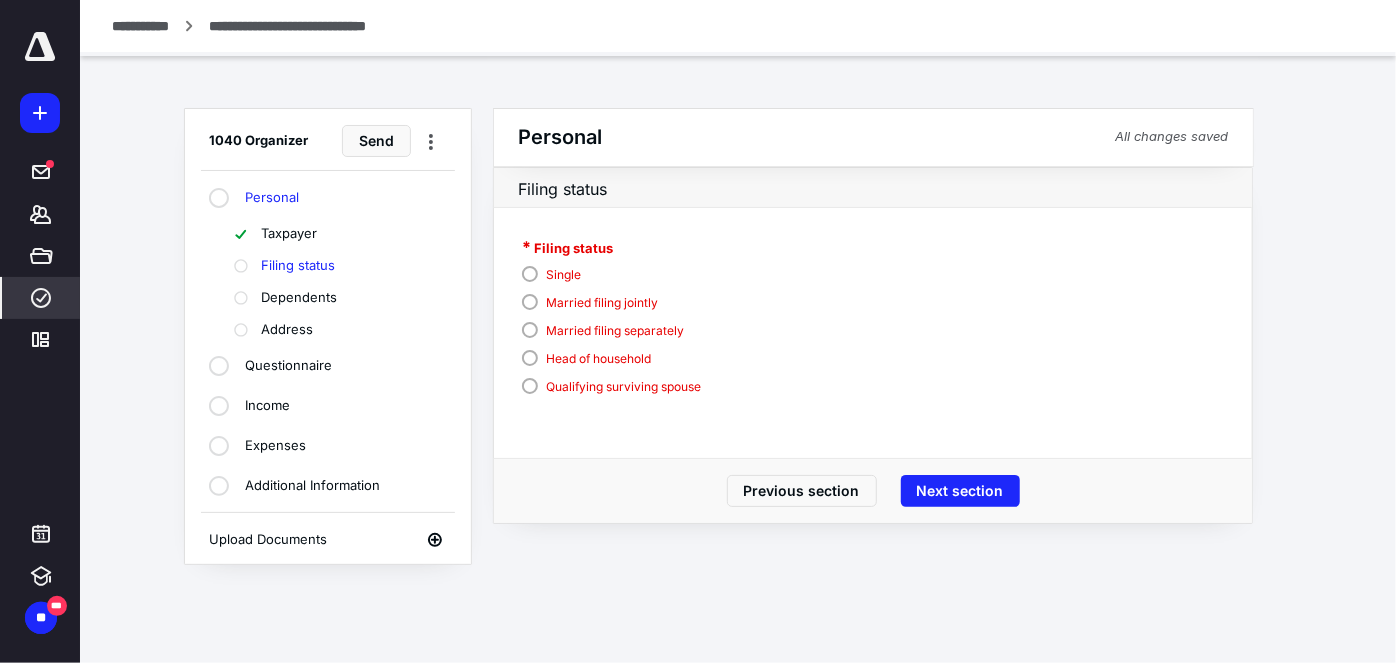 click on "Married filing separately" at bounding box center [615, 331] 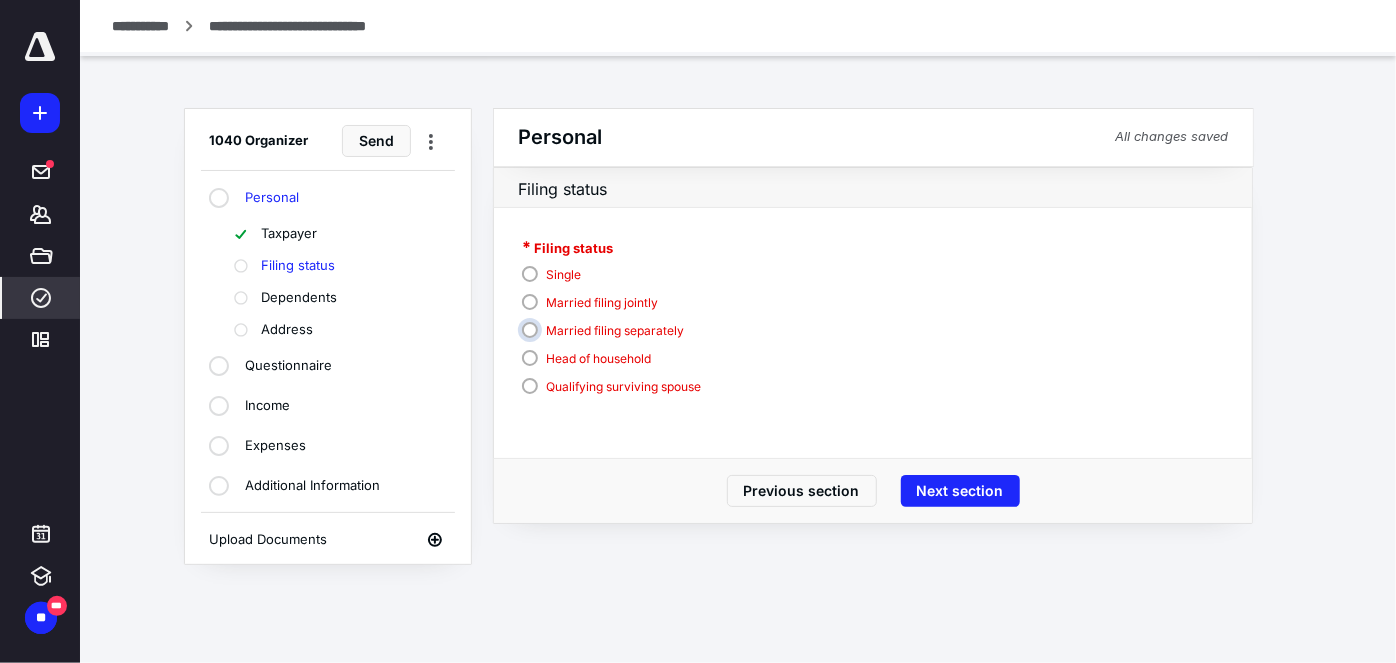 click on "Married filing separately" at bounding box center [616, 338] 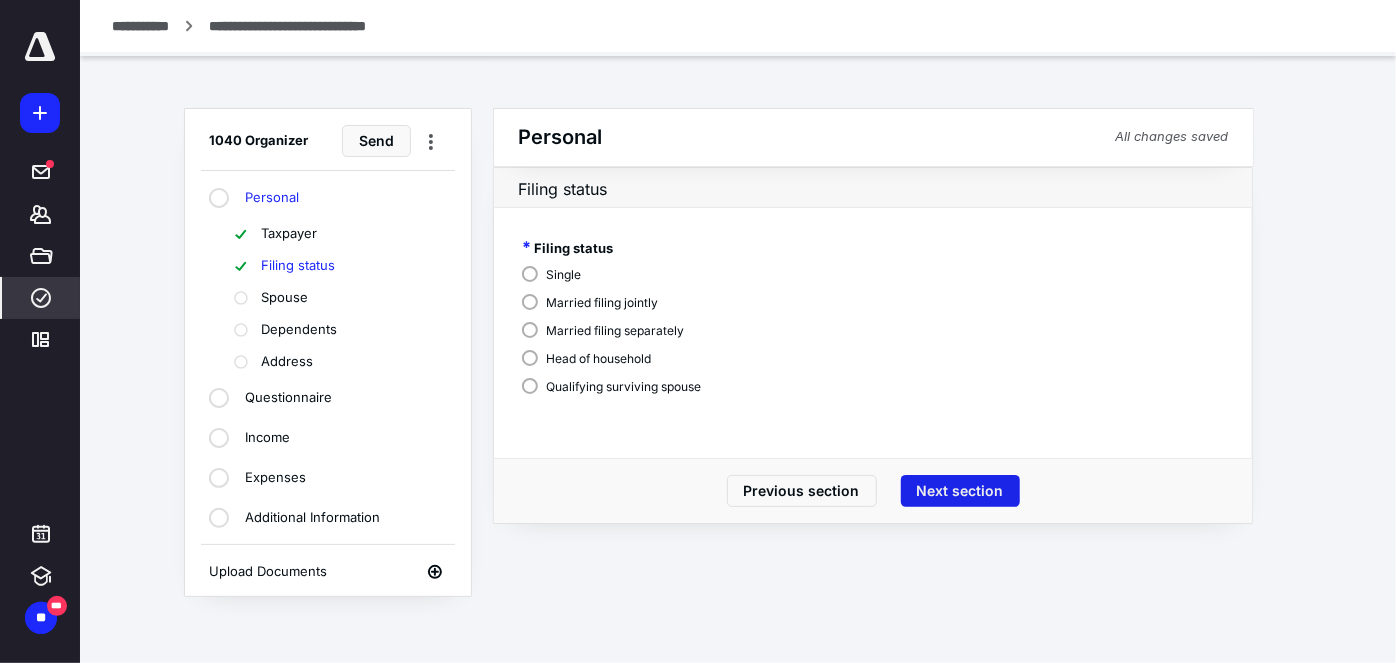 click on "Next section" at bounding box center (960, 491) 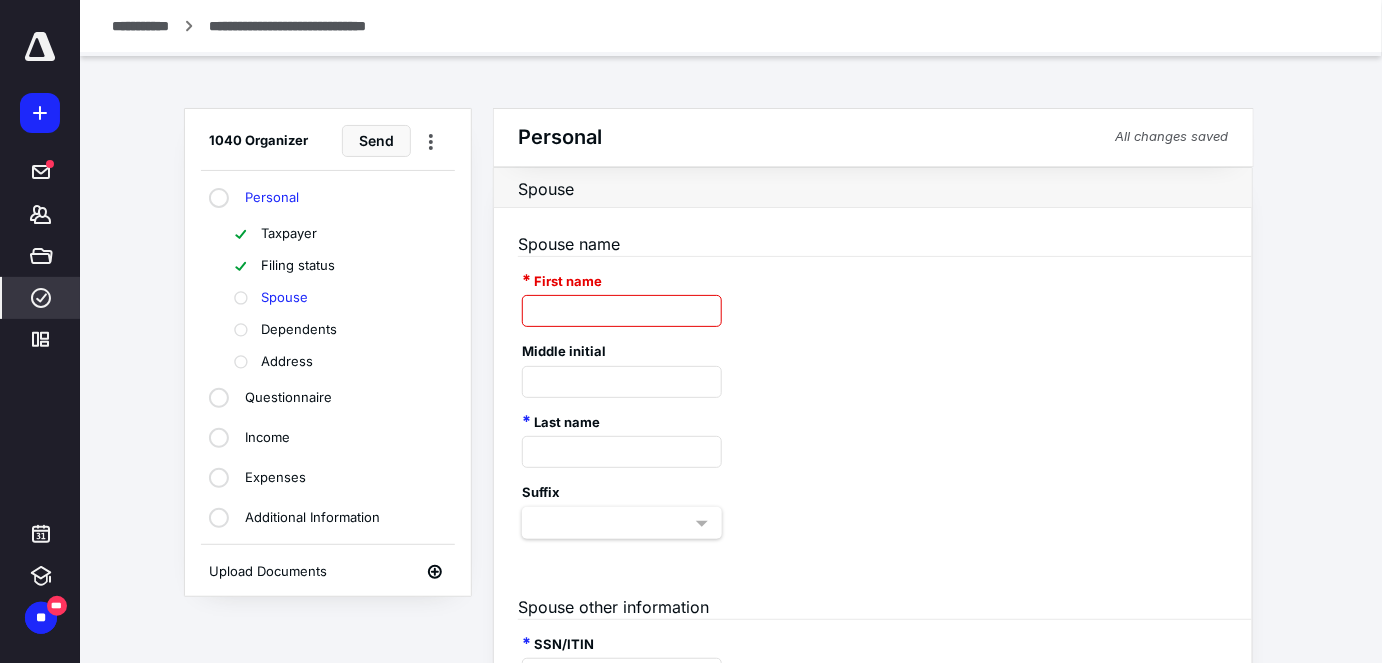 click on "First name" at bounding box center (622, 298) 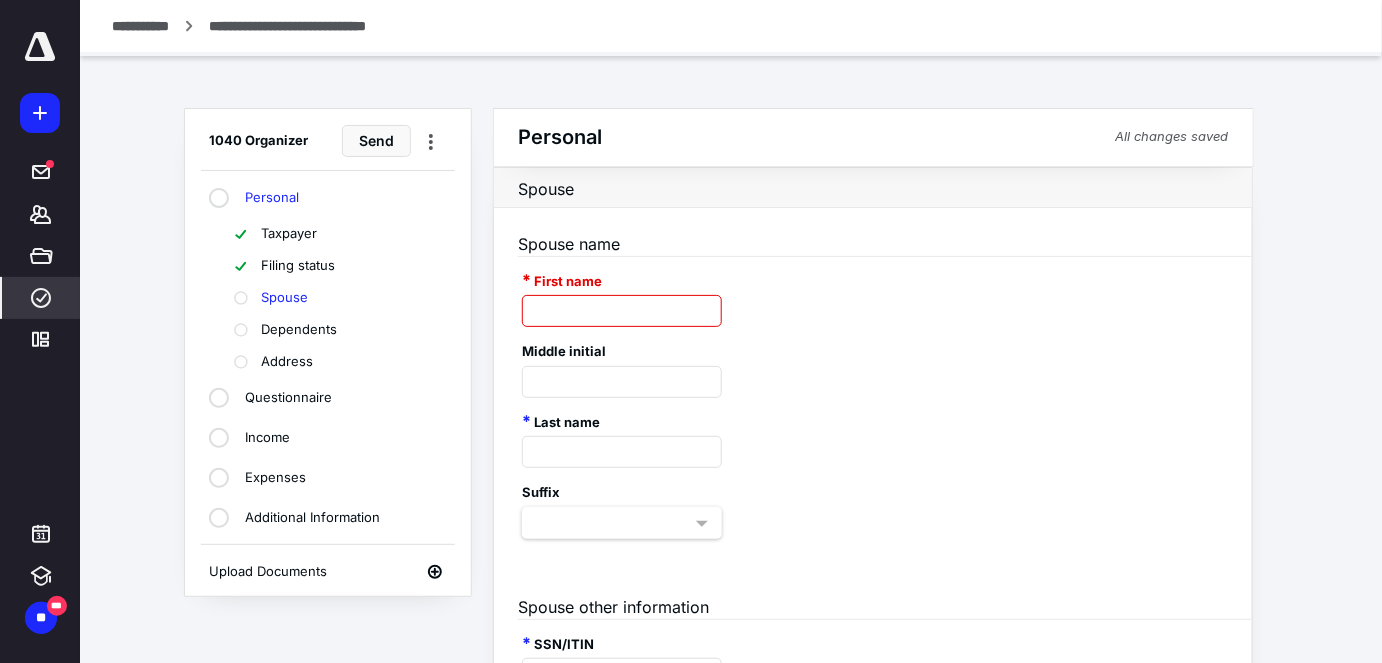 click at bounding box center (622, 311) 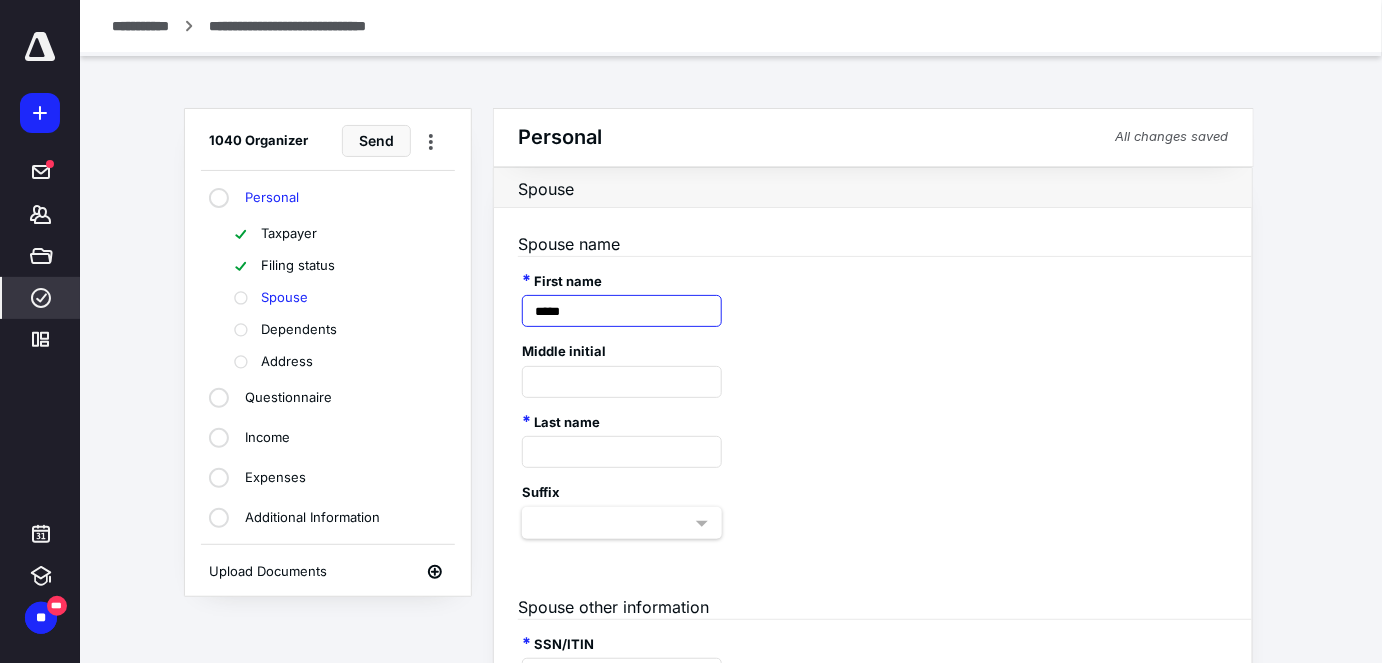 type on "*****" 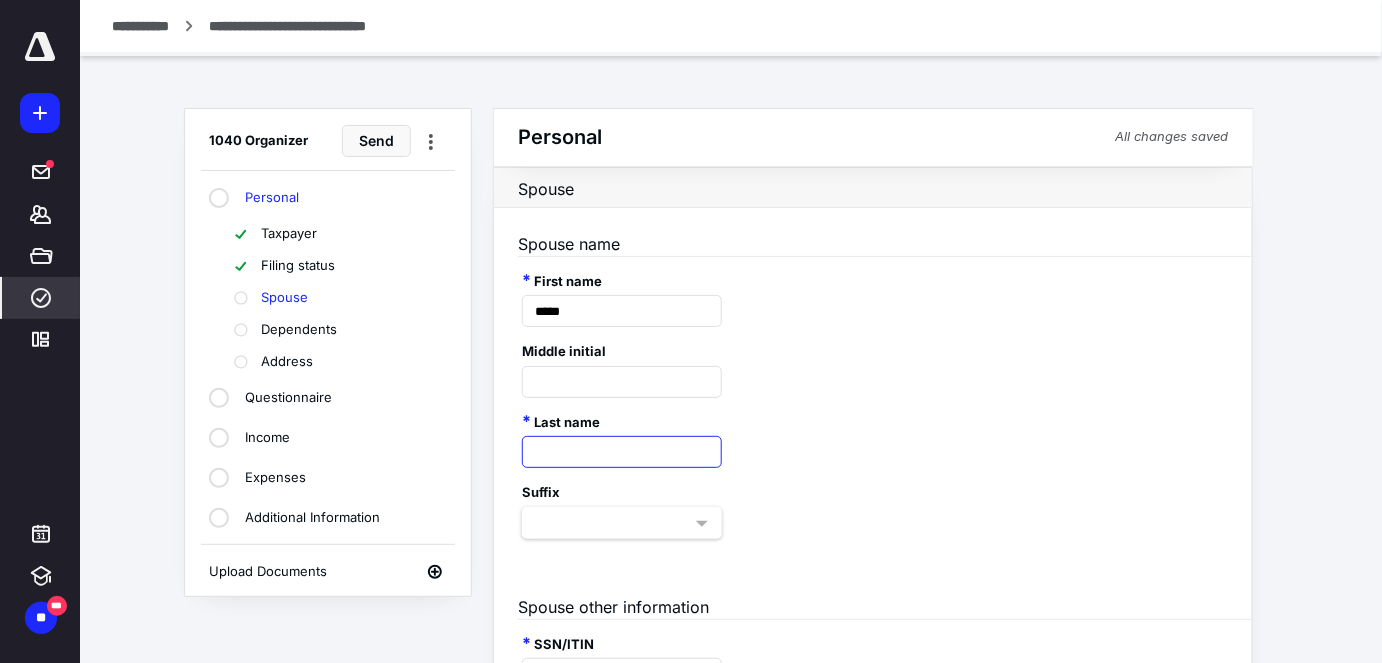 click at bounding box center [622, 452] 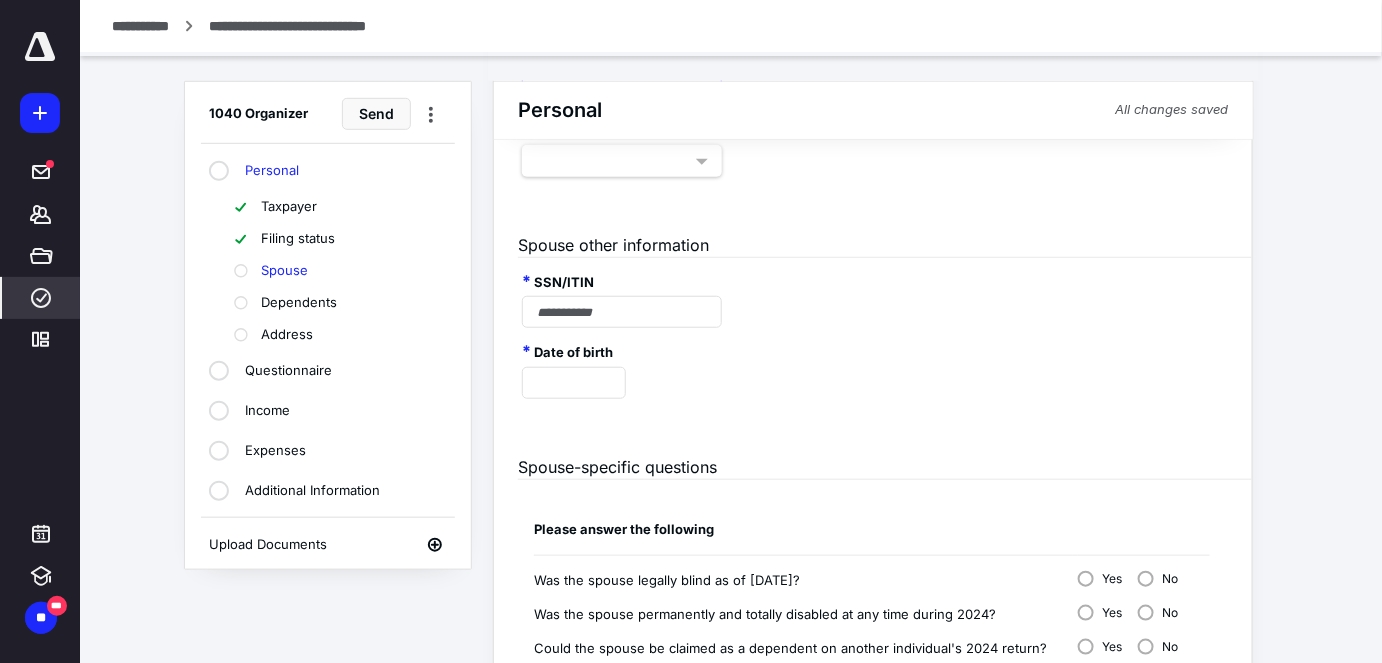 scroll, scrollTop: 362, scrollLeft: 0, axis: vertical 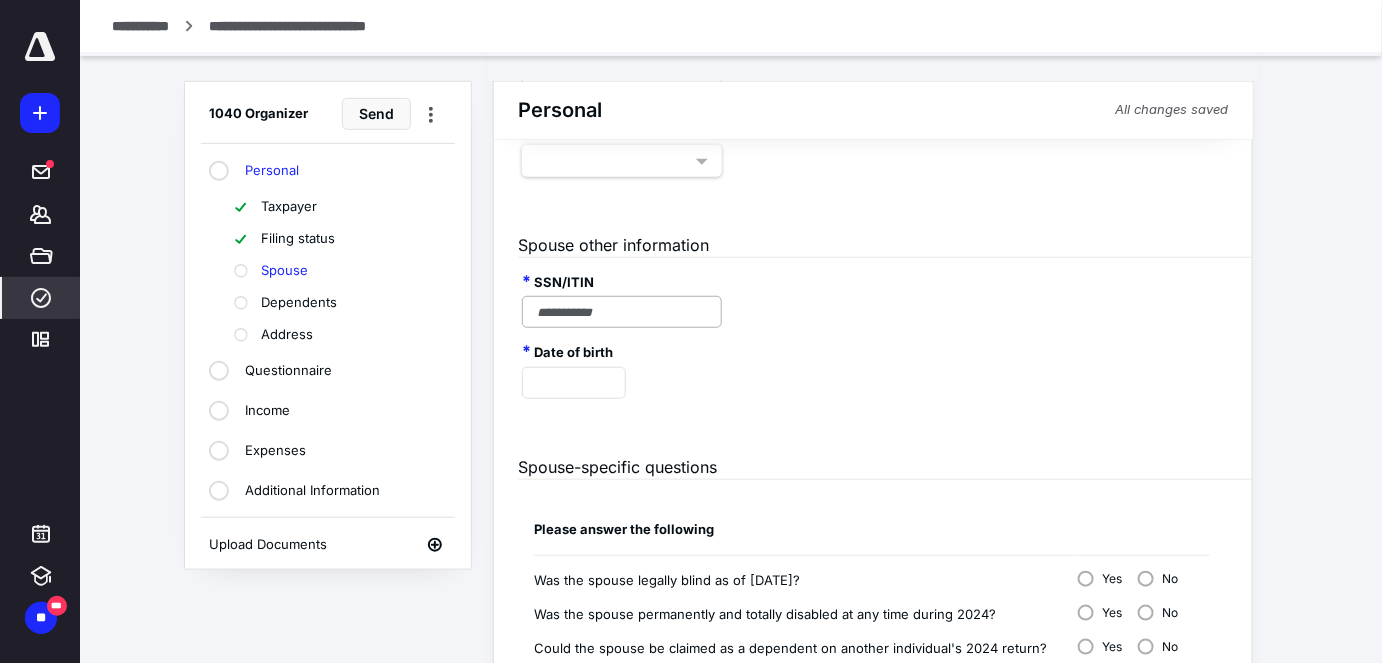 type on "******" 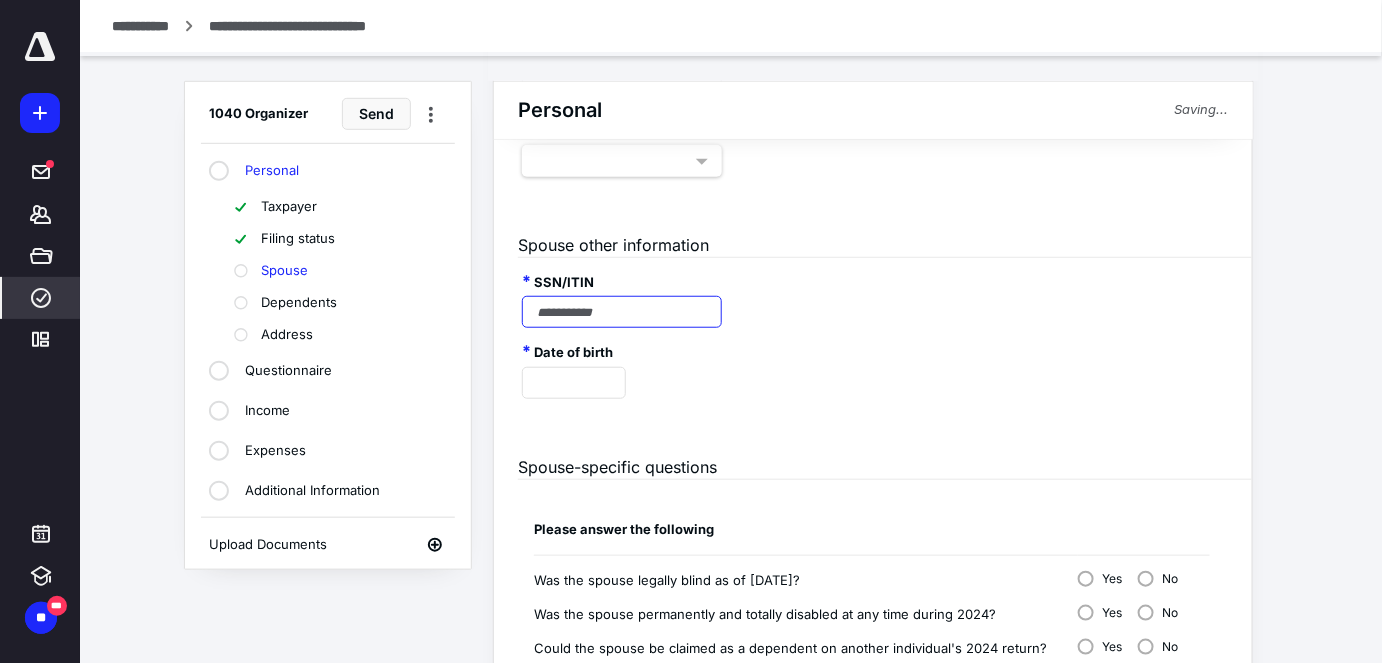 click at bounding box center (622, 312) 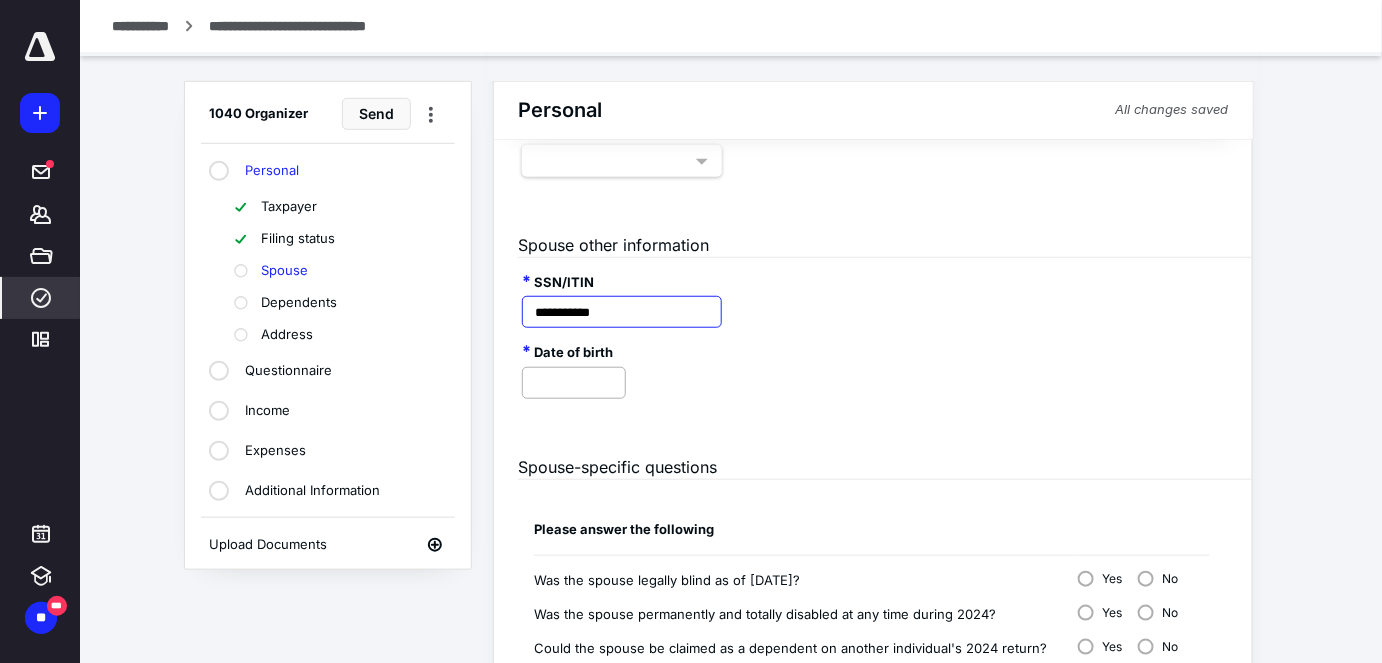 type on "**********" 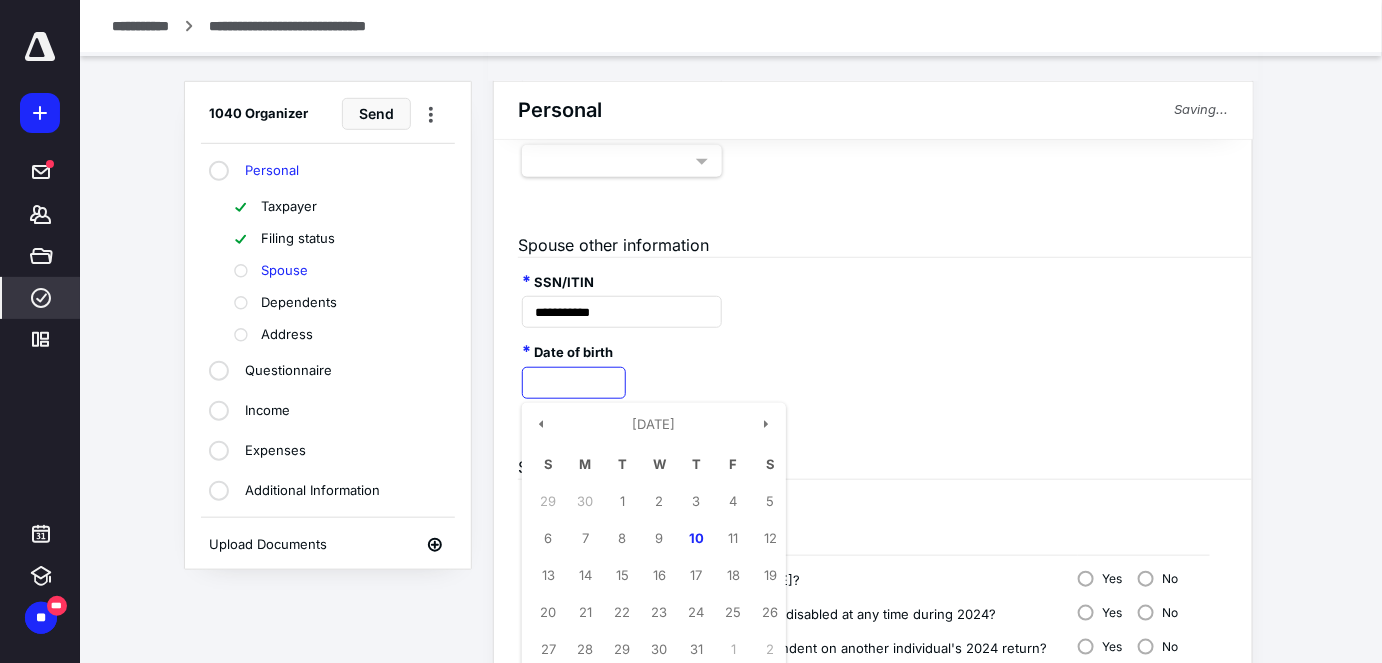 click at bounding box center [574, 383] 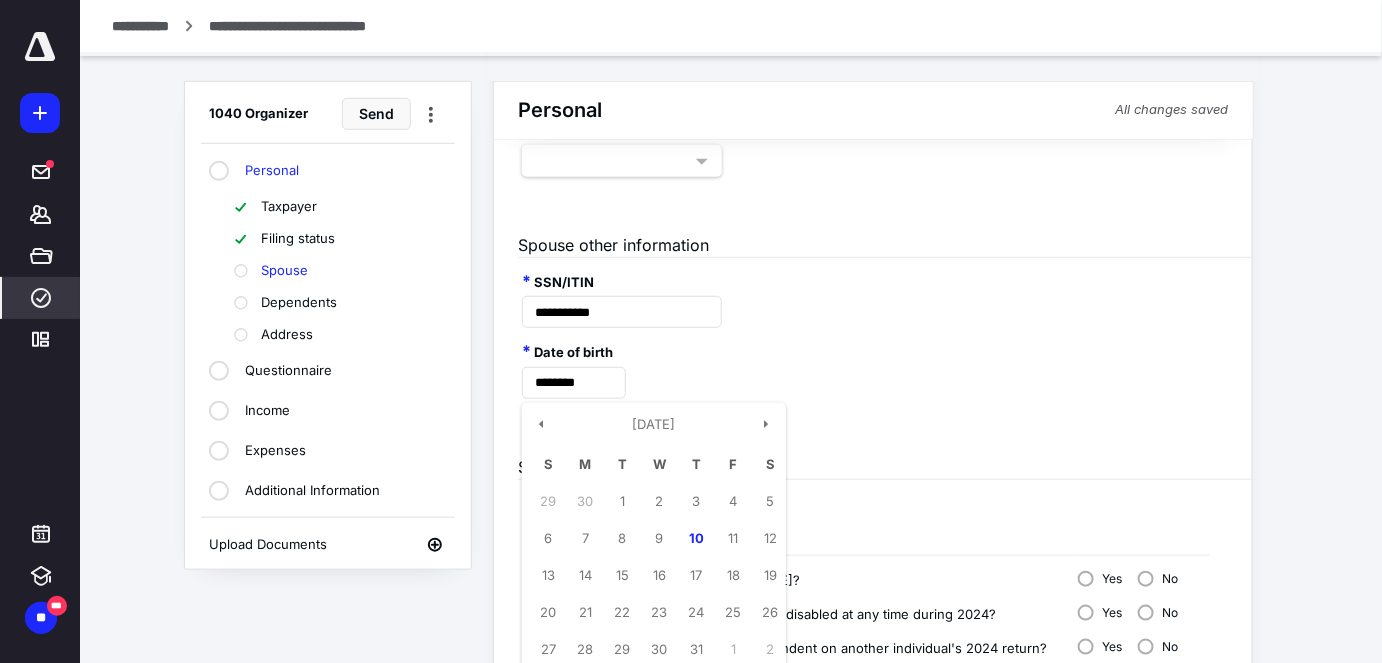 type on "**********" 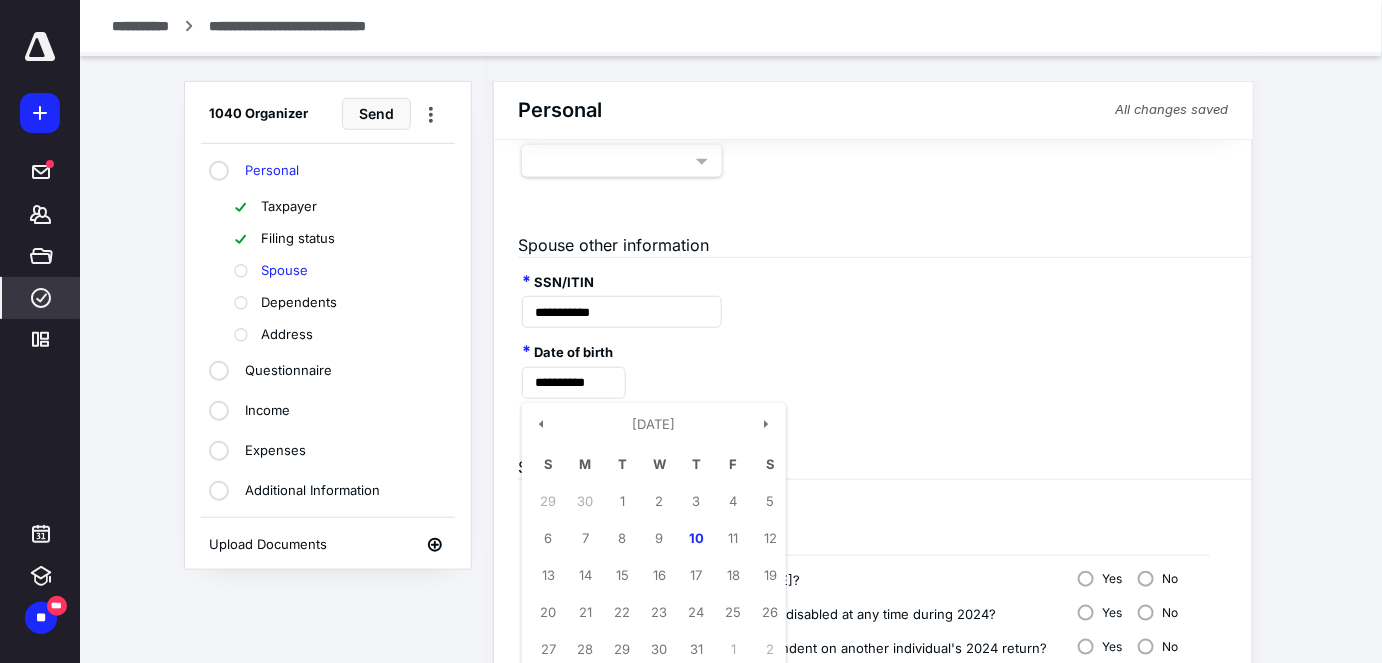 click on "**********" at bounding box center (873, 363) 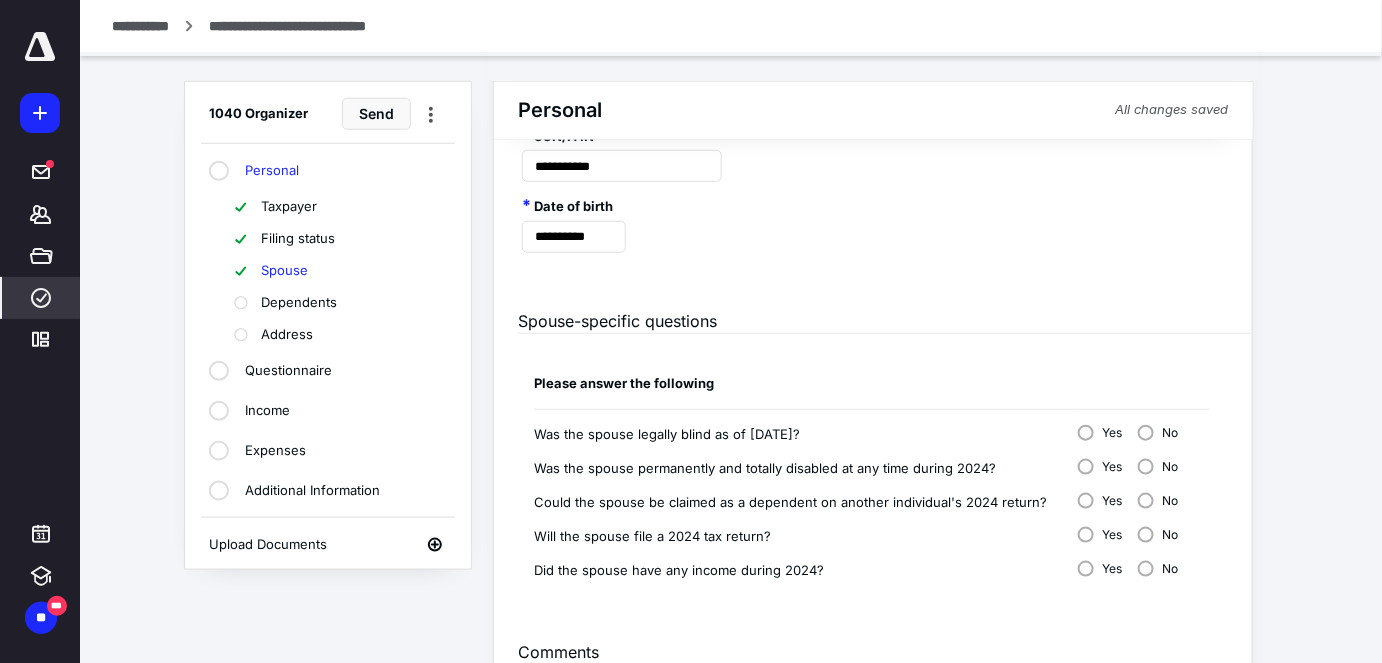 scroll, scrollTop: 558, scrollLeft: 0, axis: vertical 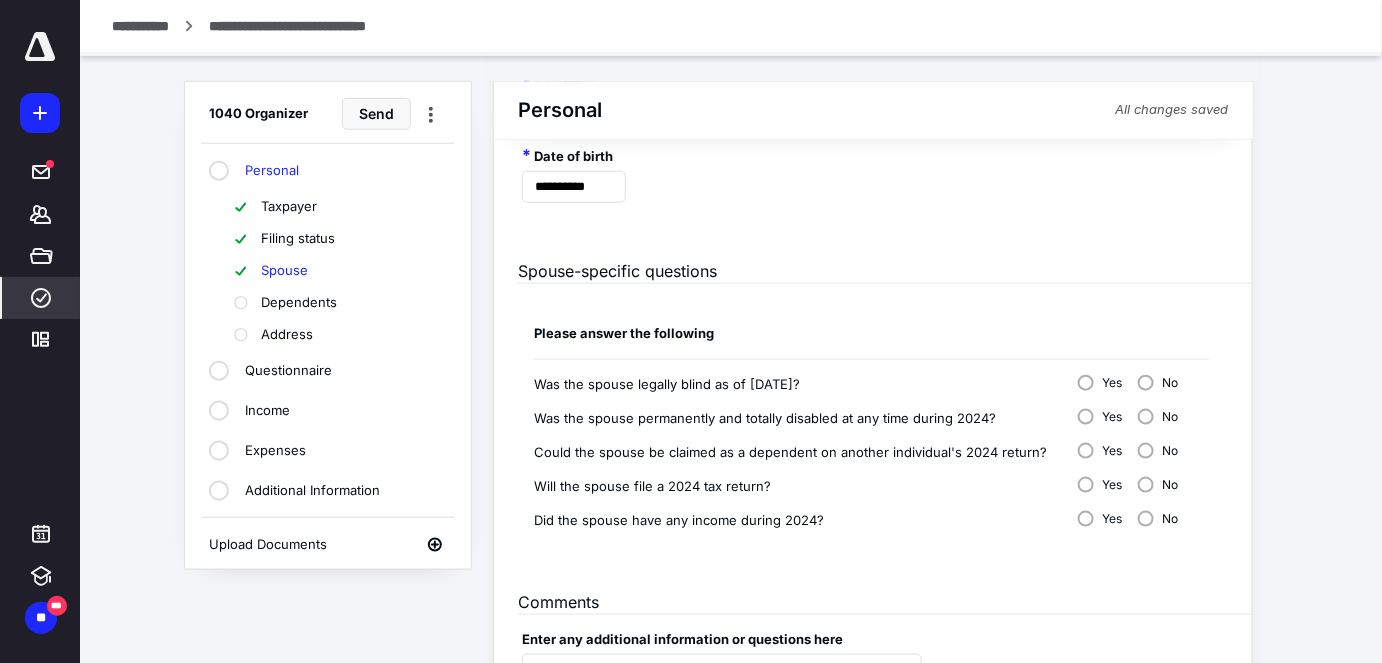 click on "Dependents" at bounding box center (299, 302) 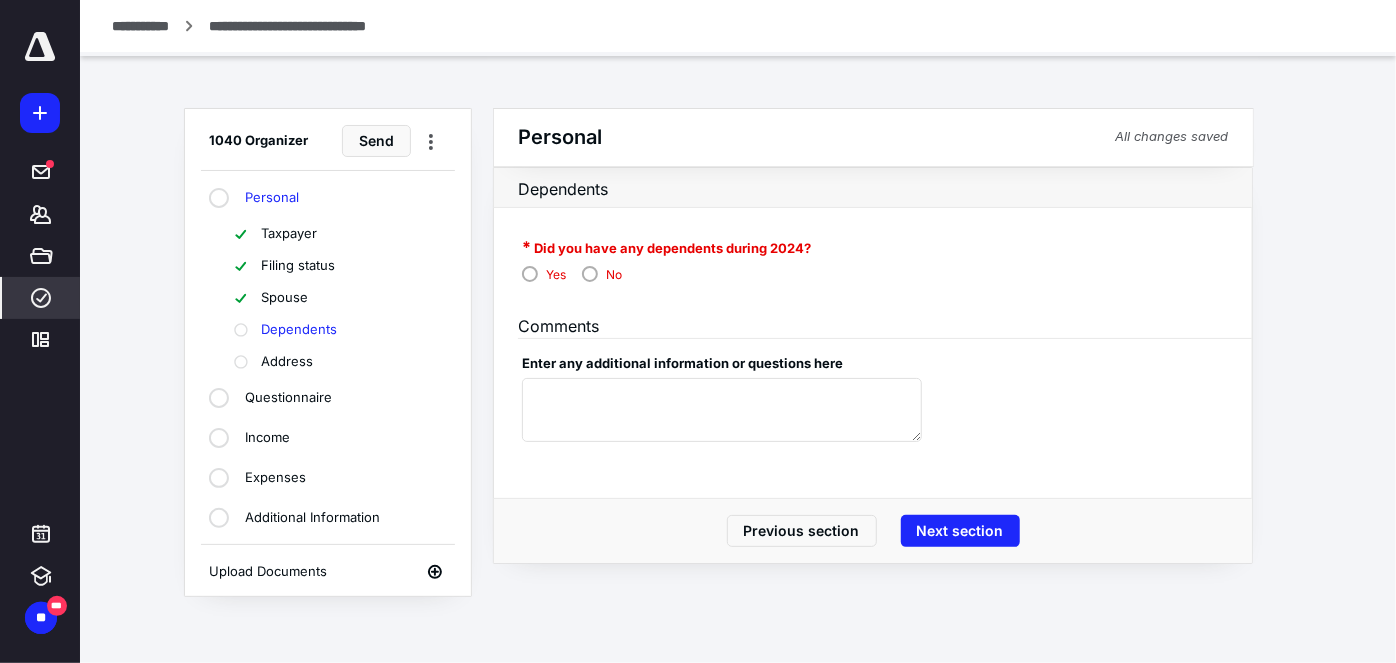 click on "No" at bounding box center [602, 273] 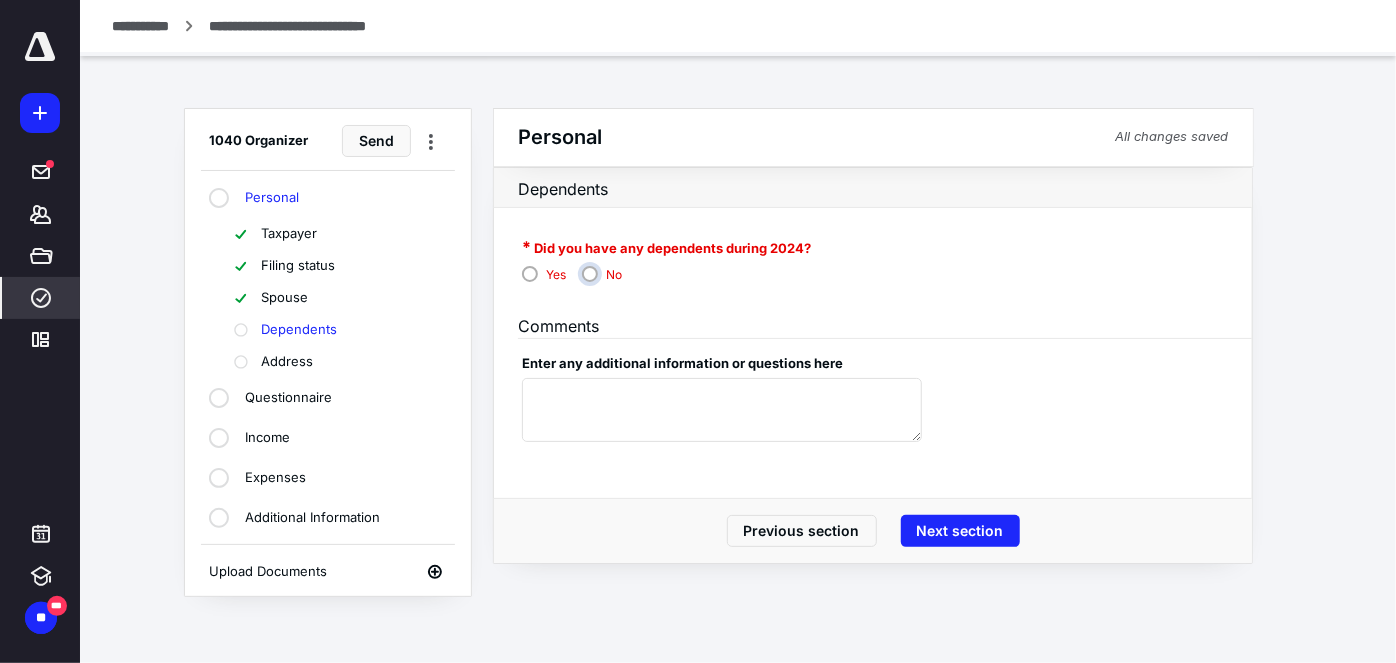 radio on "****" 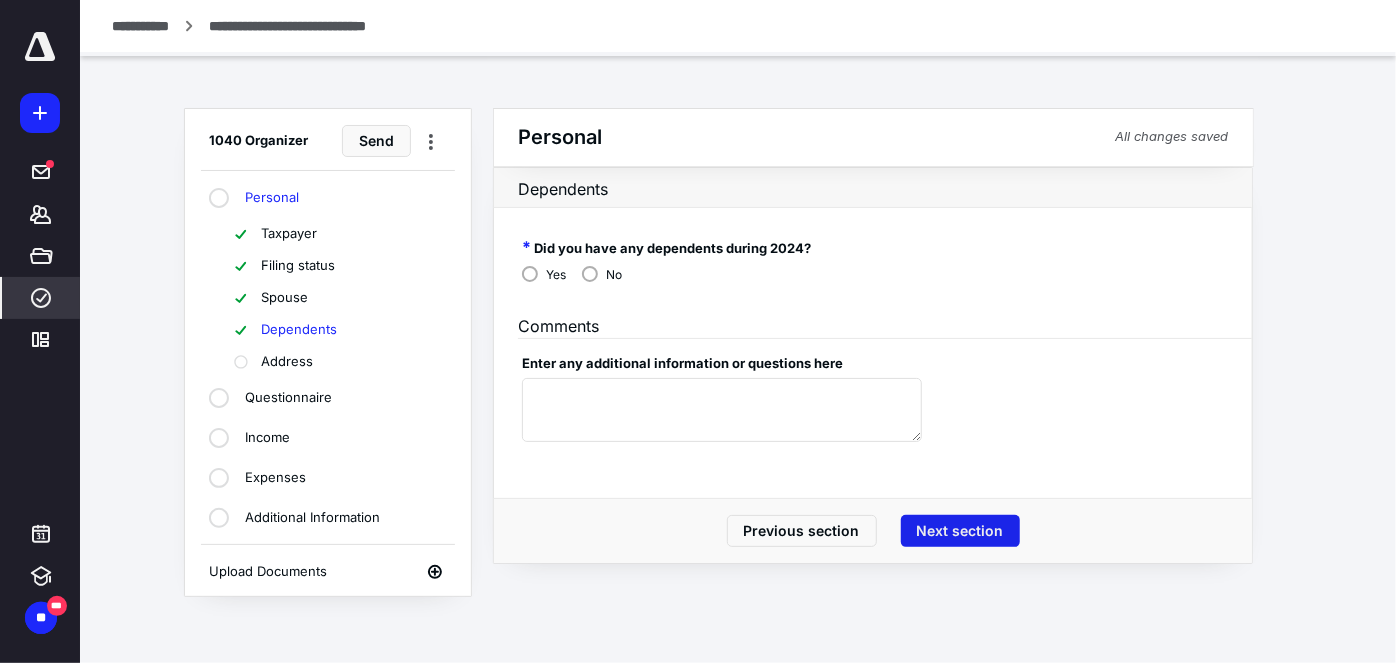 click on "Next section" at bounding box center (960, 531) 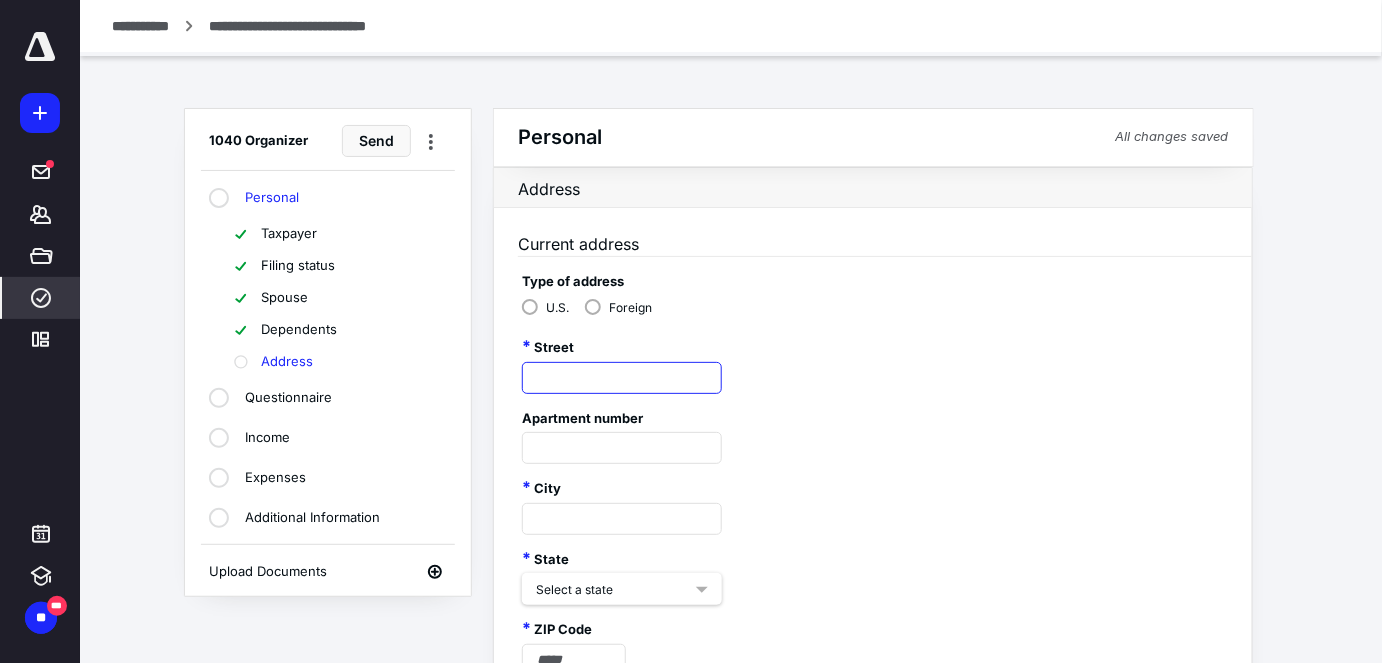click at bounding box center (622, 378) 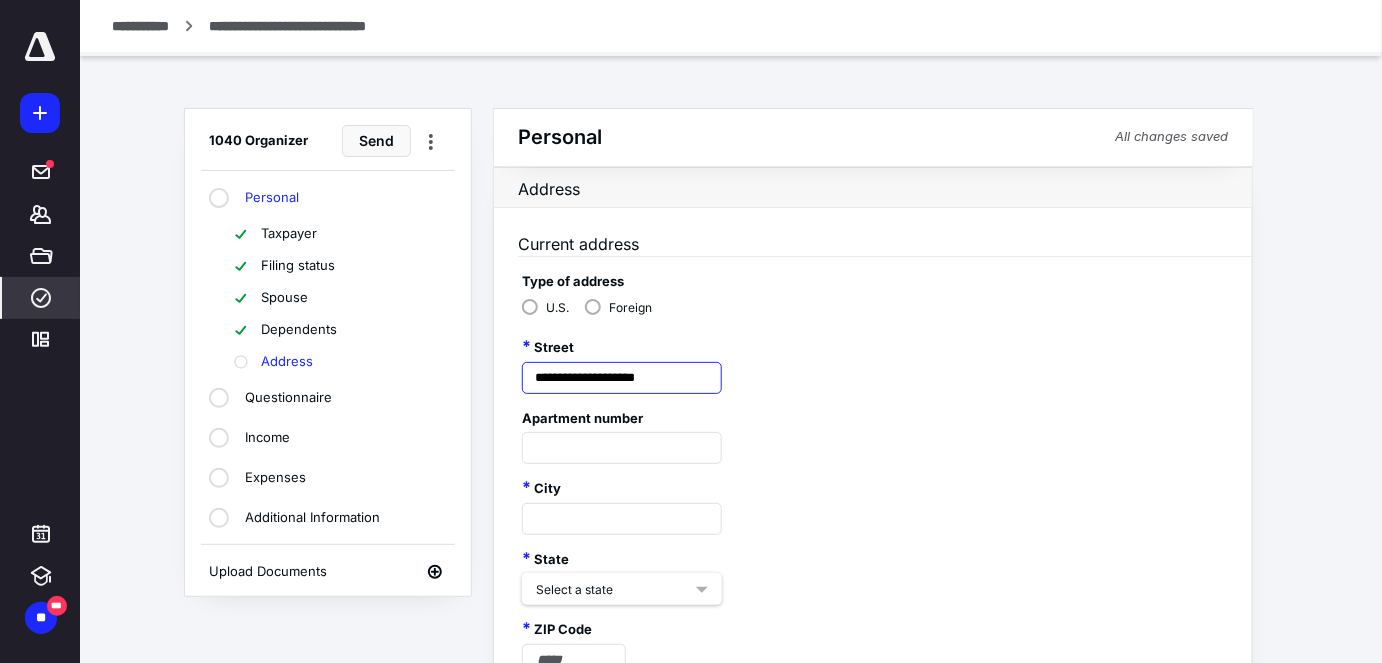 type on "**********" 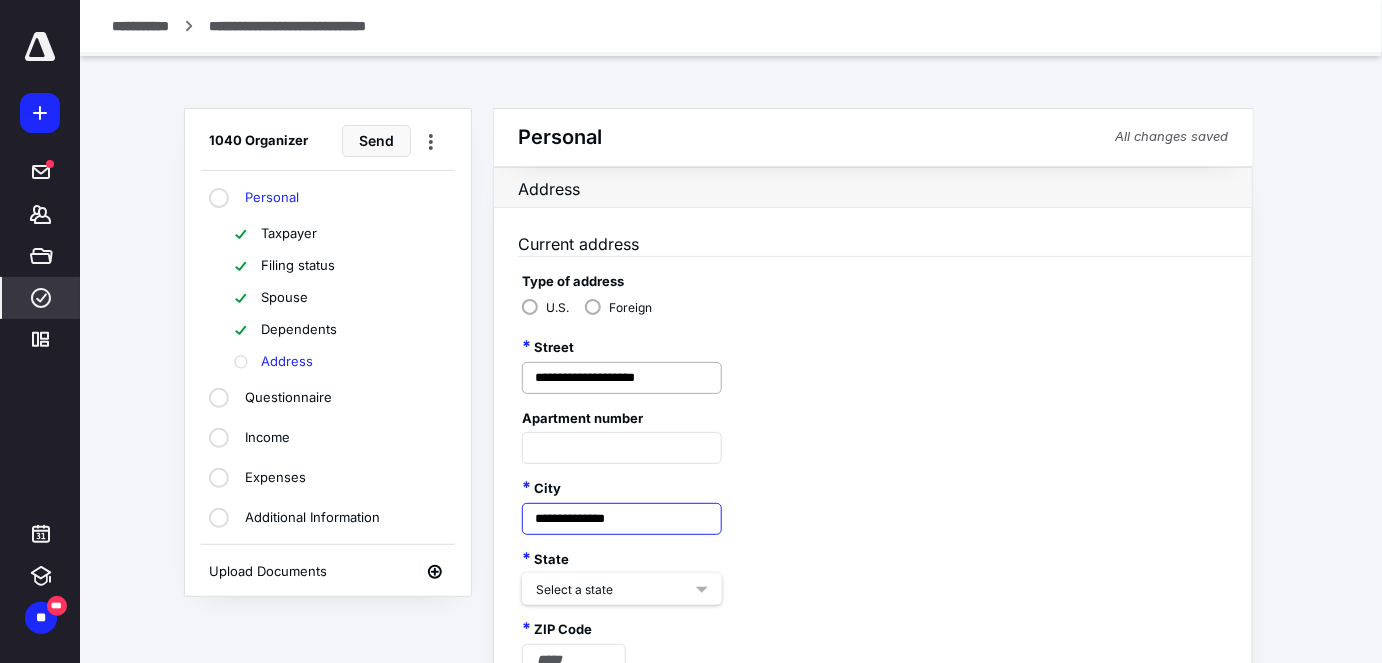 type on "**********" 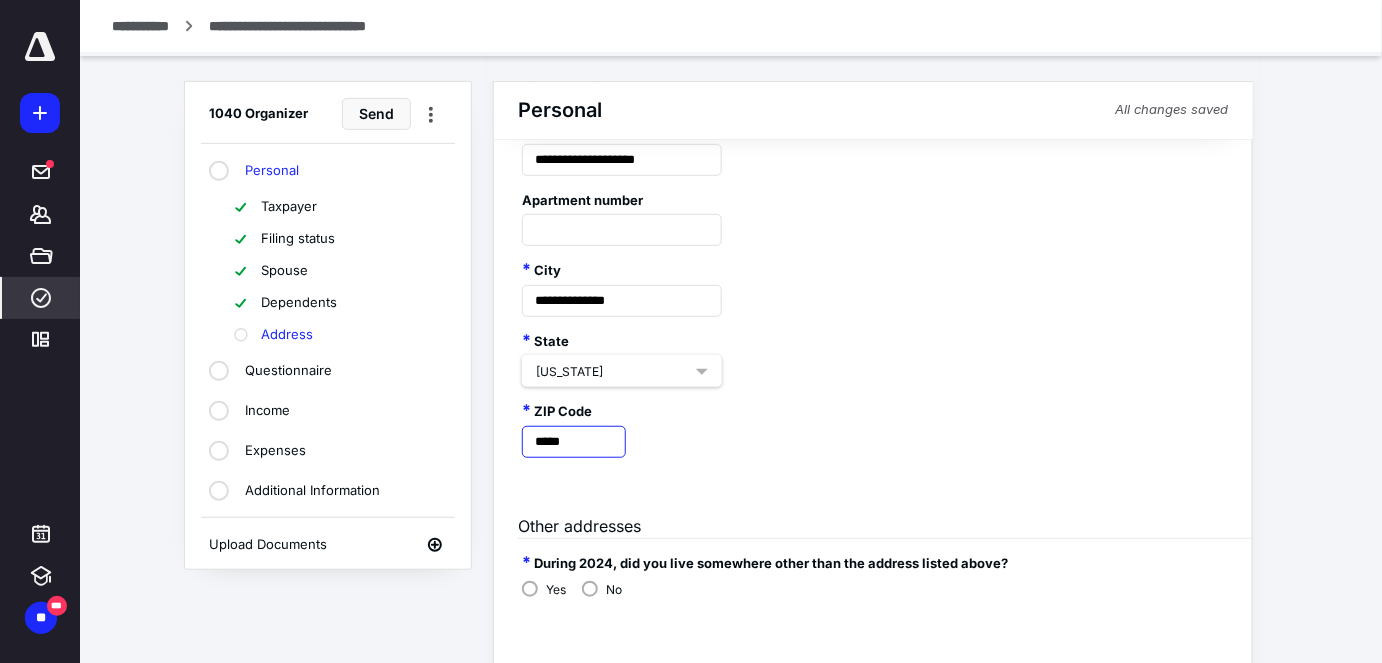 scroll, scrollTop: 296, scrollLeft: 0, axis: vertical 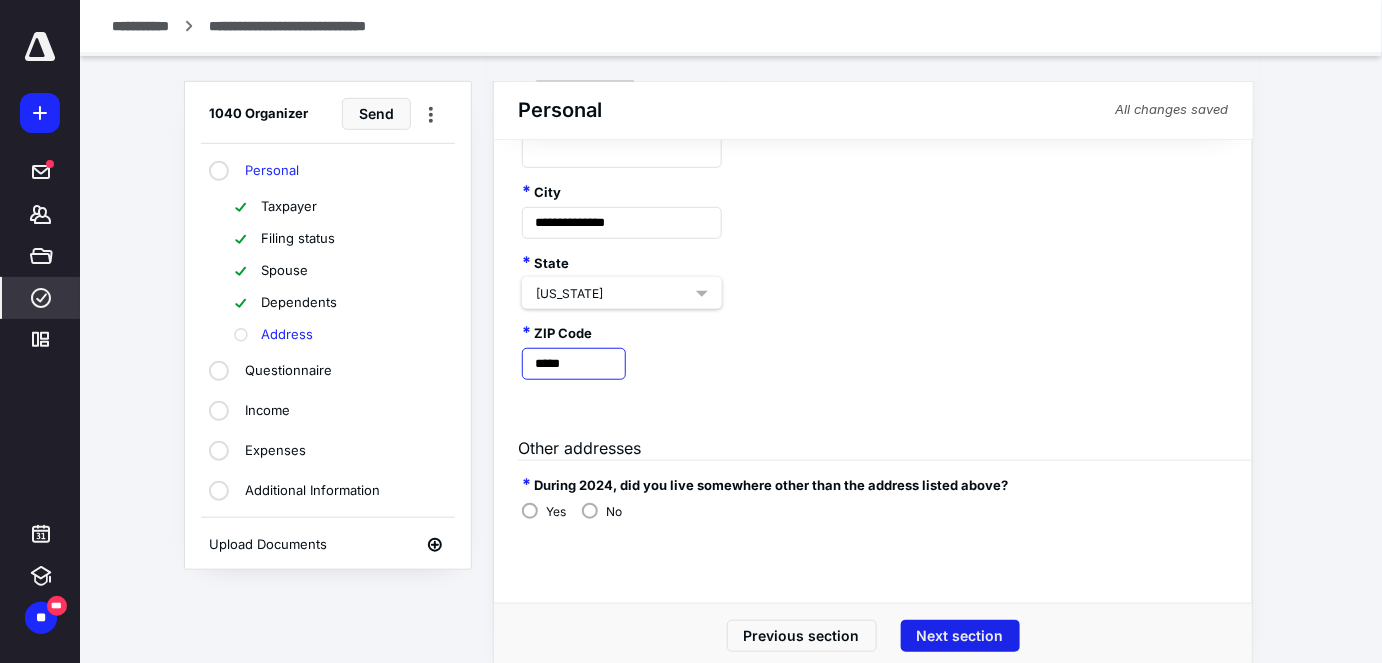 type on "*****" 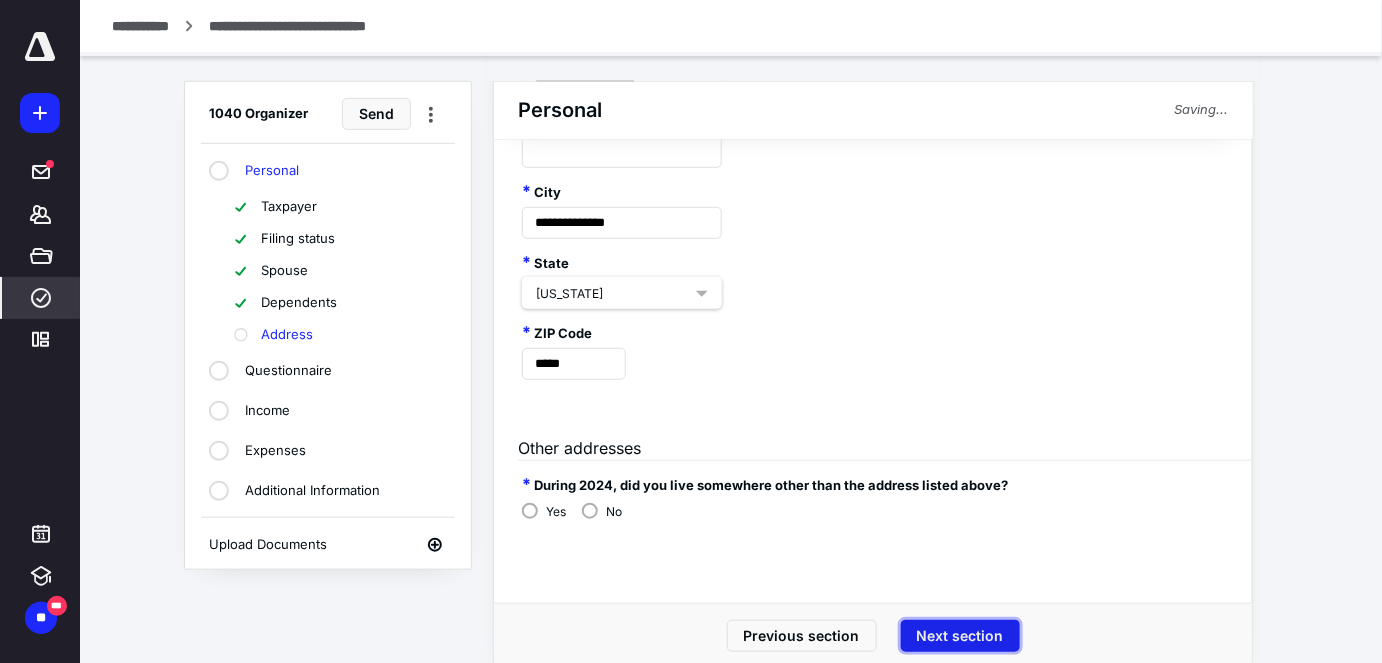 click on "Next section" at bounding box center [960, 636] 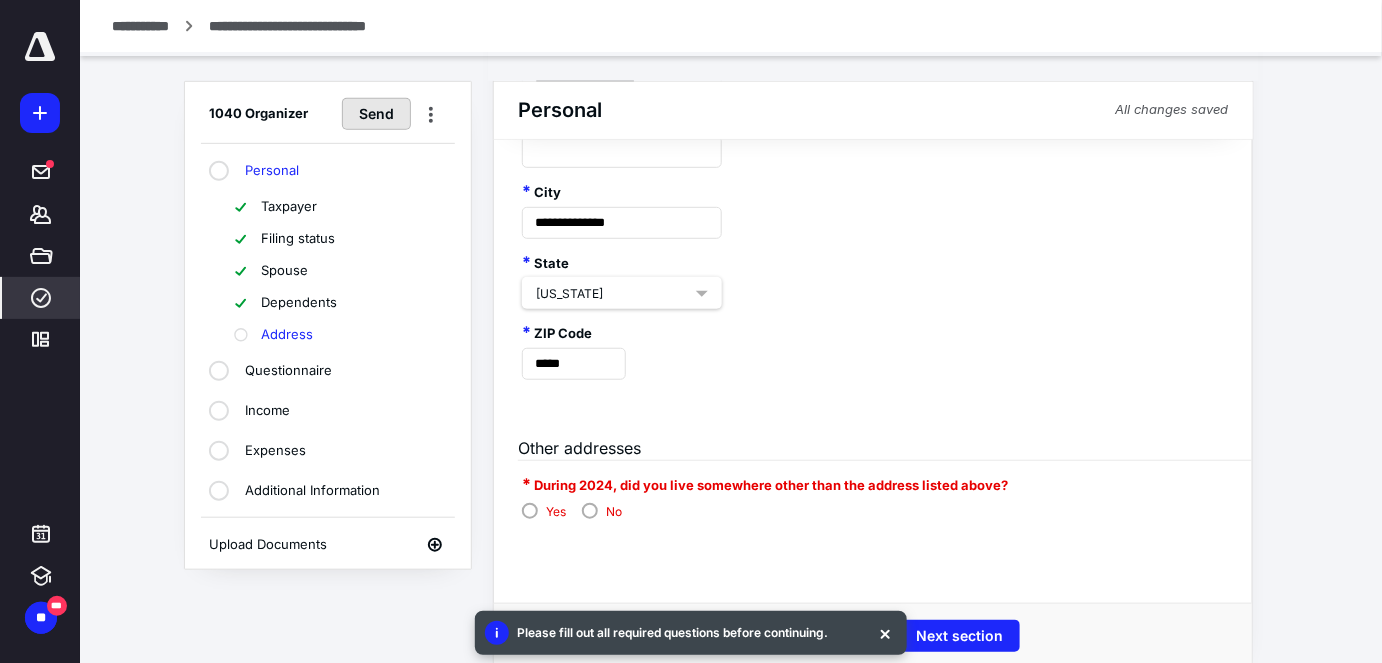 click on "Send" at bounding box center (376, 113) 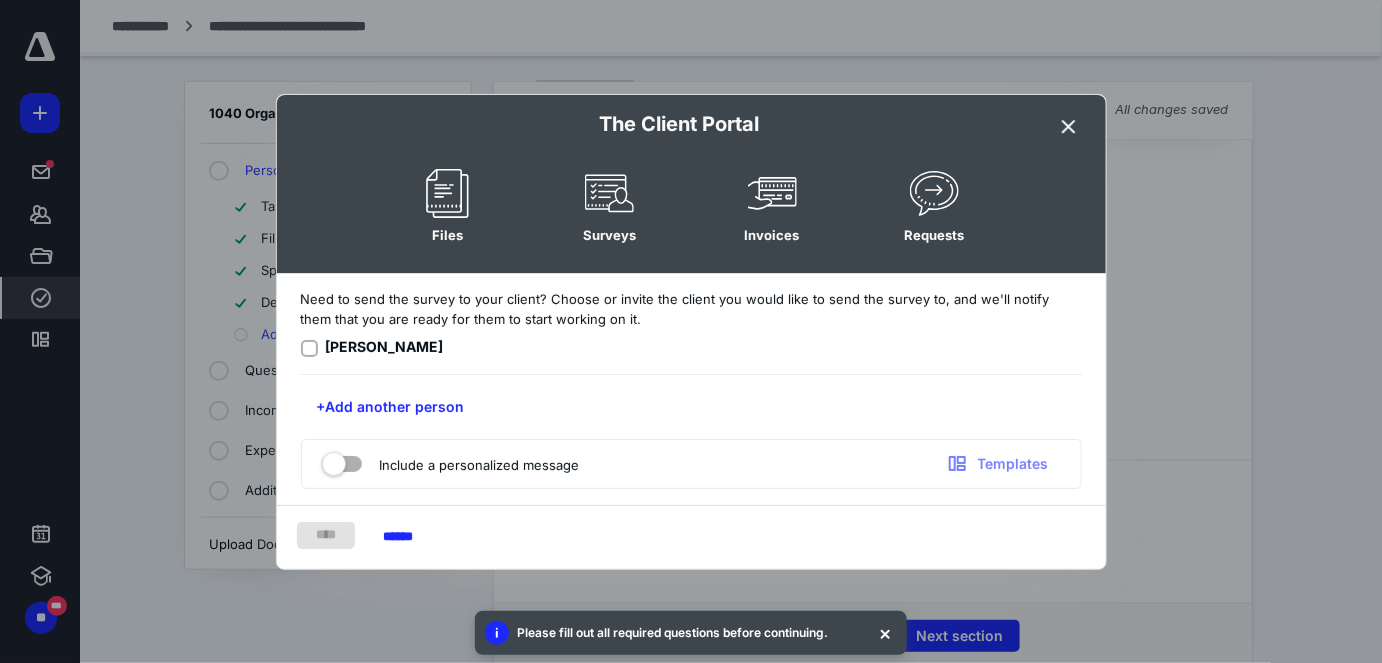 click 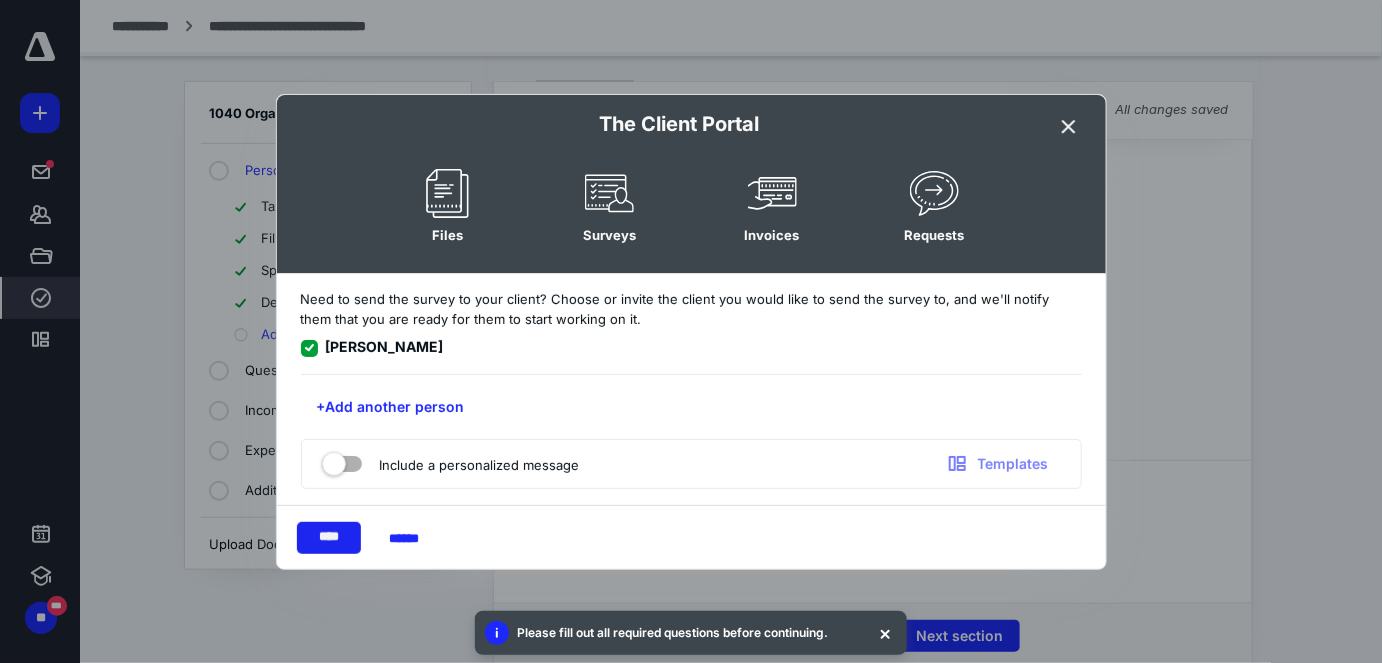 click on "****" at bounding box center (329, 538) 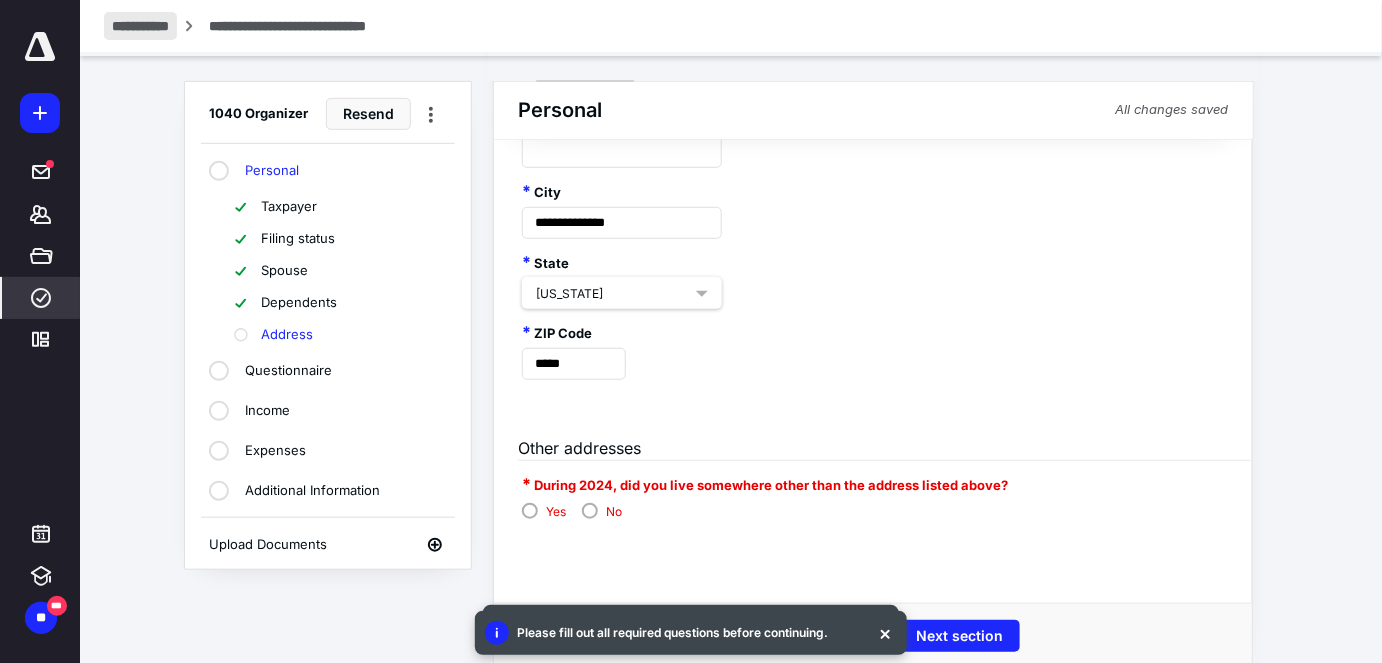 click on "**********" at bounding box center (140, 26) 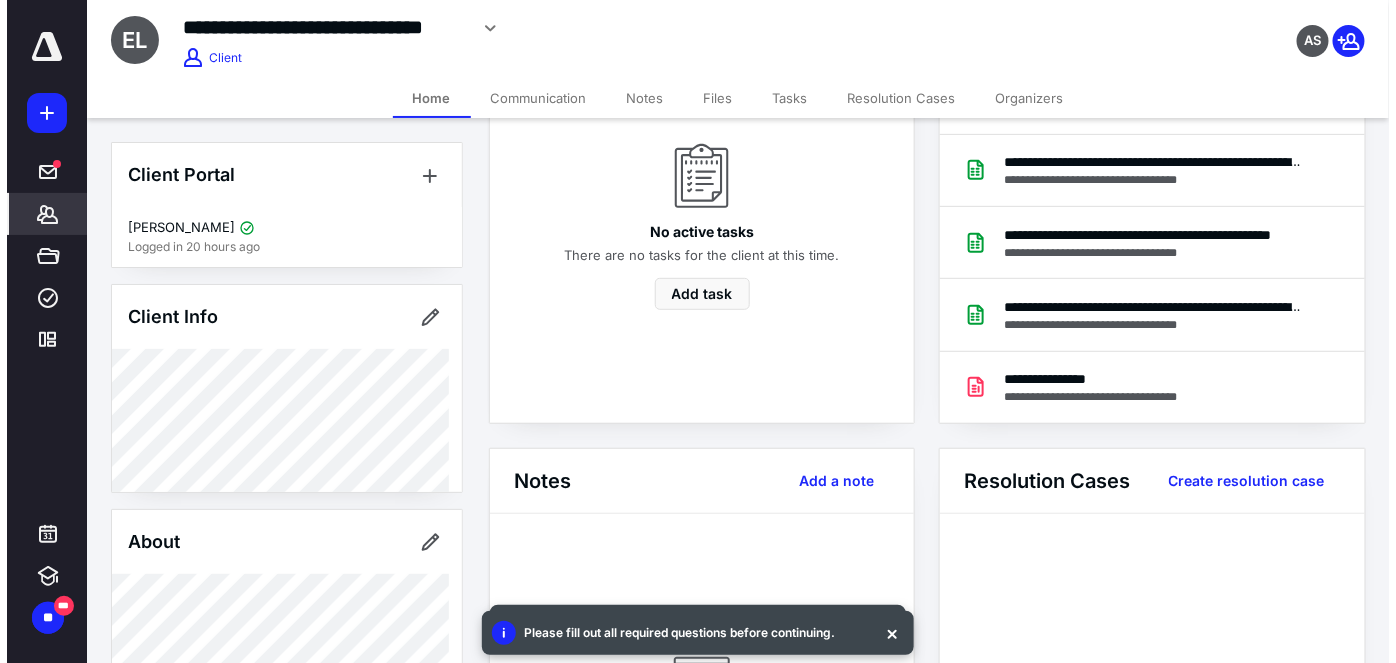 scroll, scrollTop: 0, scrollLeft: 0, axis: both 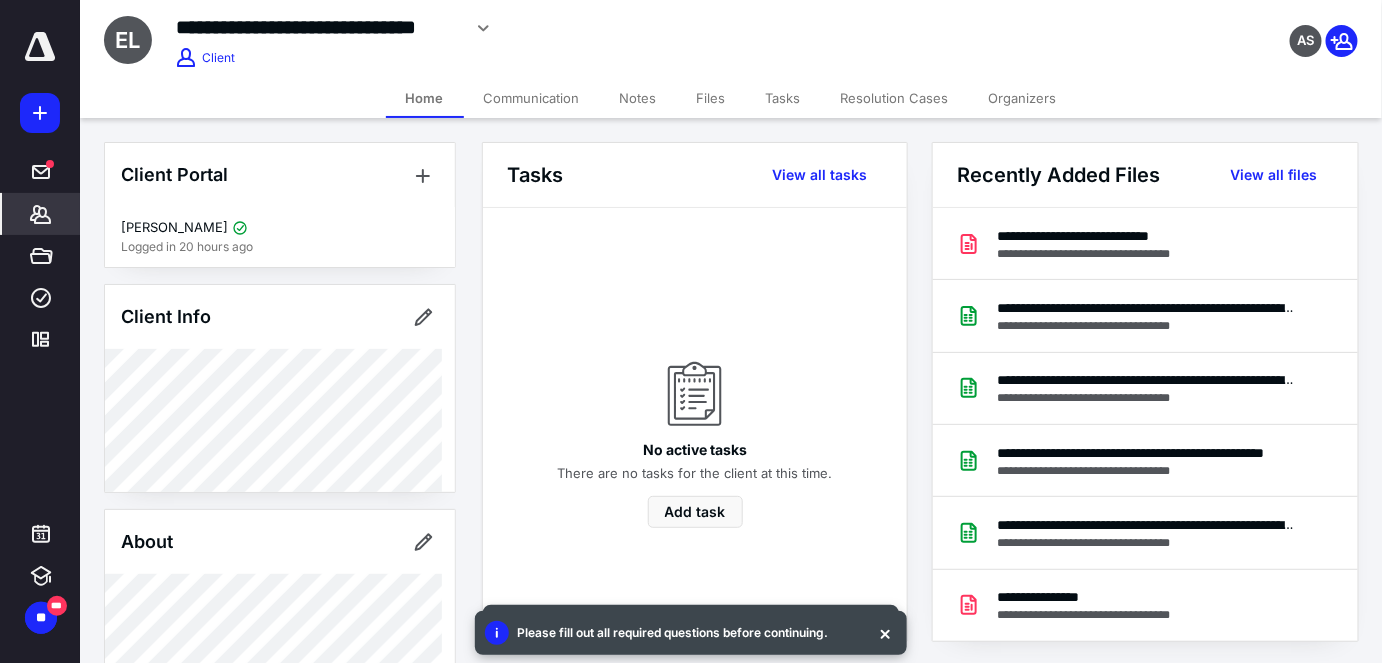 click on "Tasks" at bounding box center [783, 98] 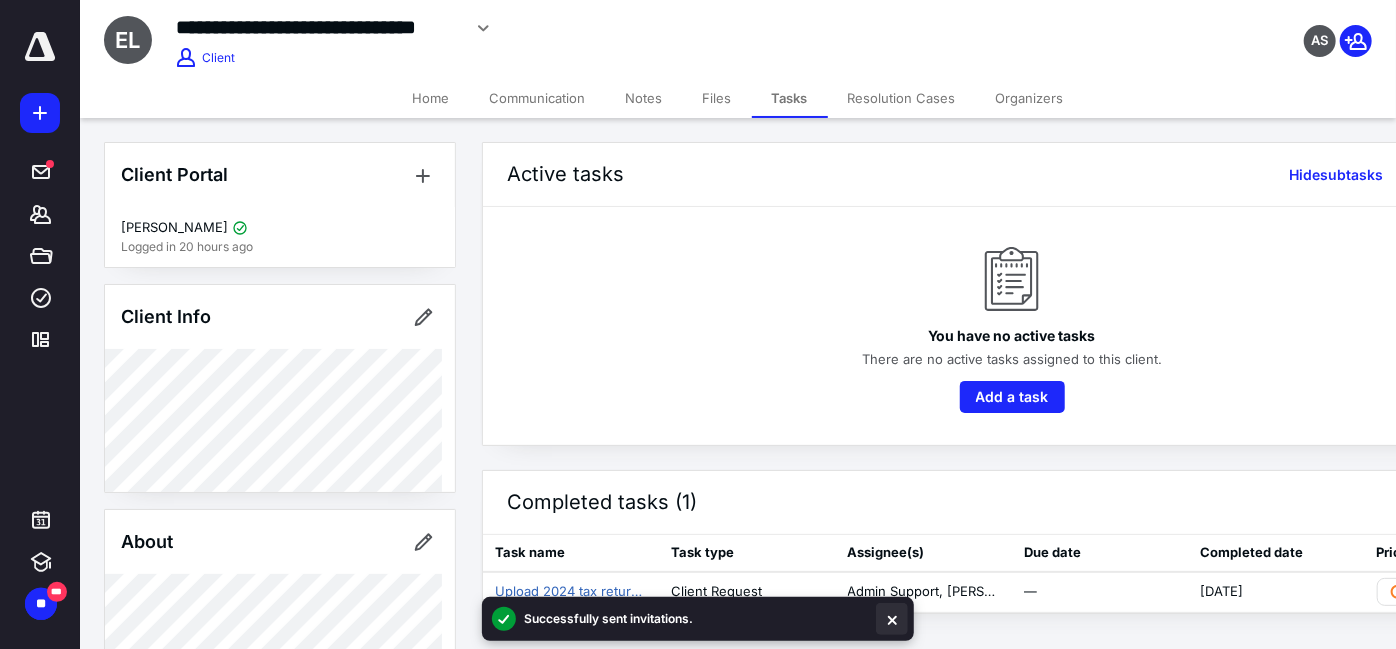 click at bounding box center (892, 619) 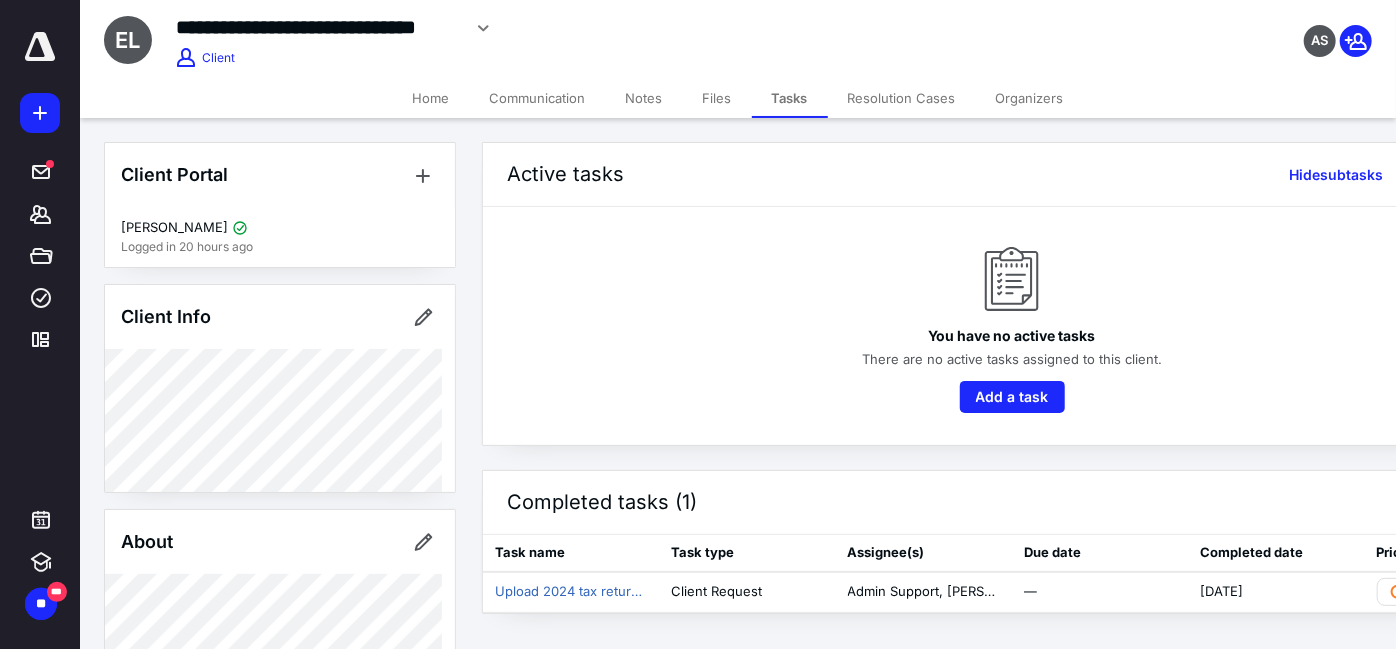 click on "Files" at bounding box center [717, 98] 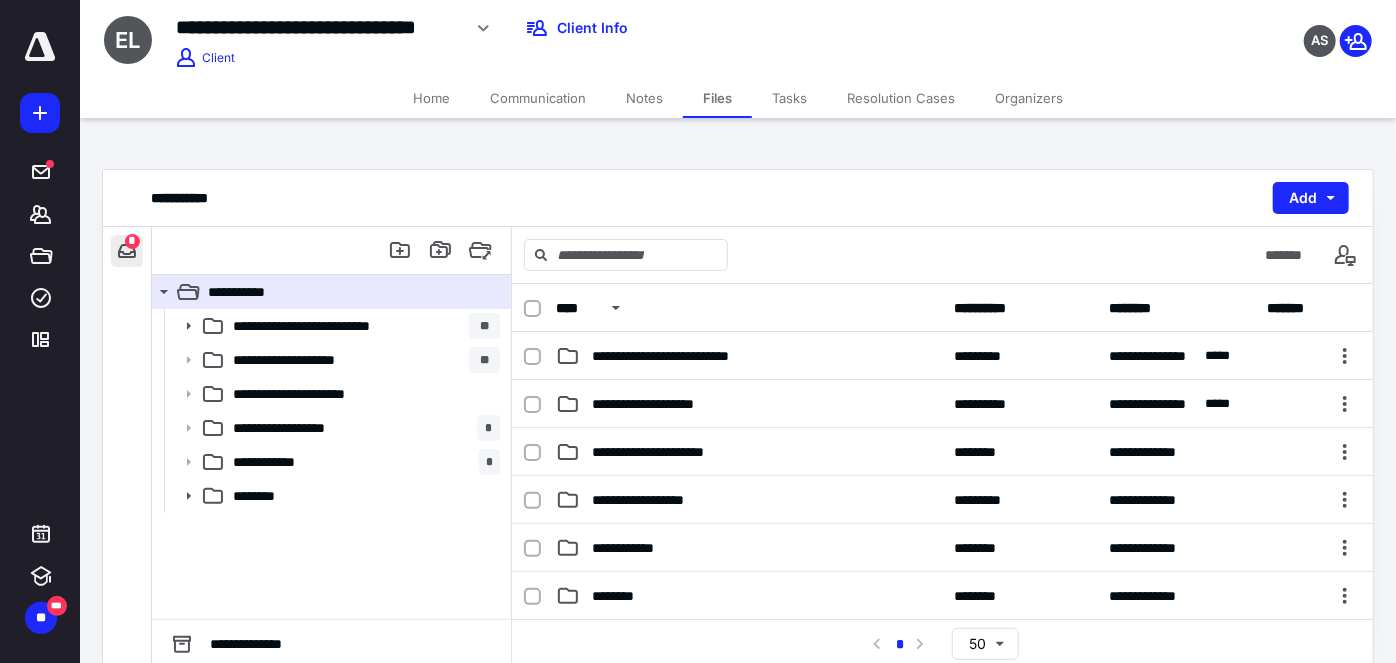 drag, startPoint x: 109, startPoint y: 205, endPoint x: 117, endPoint y: 217, distance: 14.422205 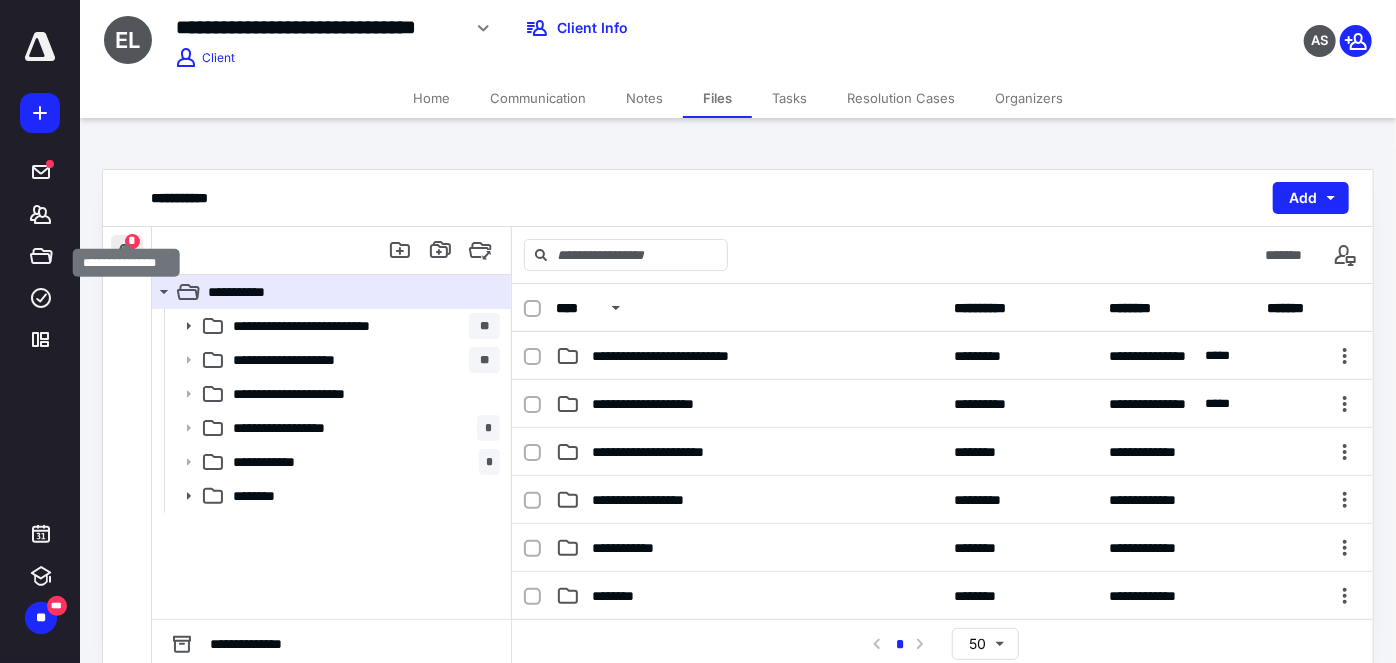 click at bounding box center (127, 251) 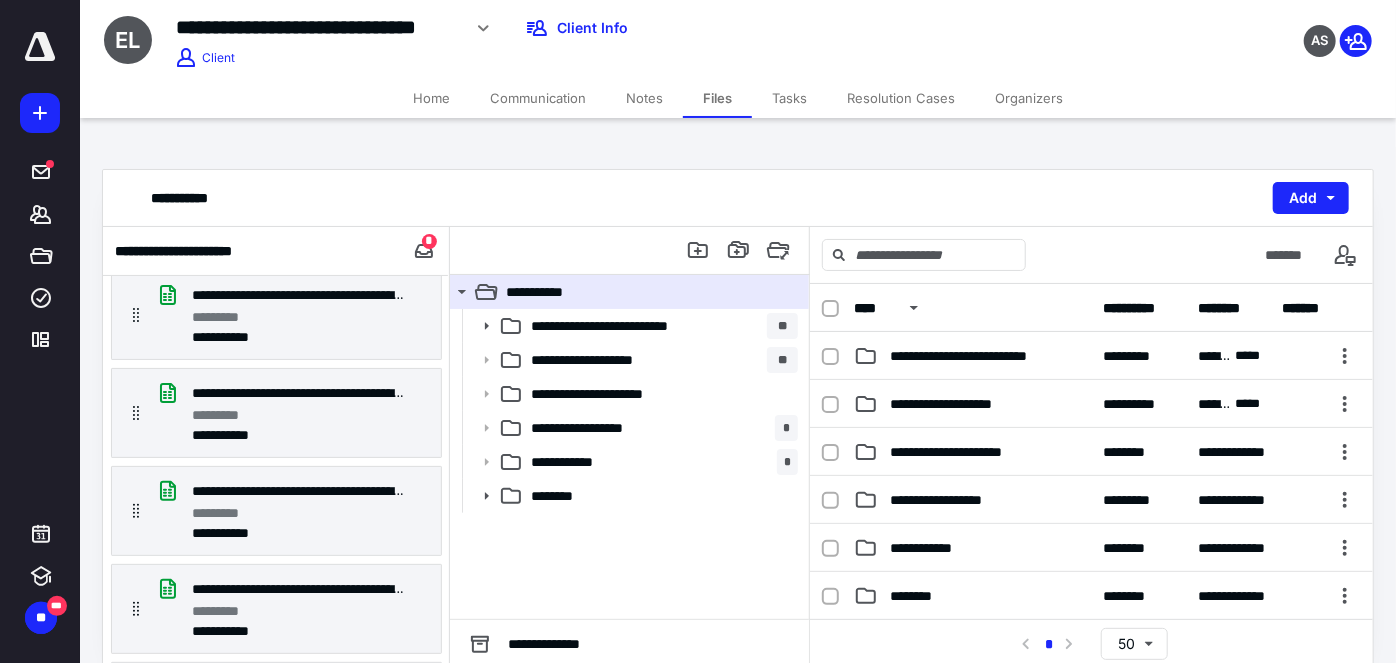 scroll, scrollTop: 0, scrollLeft: 0, axis: both 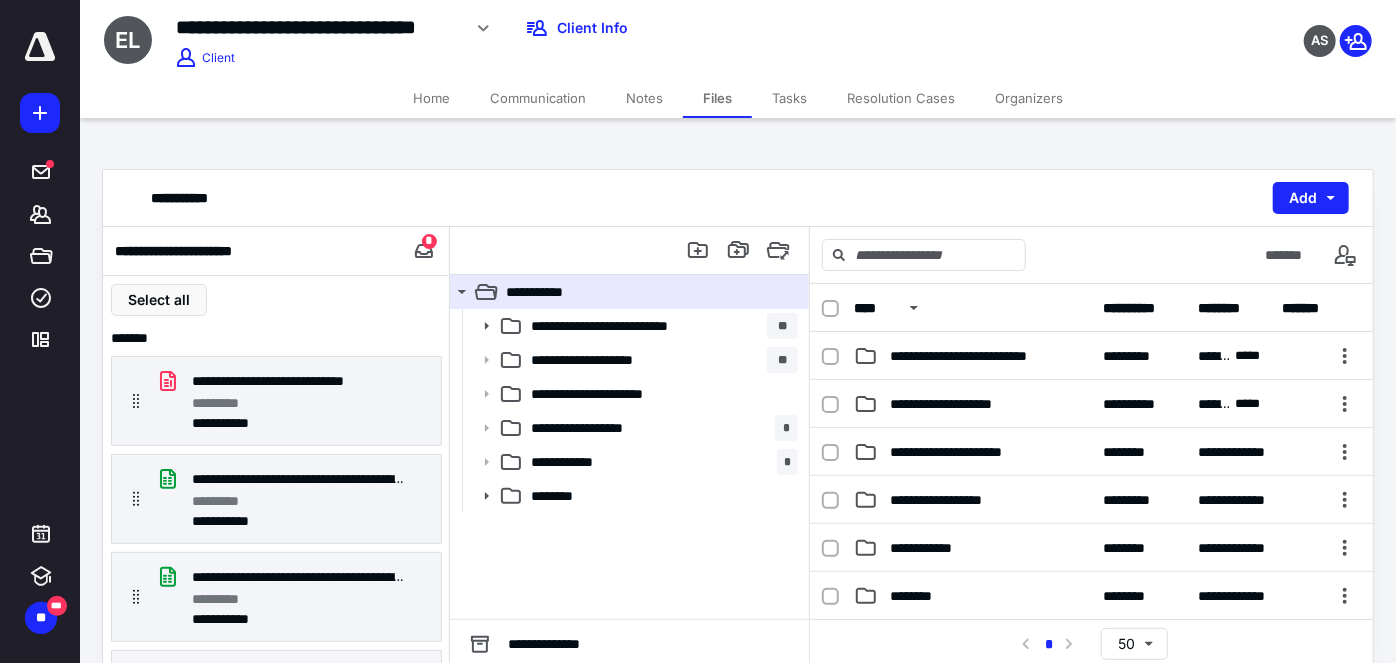 click on "Tasks" at bounding box center [789, 98] 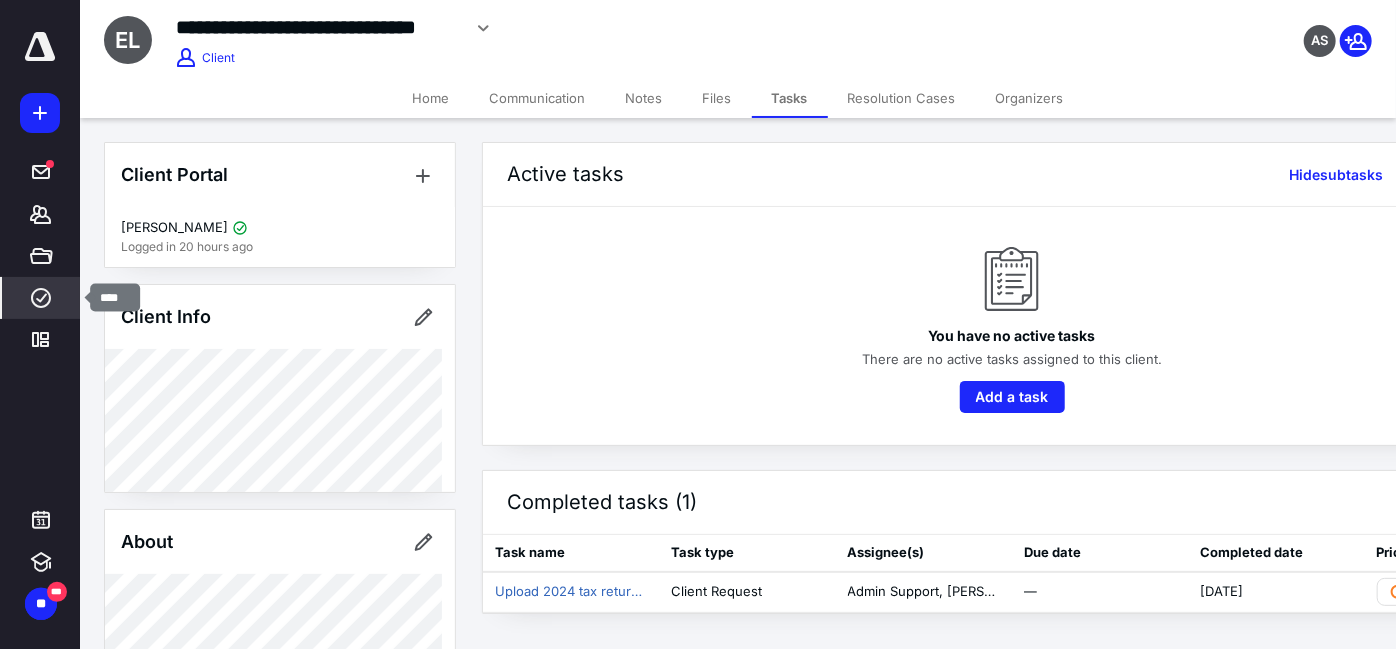 click 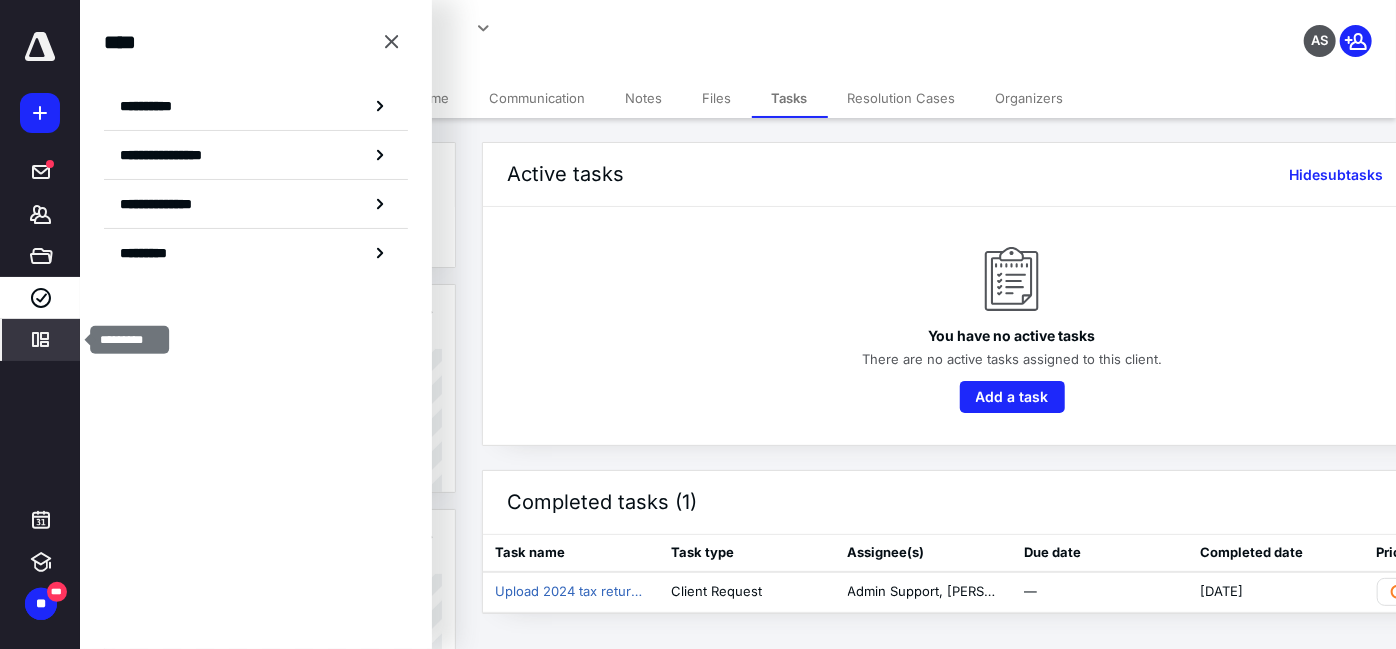 click 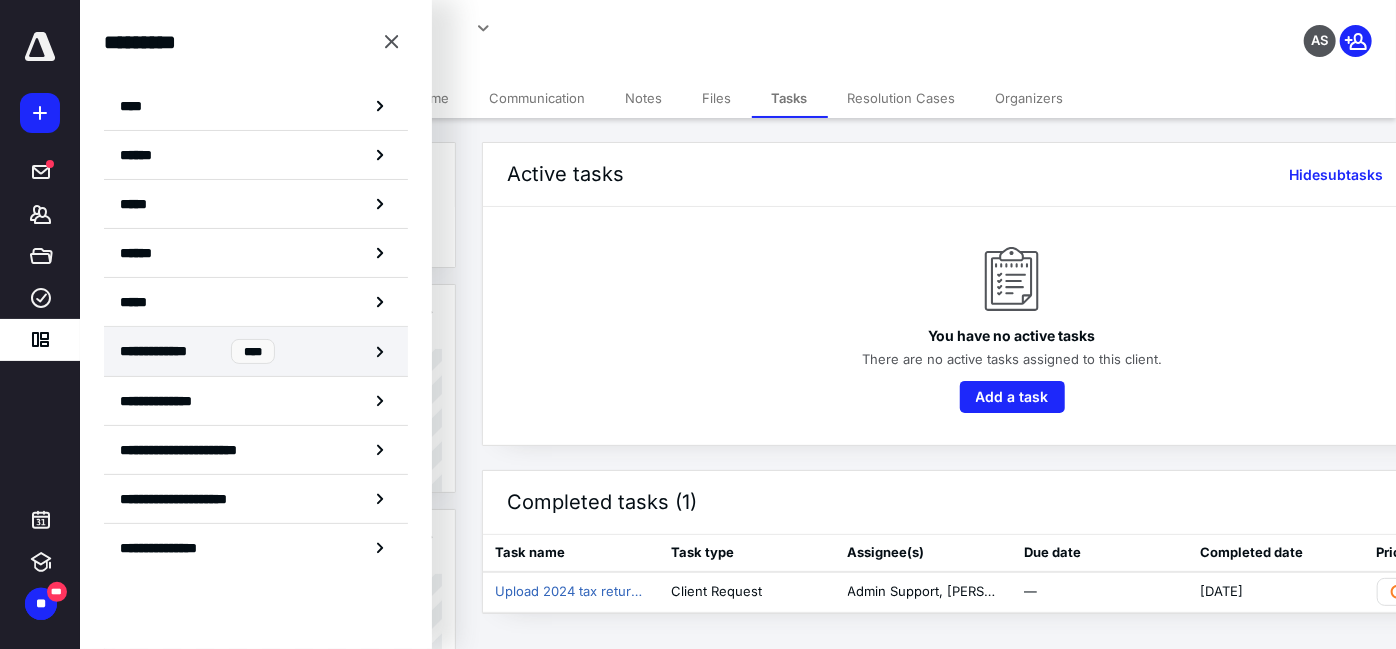 click on "****" at bounding box center [253, 351] 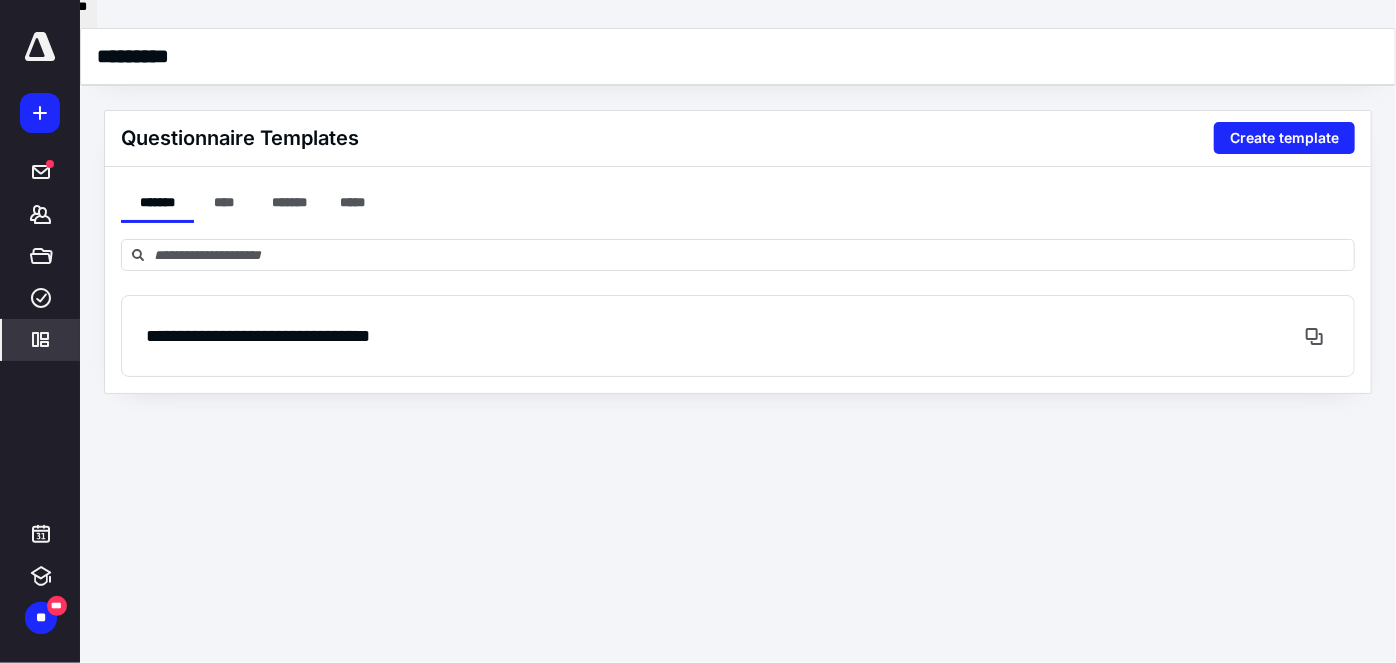 click at bounding box center (40, 113) 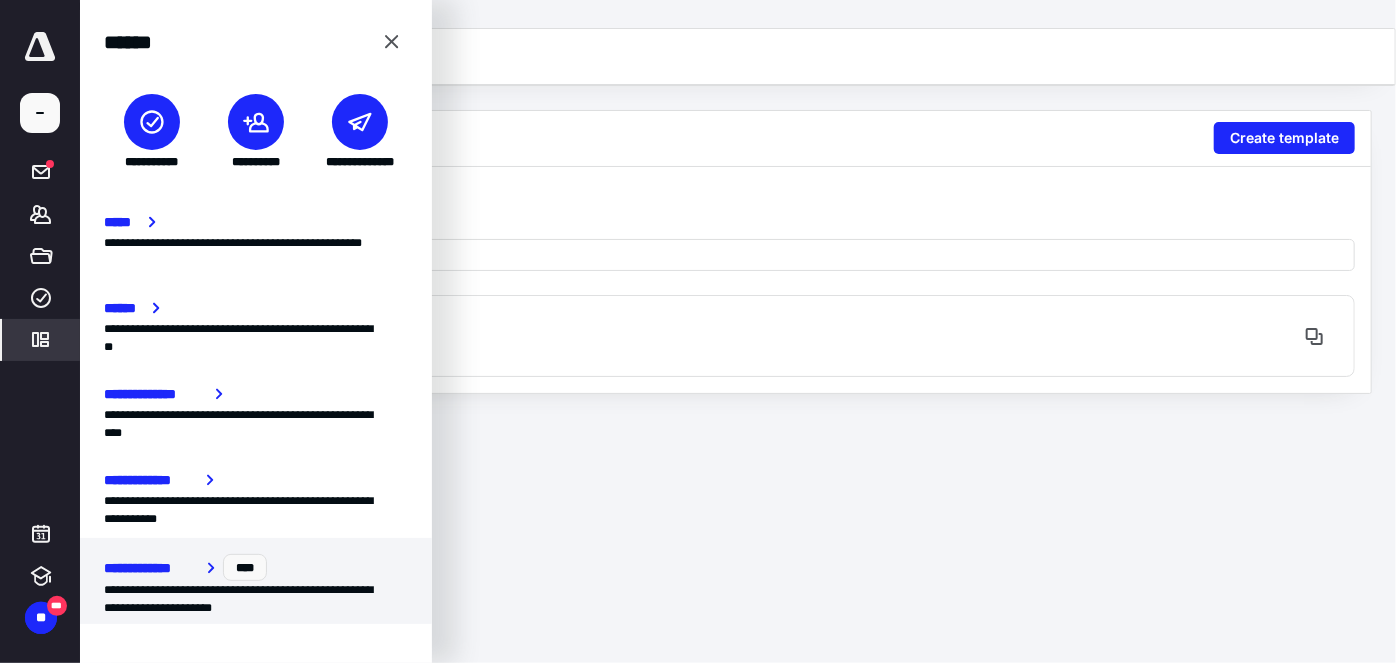 click on "**********" at bounding box center [256, 599] 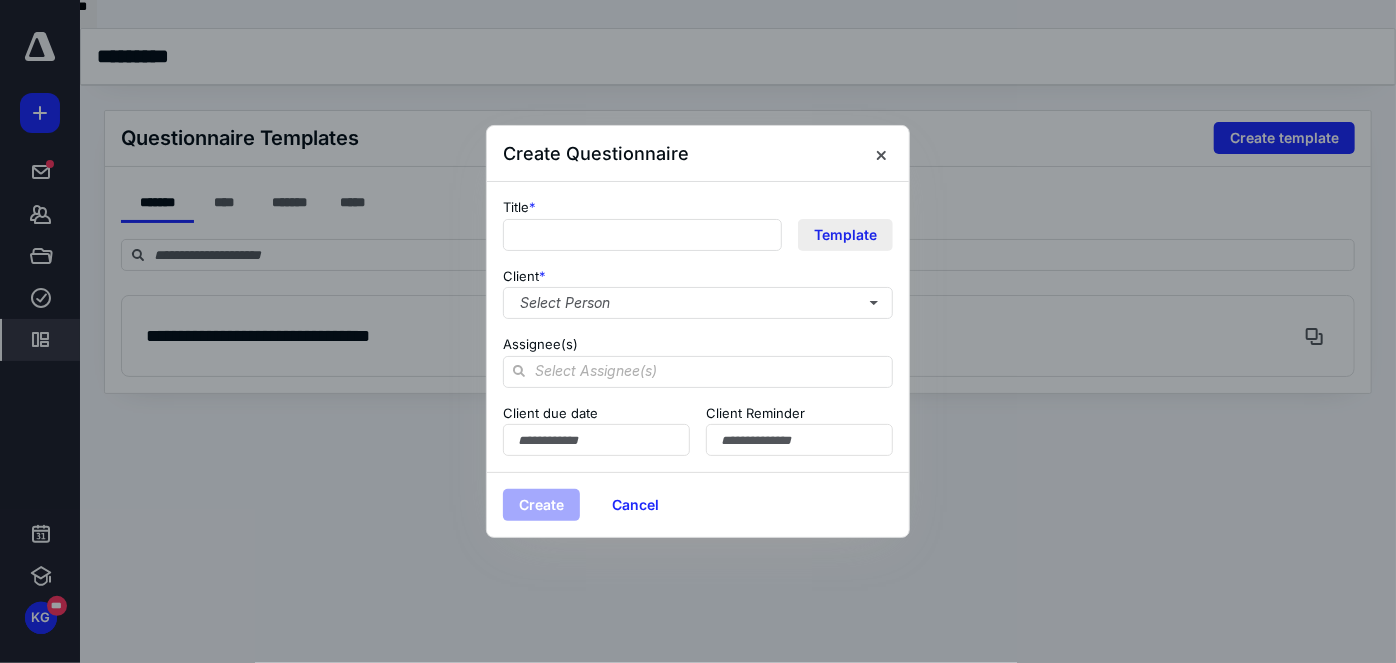 click on "Template" at bounding box center (845, 235) 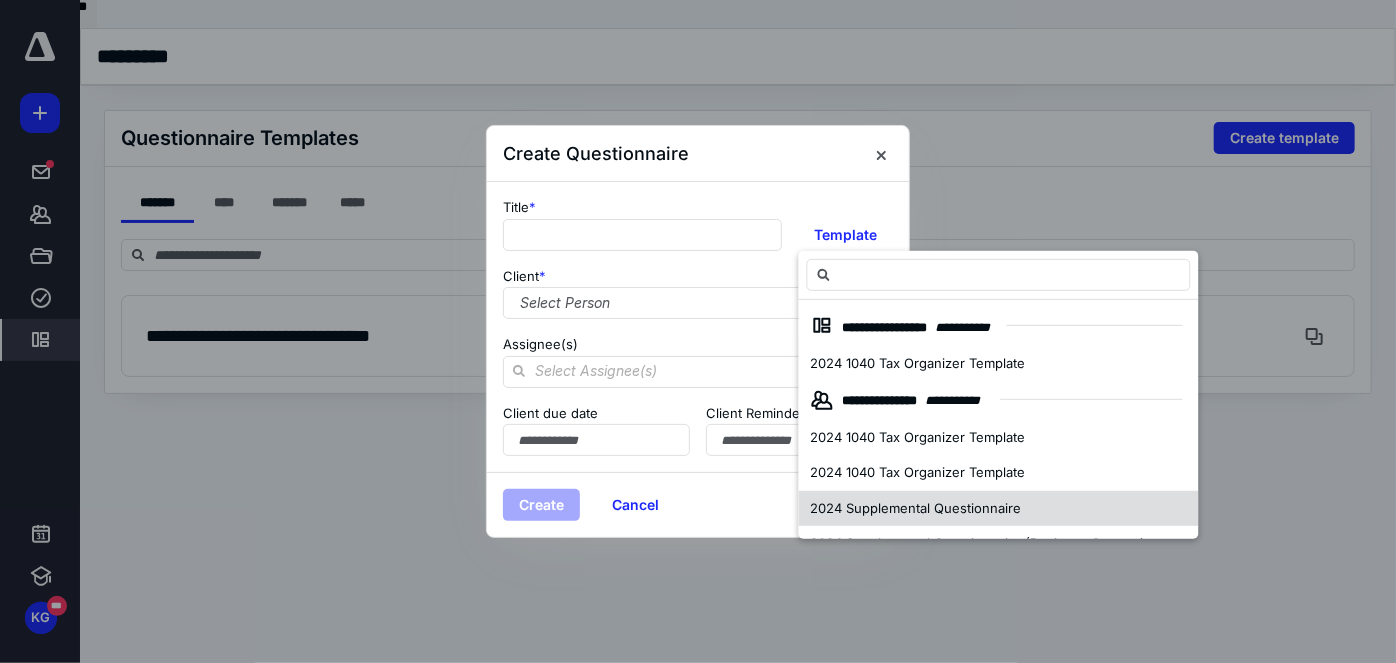 scroll, scrollTop: 30, scrollLeft: 0, axis: vertical 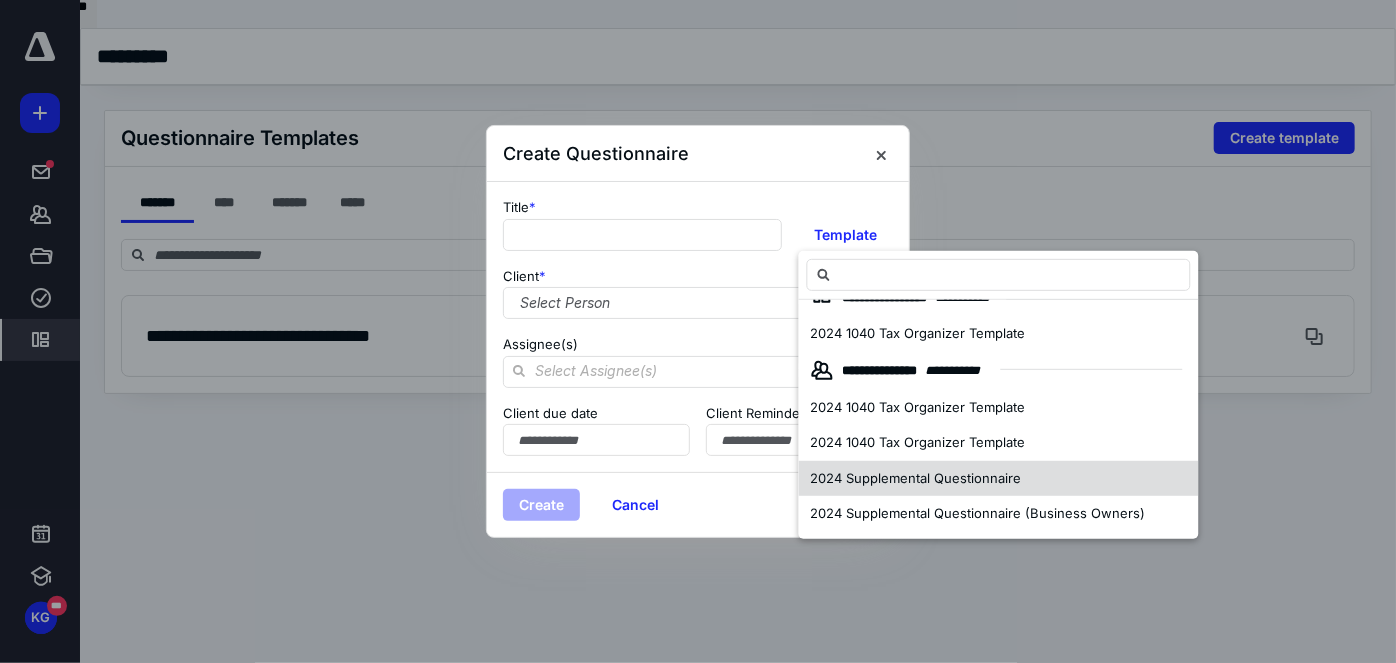 click on "2024 Supplemental Questionnaire" at bounding box center [916, 478] 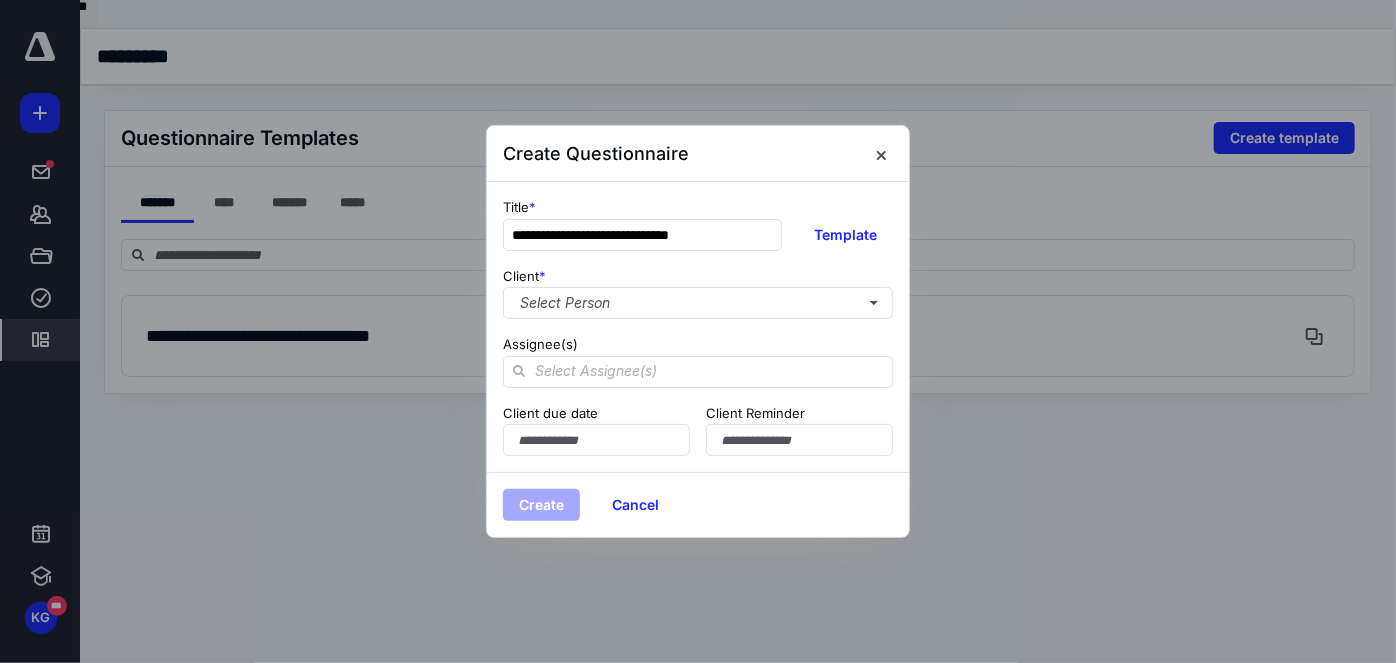 scroll, scrollTop: 0, scrollLeft: 0, axis: both 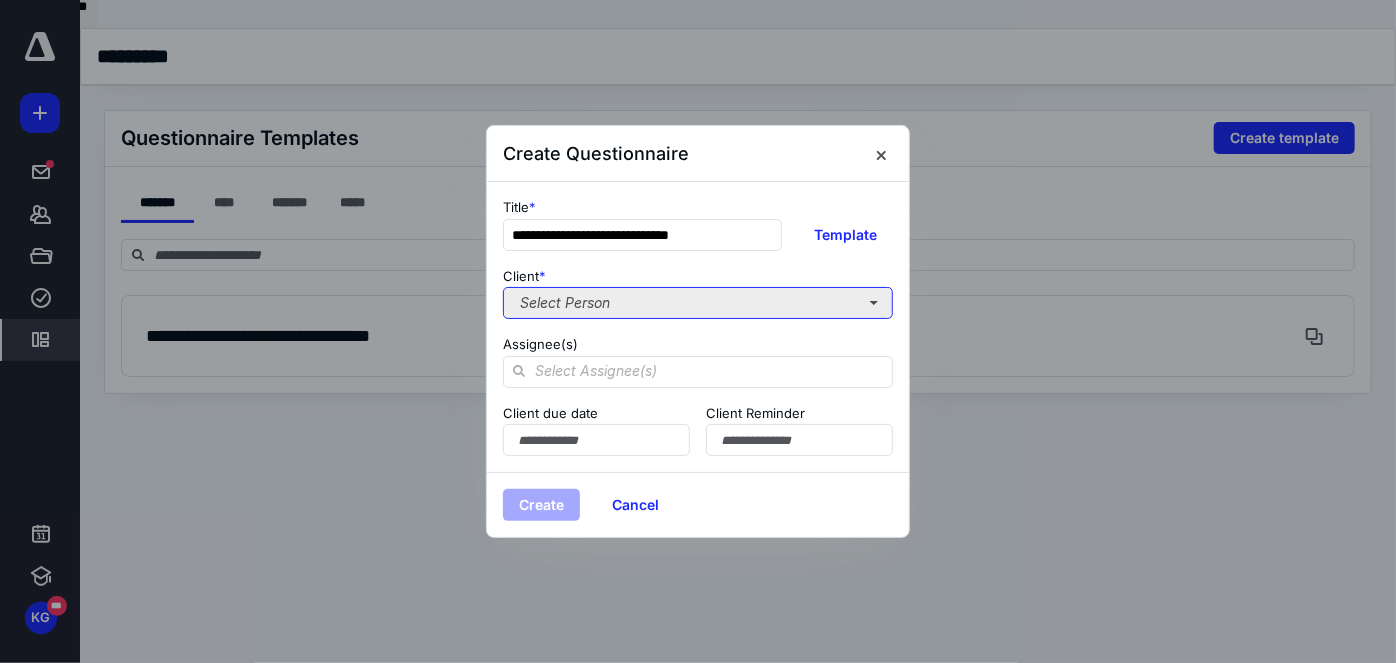 click on "Select Person" at bounding box center (698, 303) 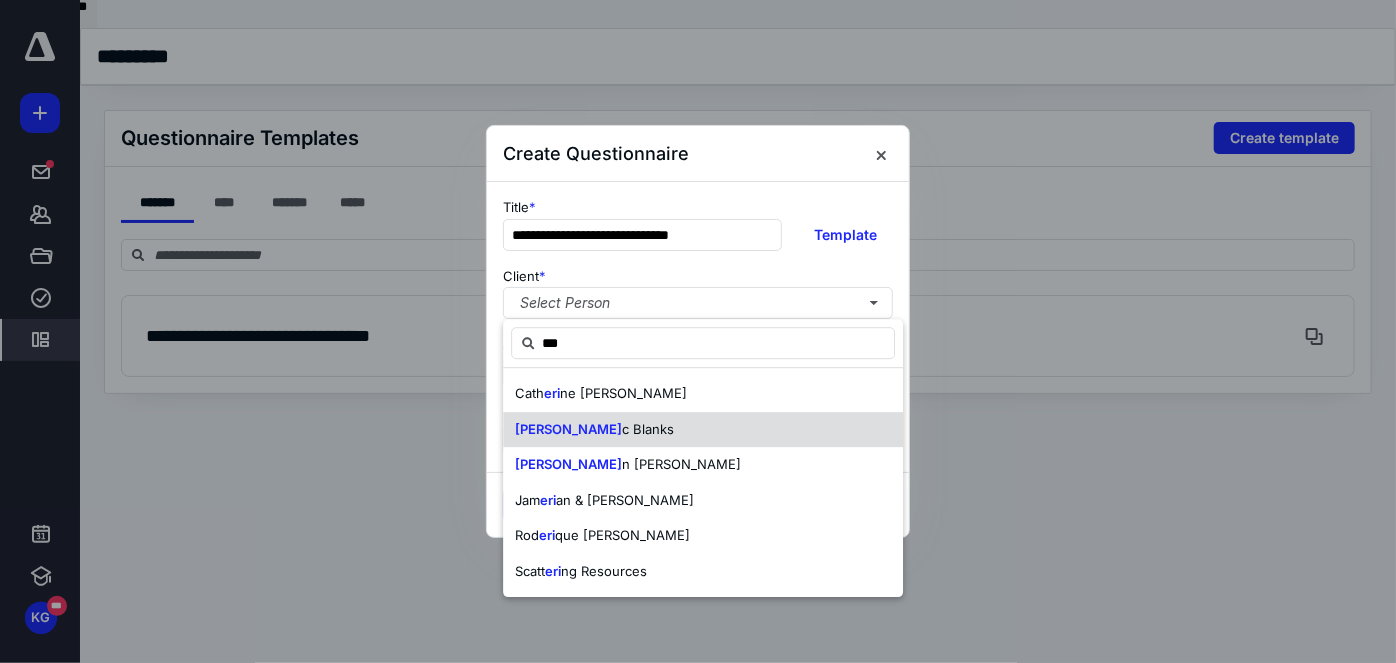 click on "[PERSON_NAME]" at bounding box center [703, 430] 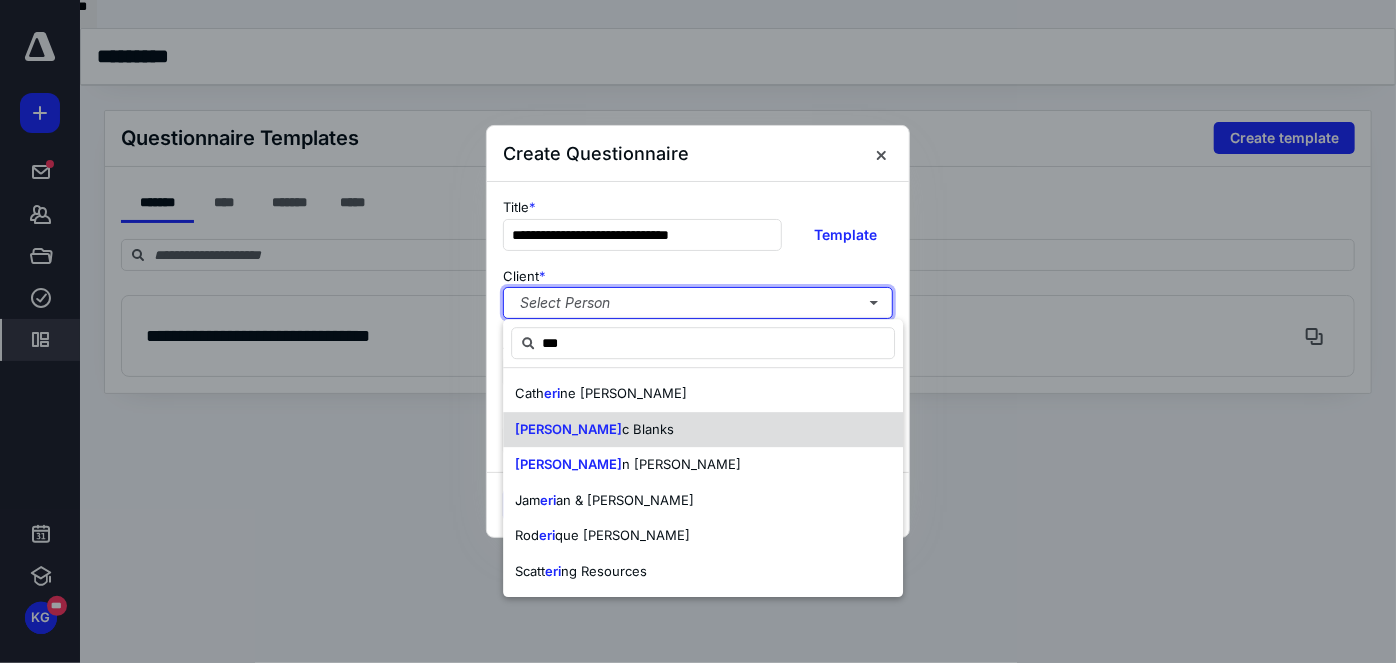 type 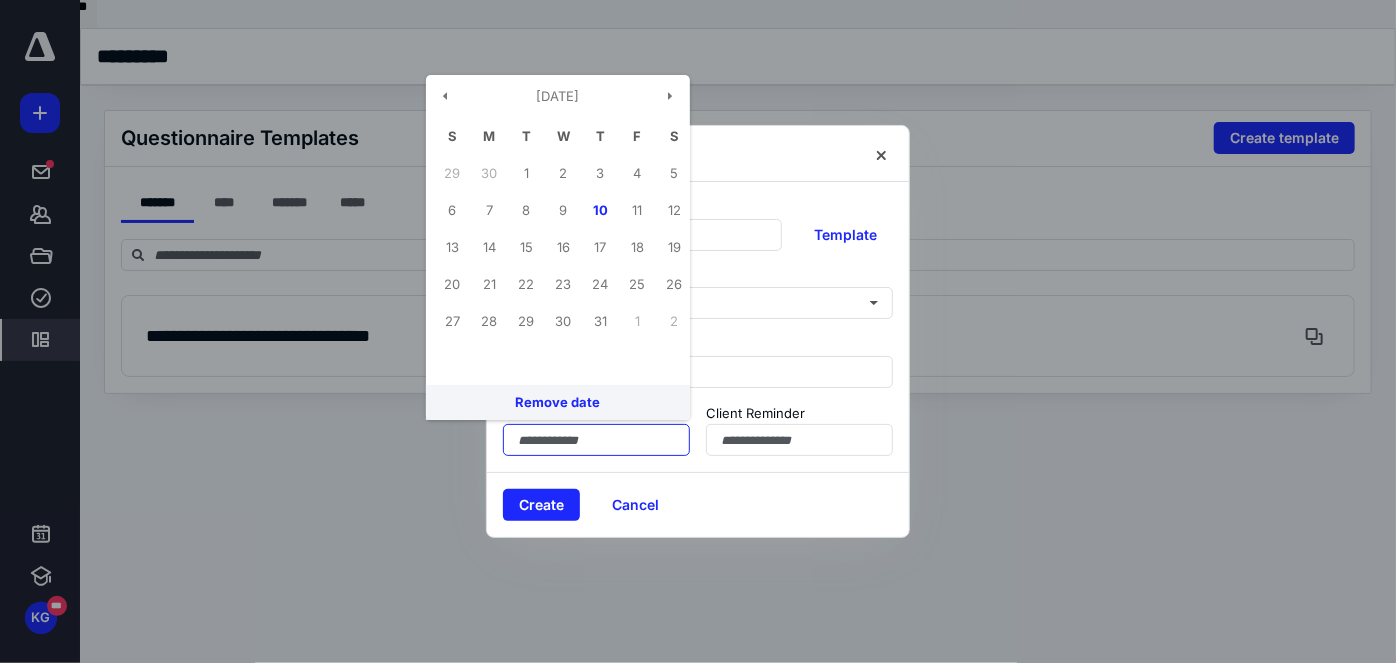 click at bounding box center [596, 440] 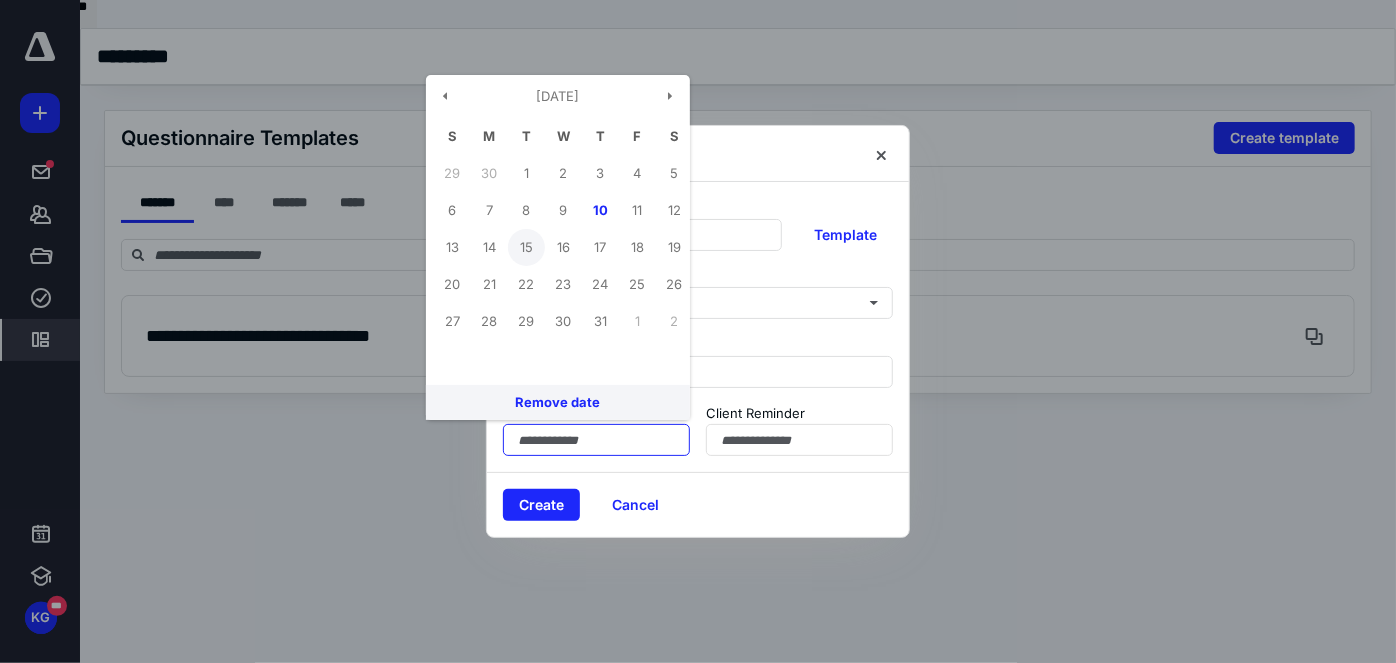 click on "15" at bounding box center (526, 247) 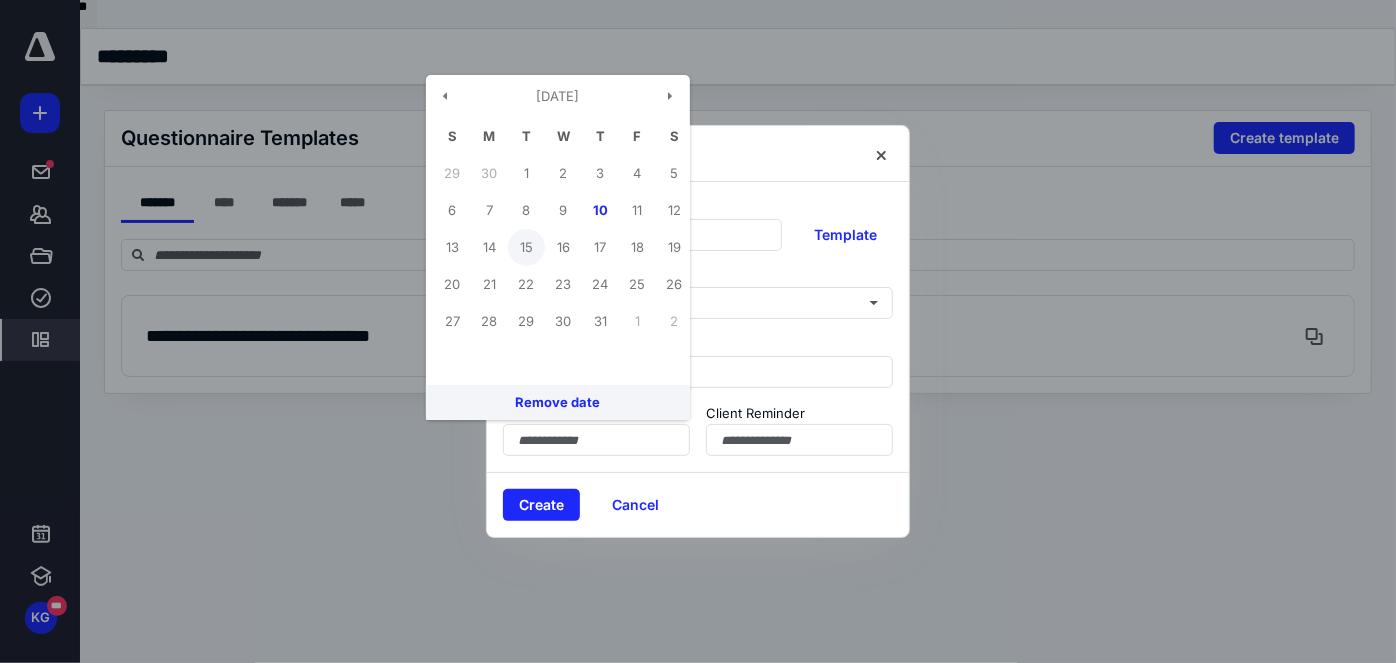 type on "**********" 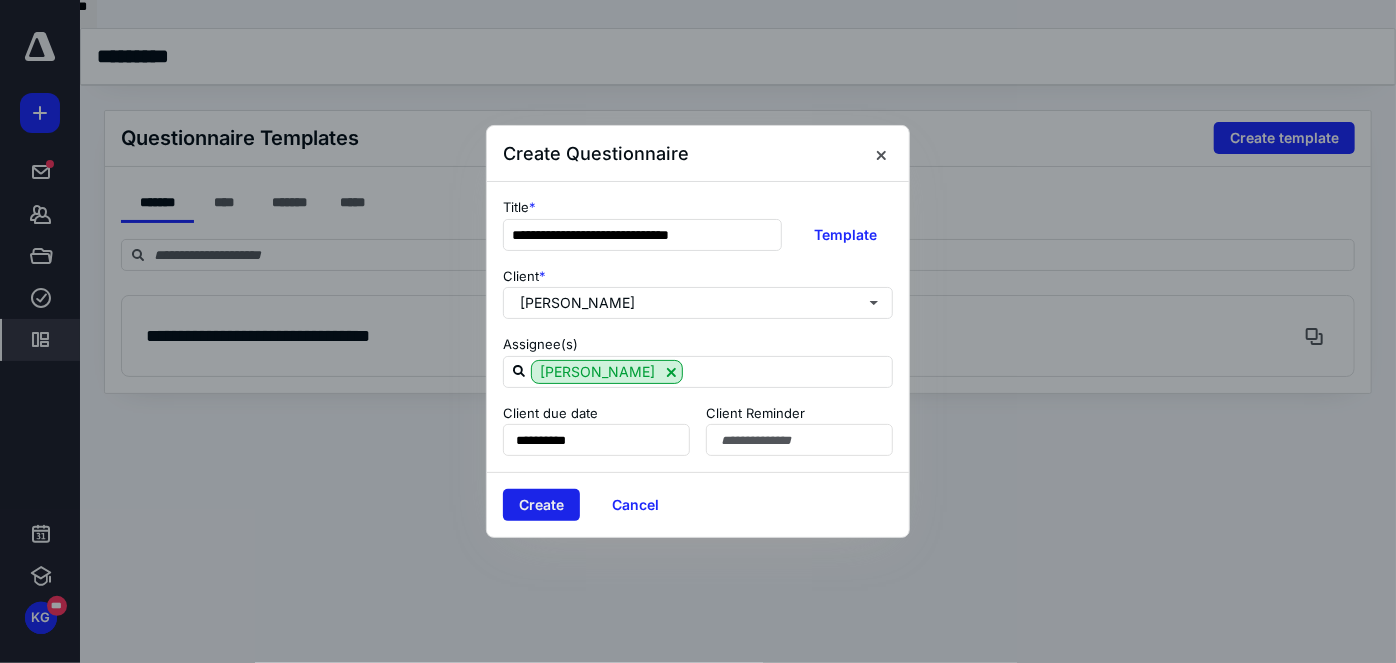 click on "Create" at bounding box center [541, 505] 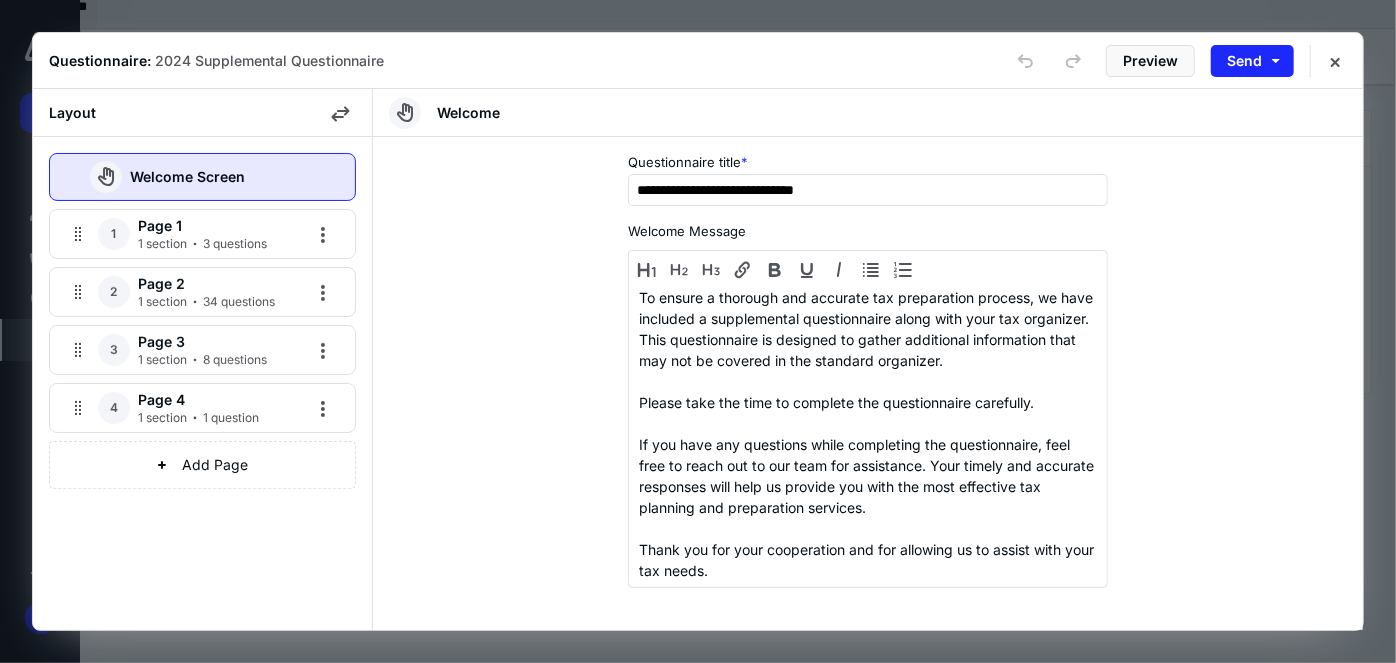 scroll, scrollTop: 20, scrollLeft: 0, axis: vertical 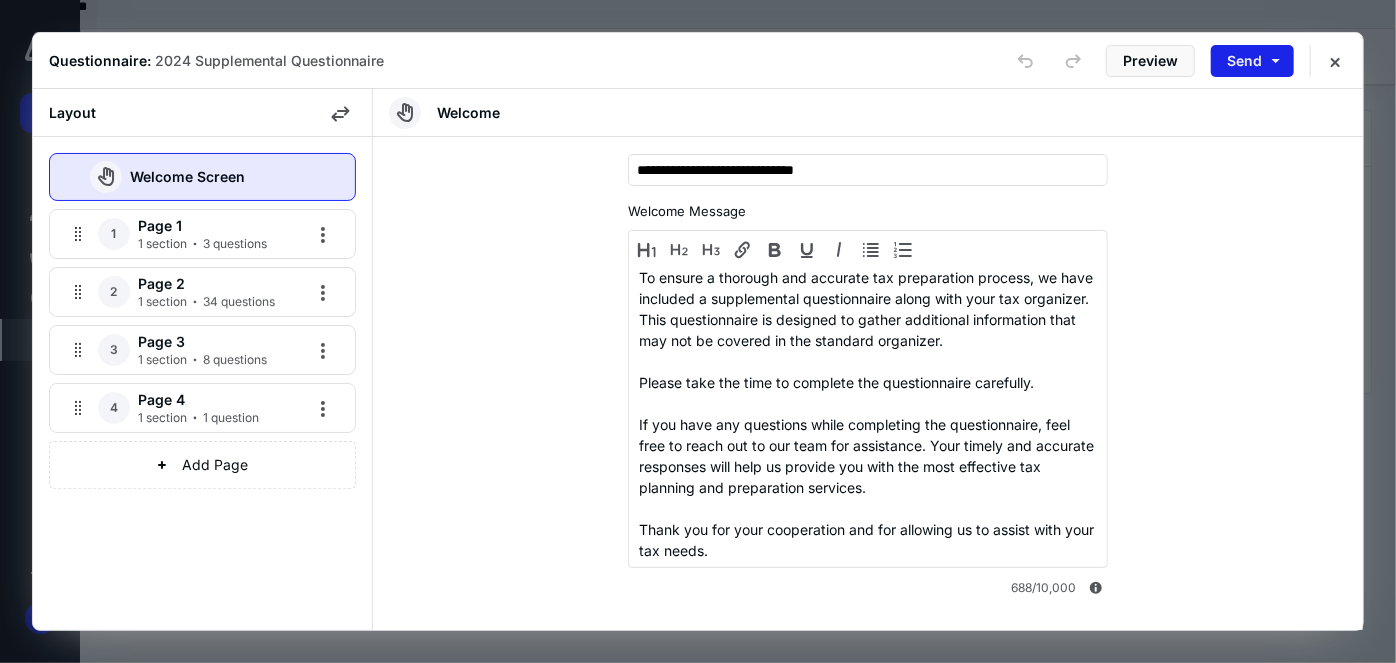 click on "Send" at bounding box center (1252, 61) 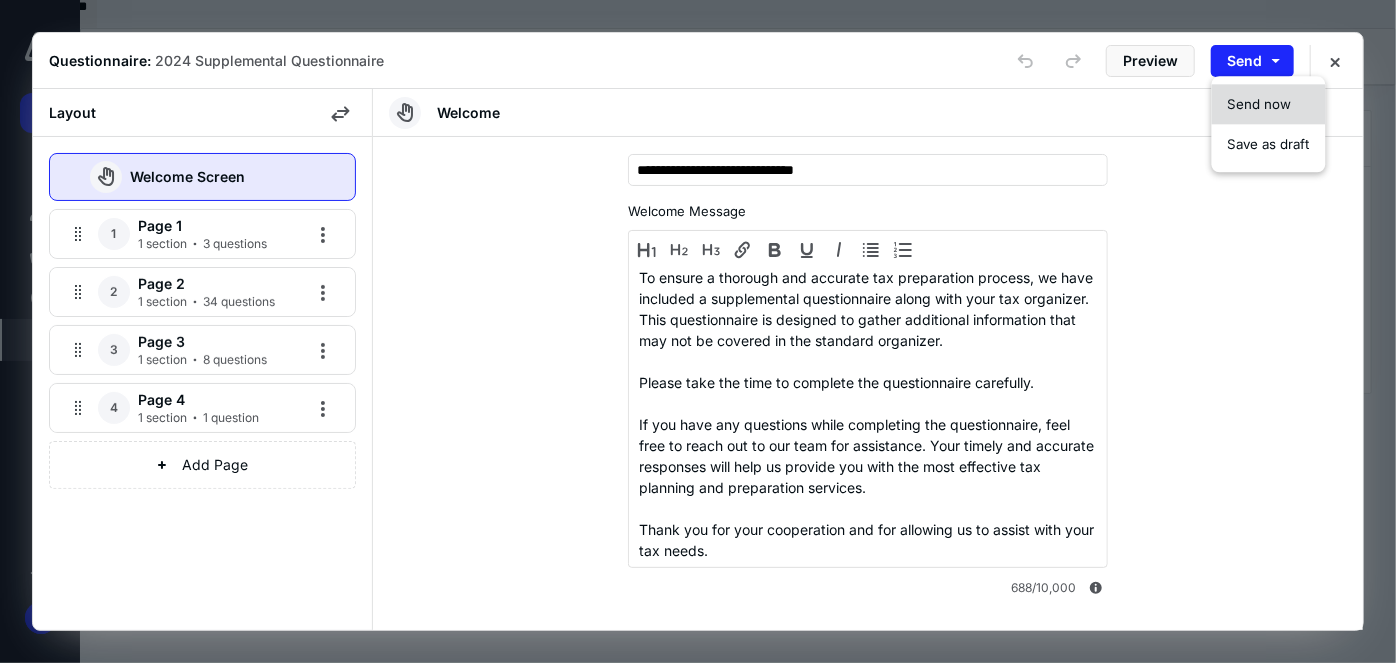 click on "Send now" at bounding box center (1260, 104) 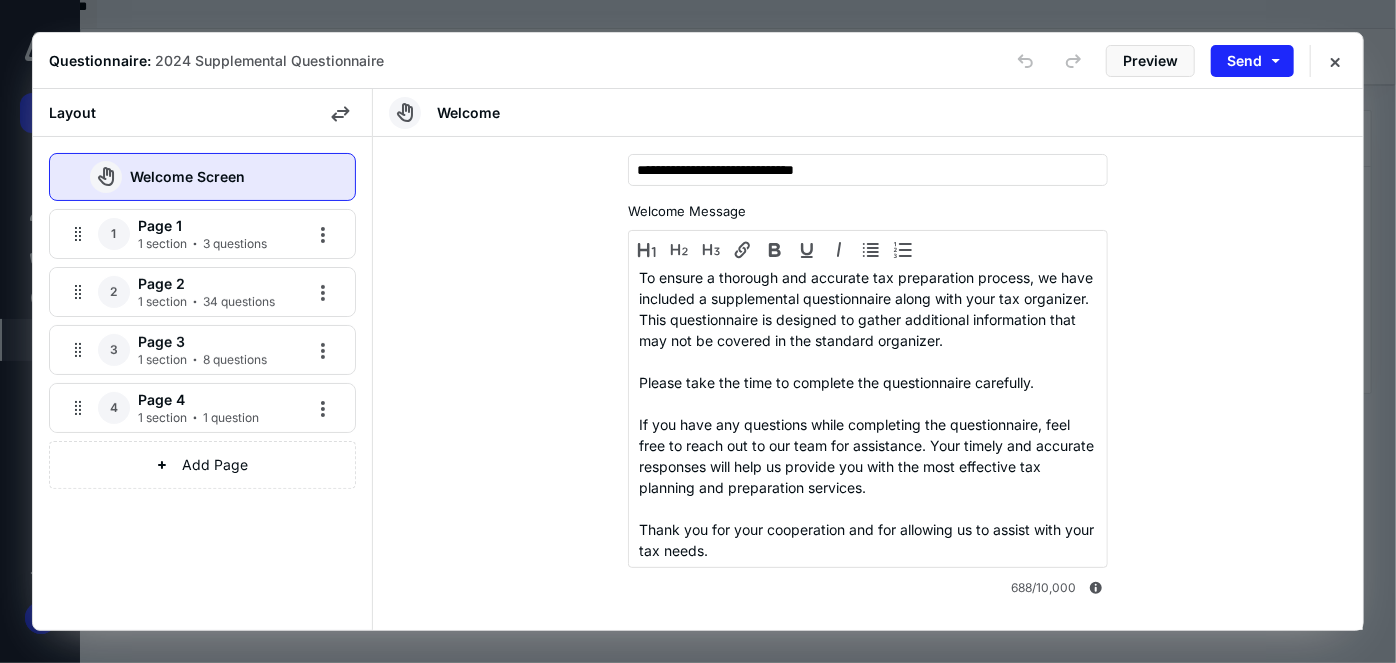 type 